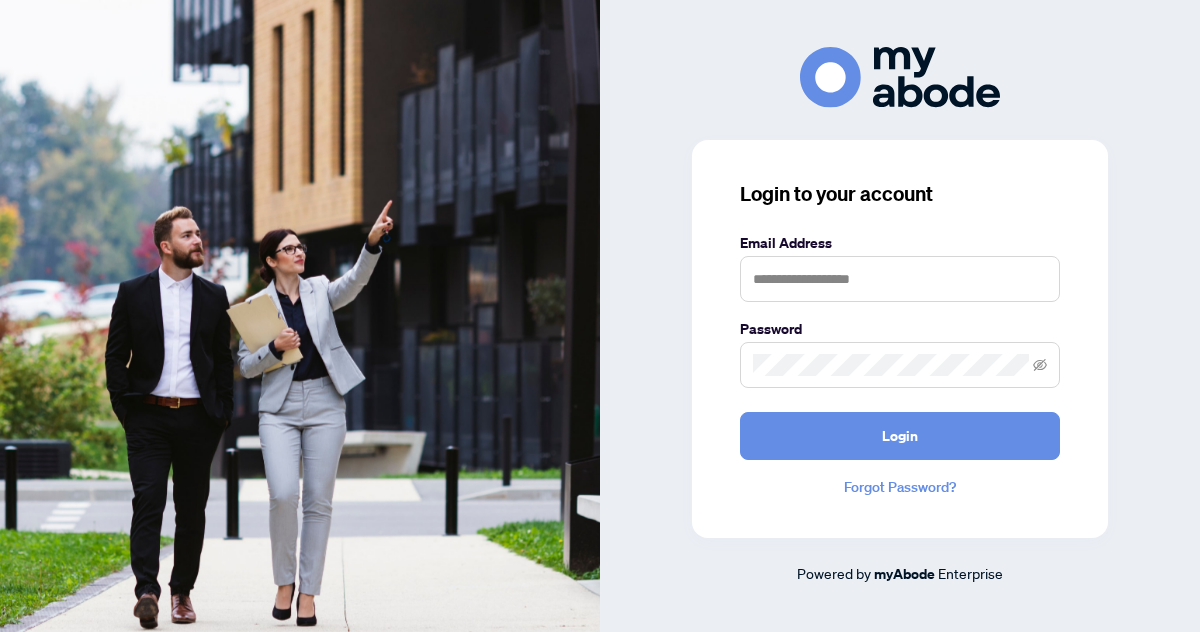scroll, scrollTop: 0, scrollLeft: 0, axis: both 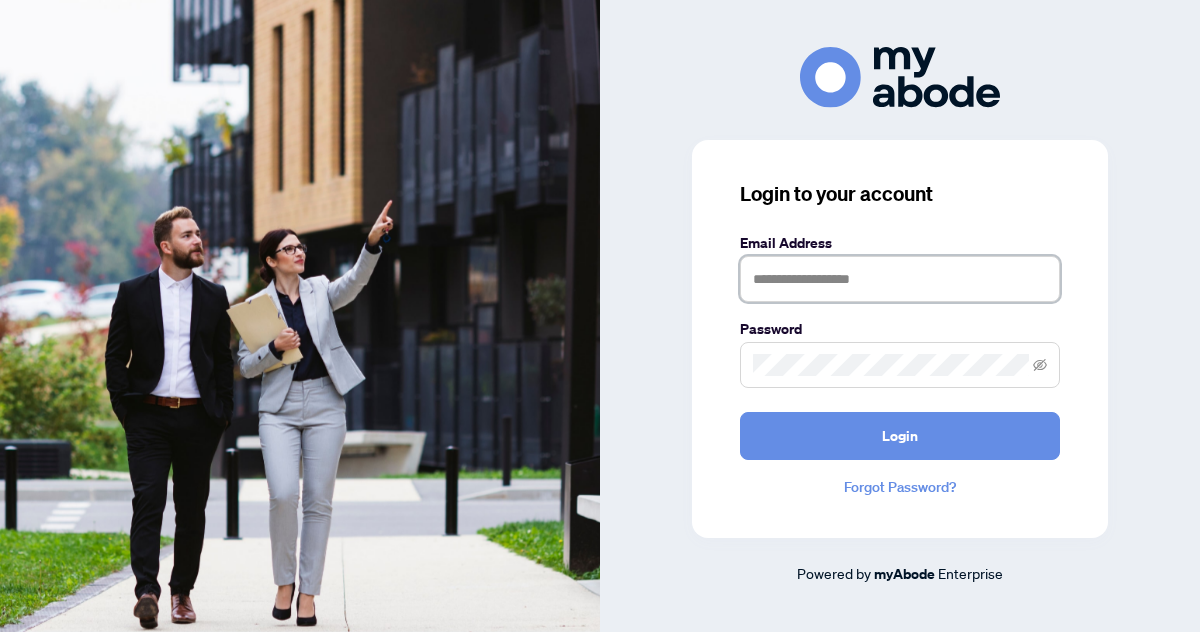 click at bounding box center (900, 279) 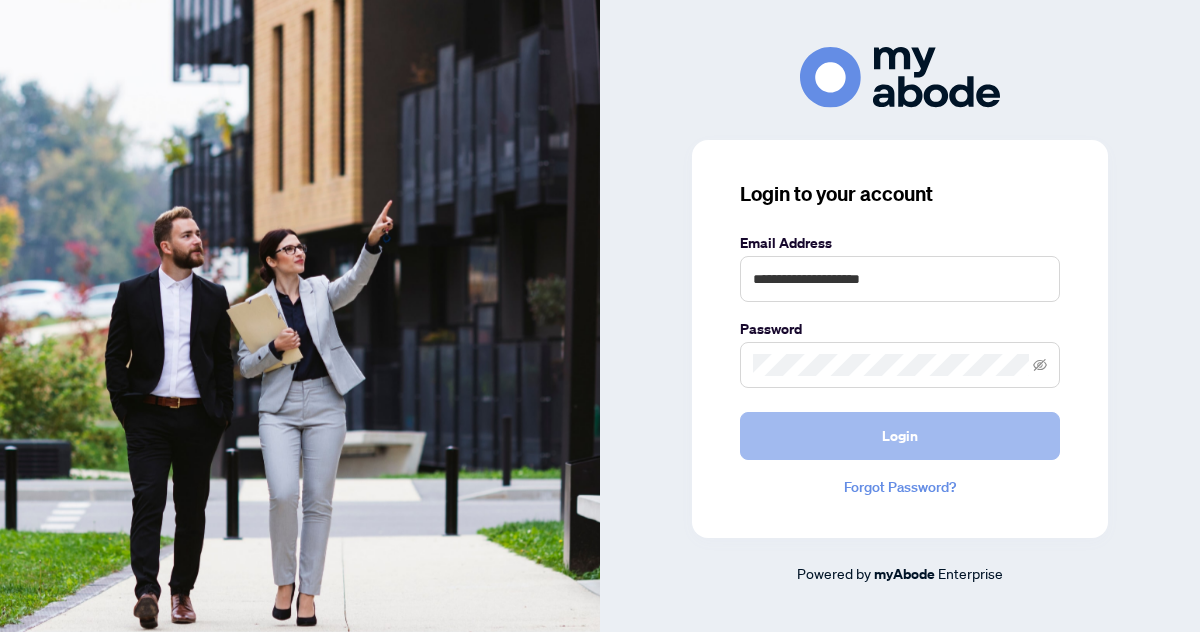 click on "Login" at bounding box center [900, 436] 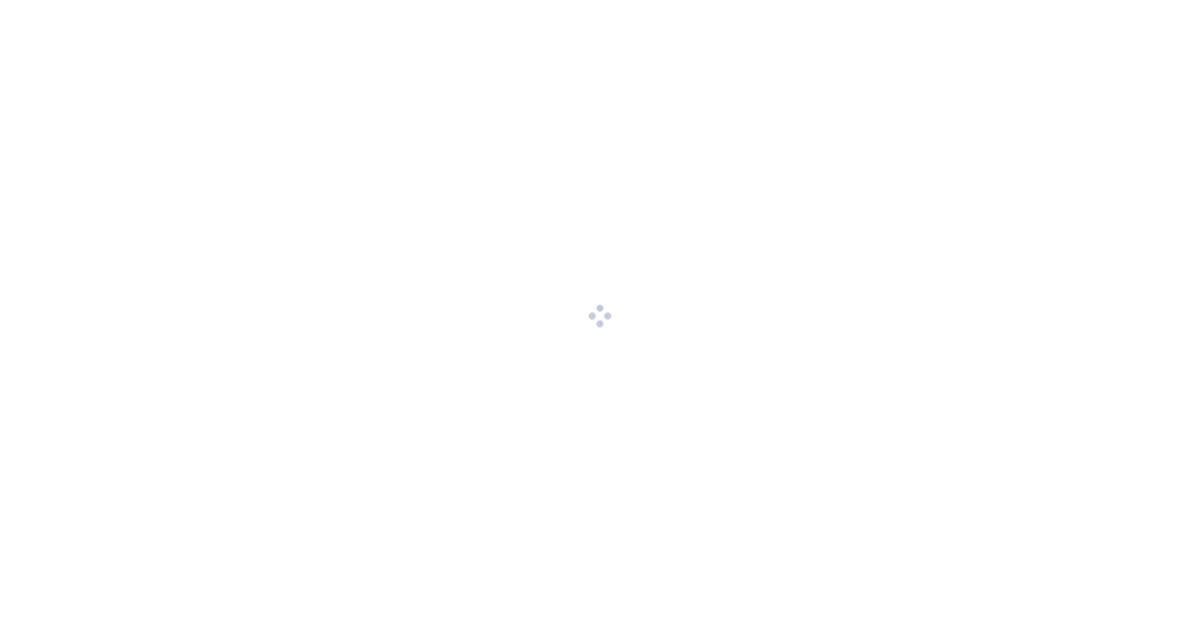 scroll, scrollTop: 0, scrollLeft: 0, axis: both 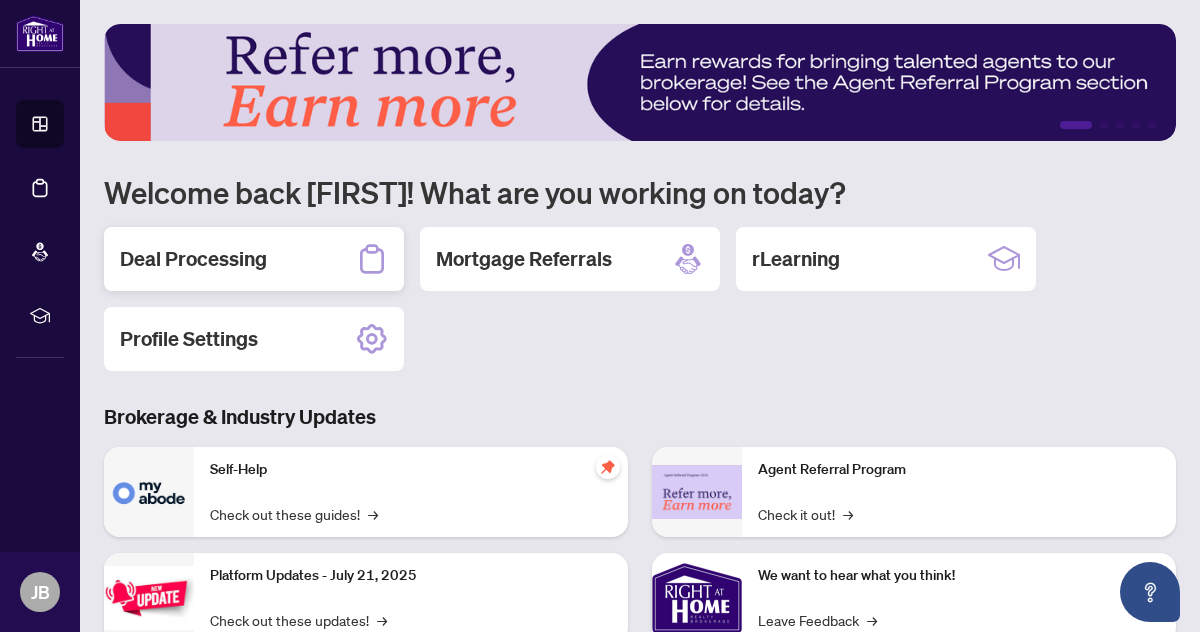 click on "Deal Processing" at bounding box center [193, 259] 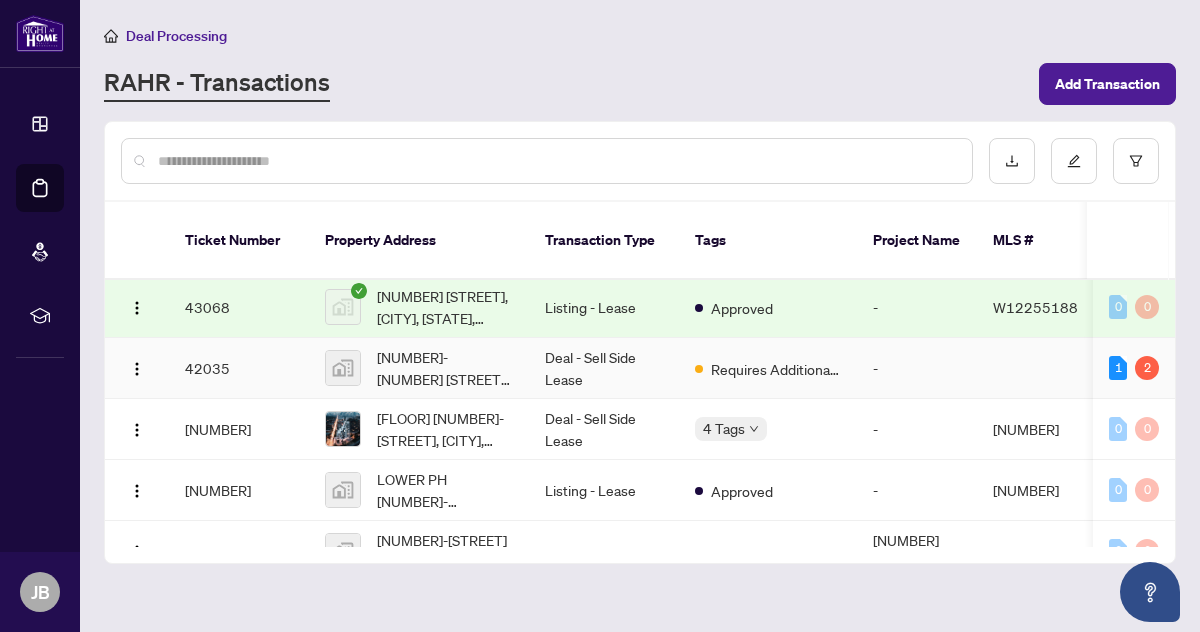 scroll, scrollTop: 433, scrollLeft: 0, axis: vertical 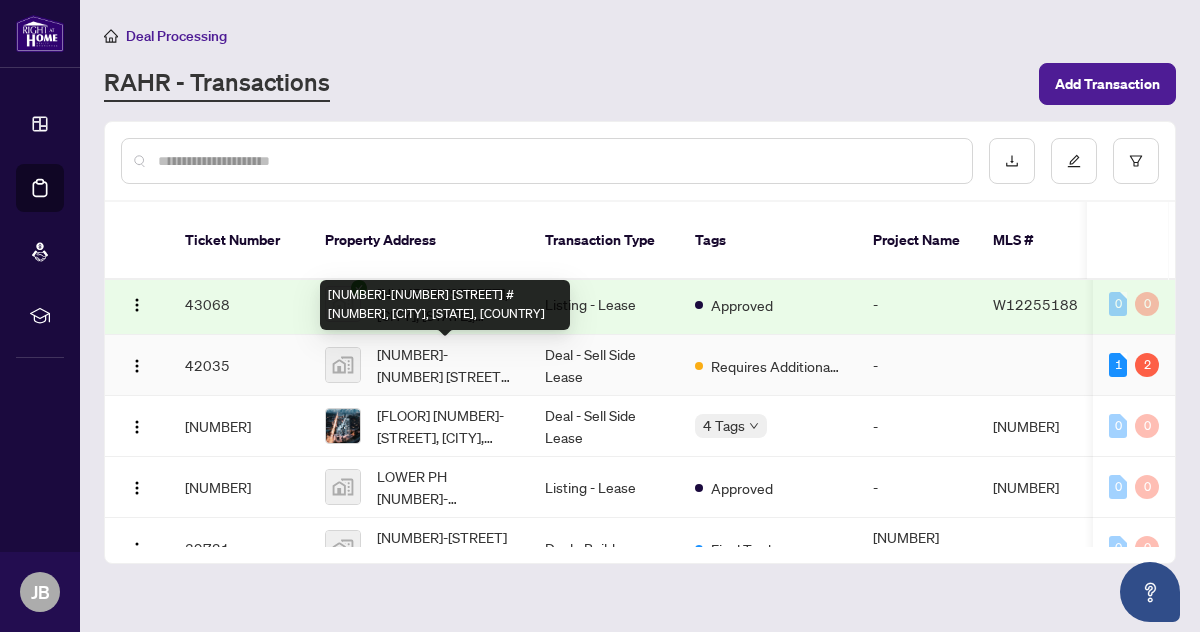 click on "[NUMBER]-[NUMBER] [STREET] #[NUMBER], [CITY], [STATE], [COUNTRY]" at bounding box center [445, 365] 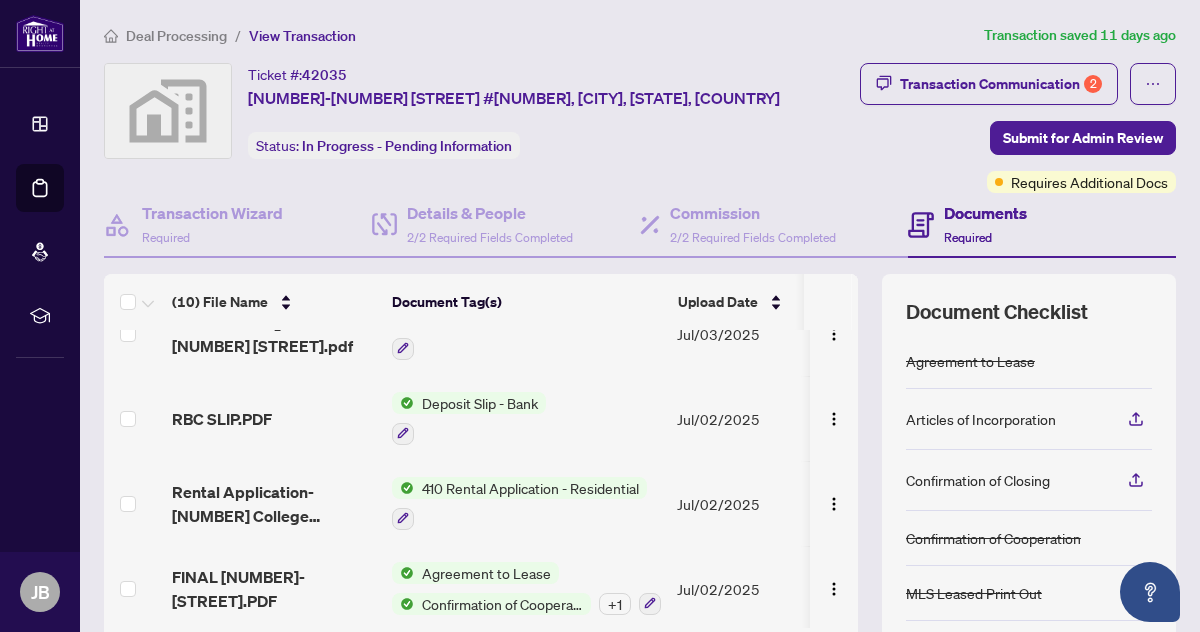 scroll, scrollTop: 535, scrollLeft: 0, axis: vertical 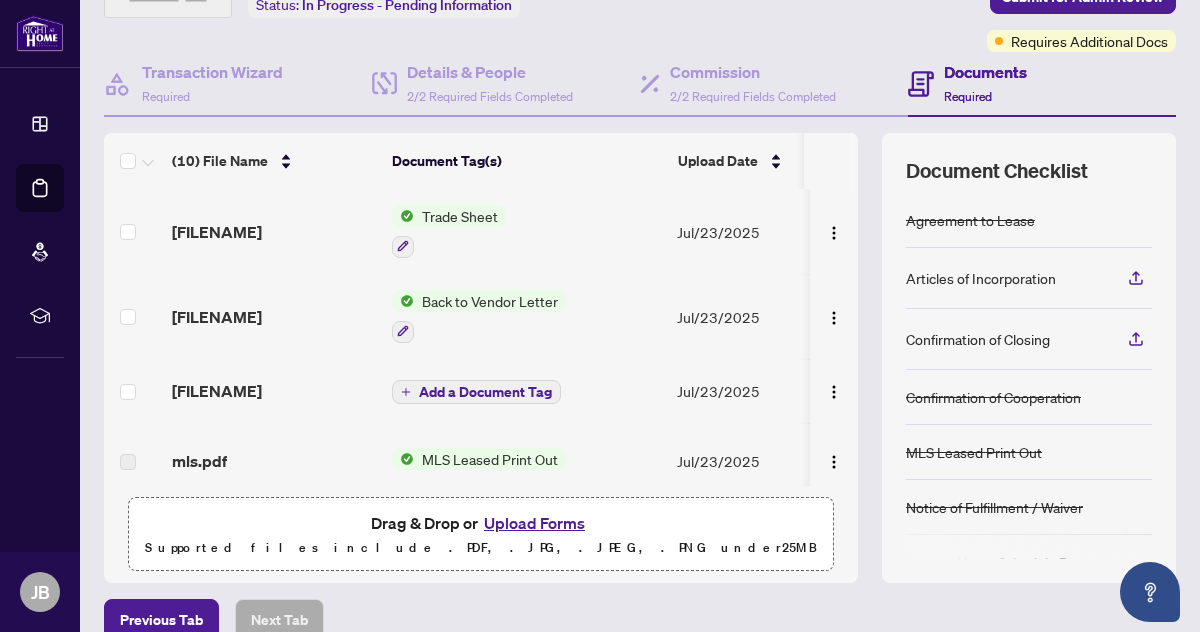 click on "Trade Sheet" at bounding box center (460, 216) 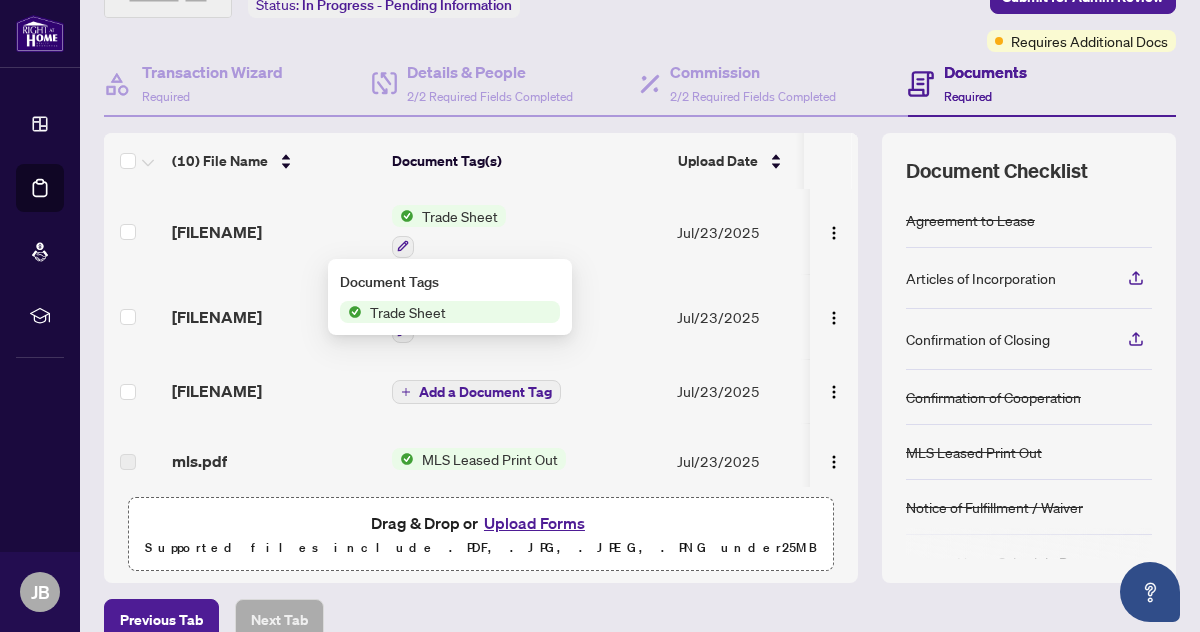 click on "Trade Sheet" at bounding box center (460, 216) 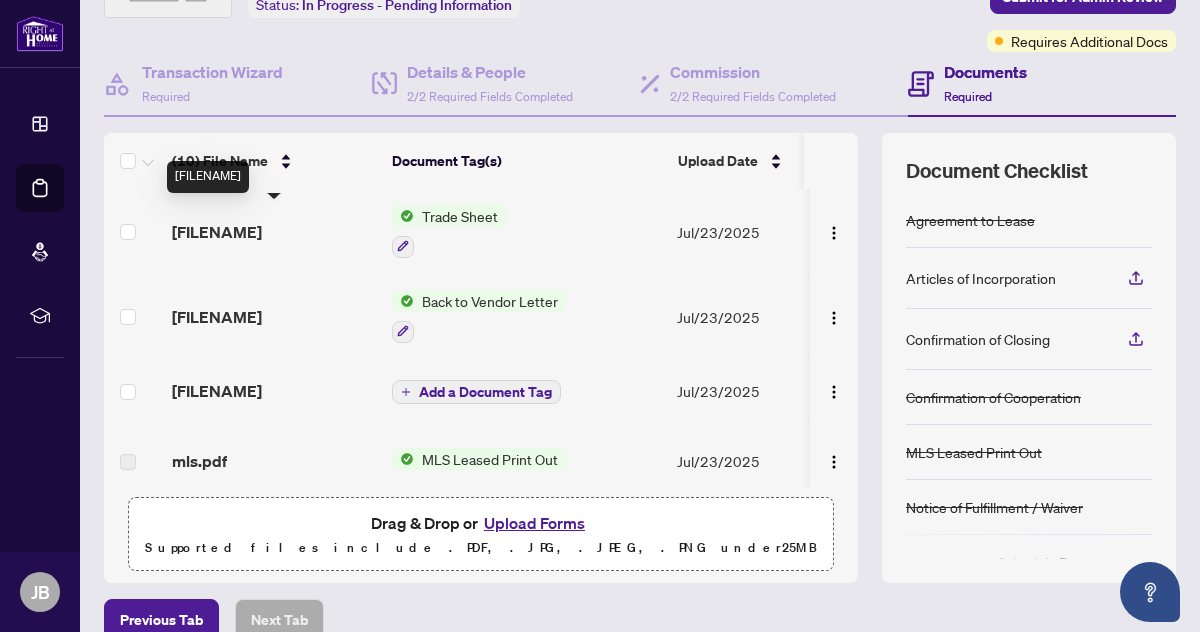 click on "[FILENAME]" at bounding box center (217, 232) 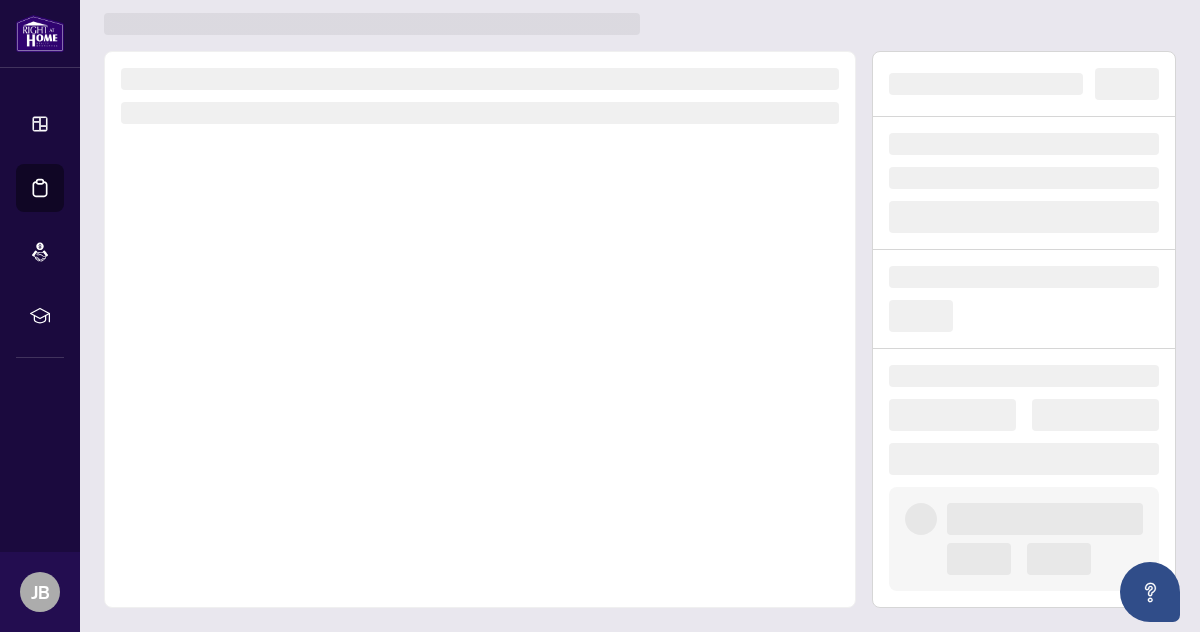 scroll, scrollTop: 0, scrollLeft: 0, axis: both 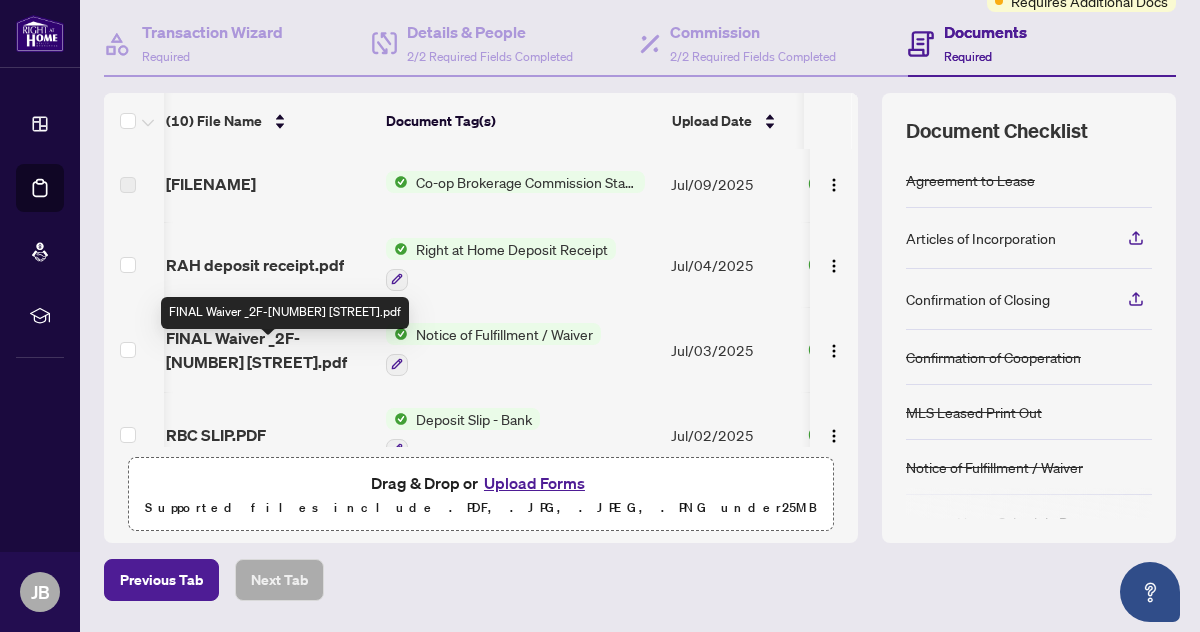 click on "FINAL Waiver _2F-[NUMBER] [STREET].pdf" at bounding box center (268, 350) 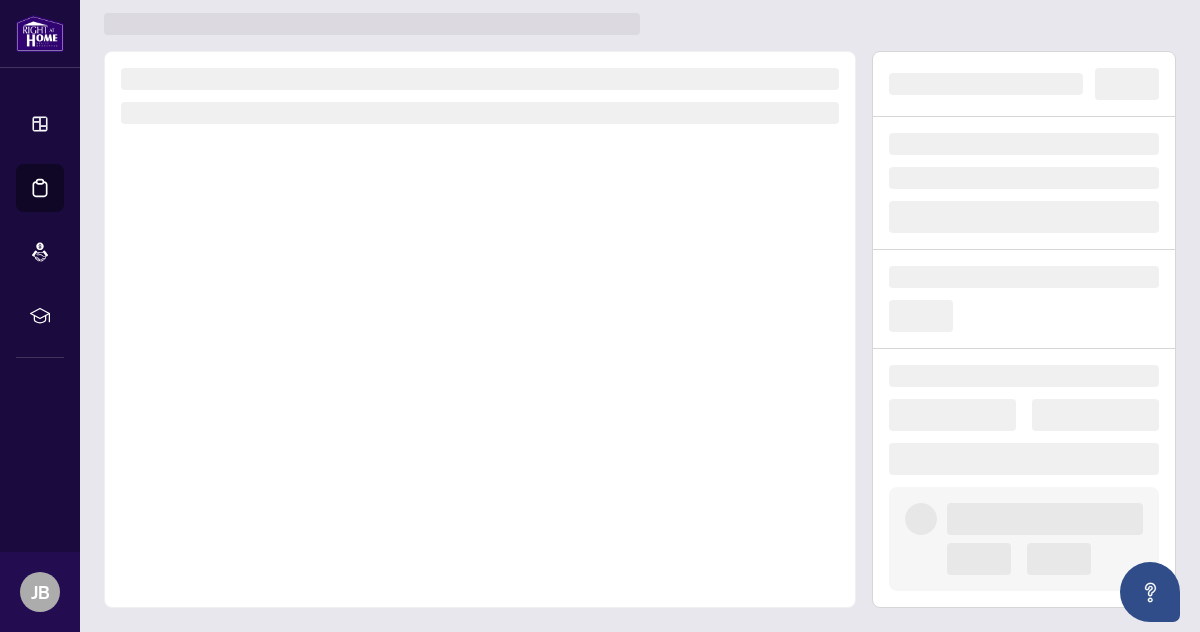 scroll, scrollTop: 0, scrollLeft: 0, axis: both 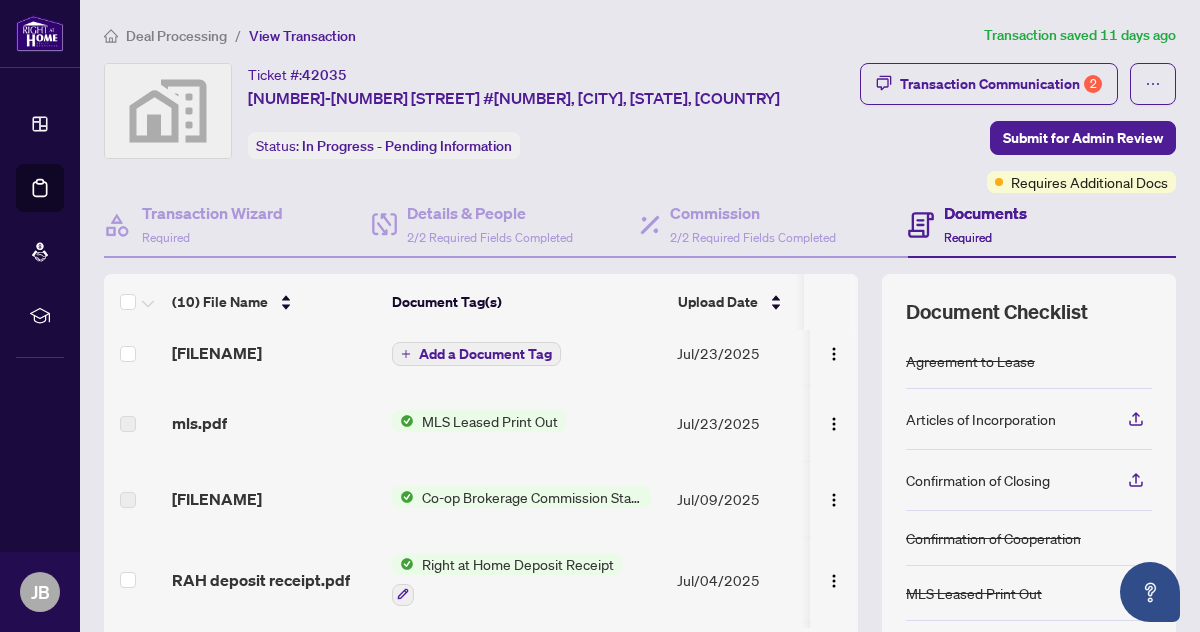 click on "MLS Leased Print Out" at bounding box center [490, 421] 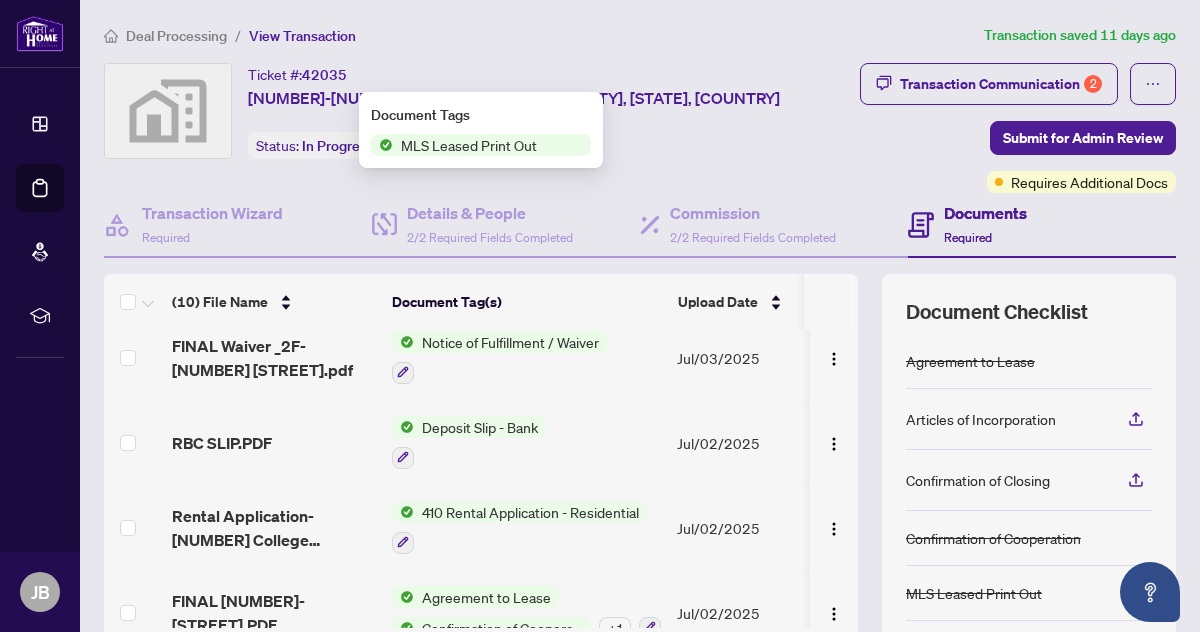 scroll, scrollTop: 535, scrollLeft: 0, axis: vertical 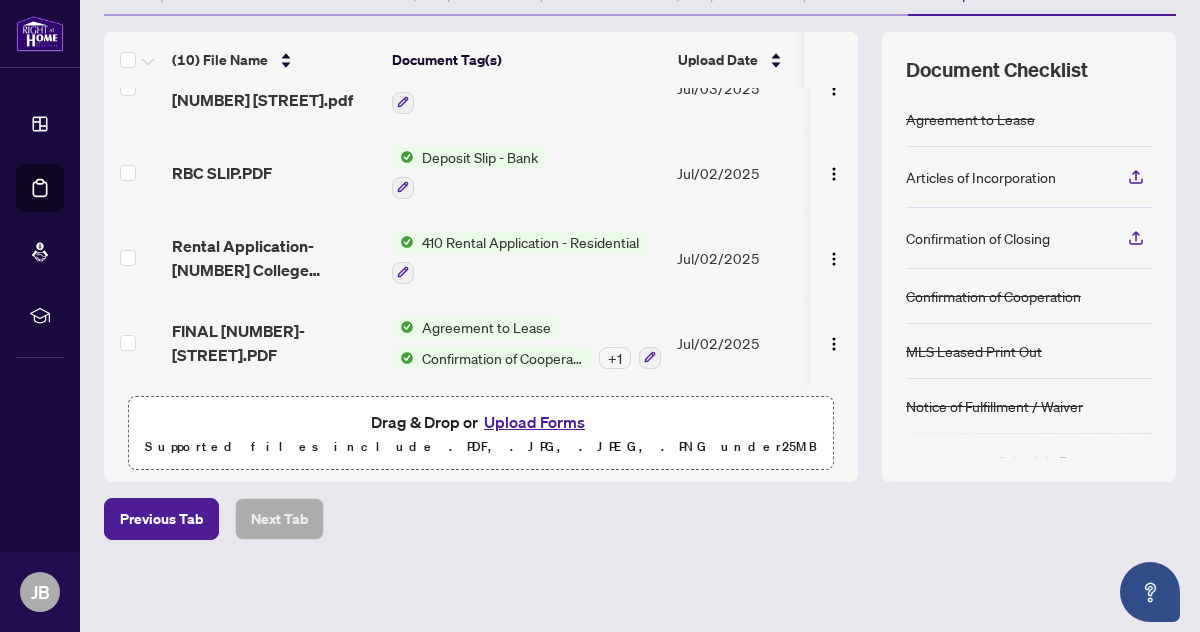 click on "Upload Forms" at bounding box center [534, 422] 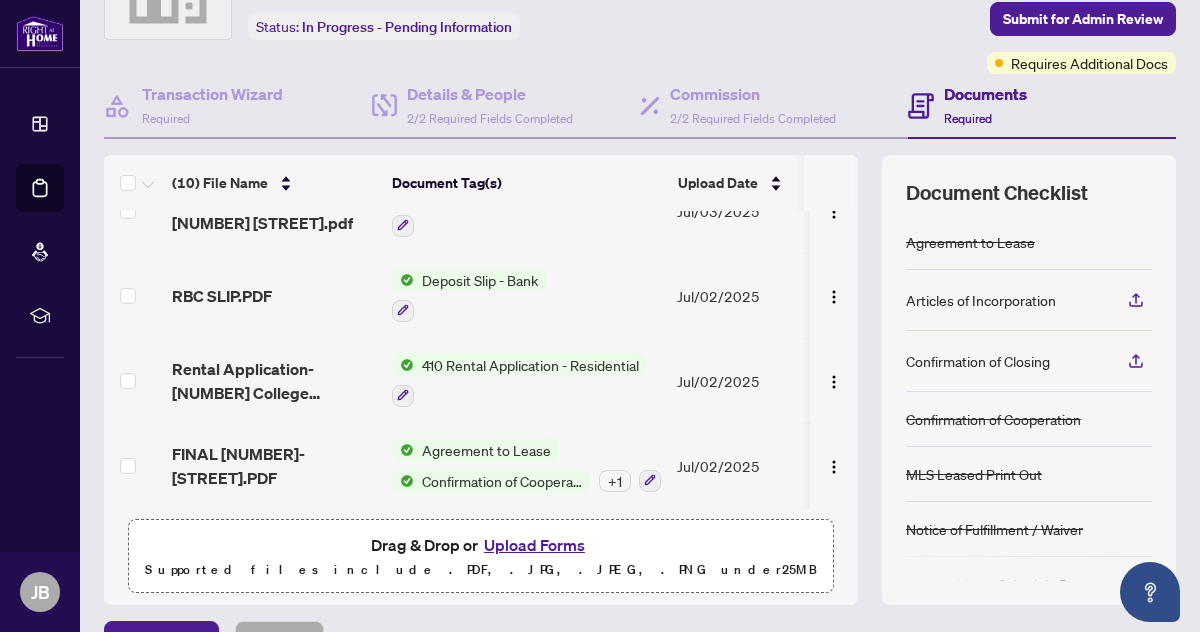 scroll, scrollTop: 118, scrollLeft: 0, axis: vertical 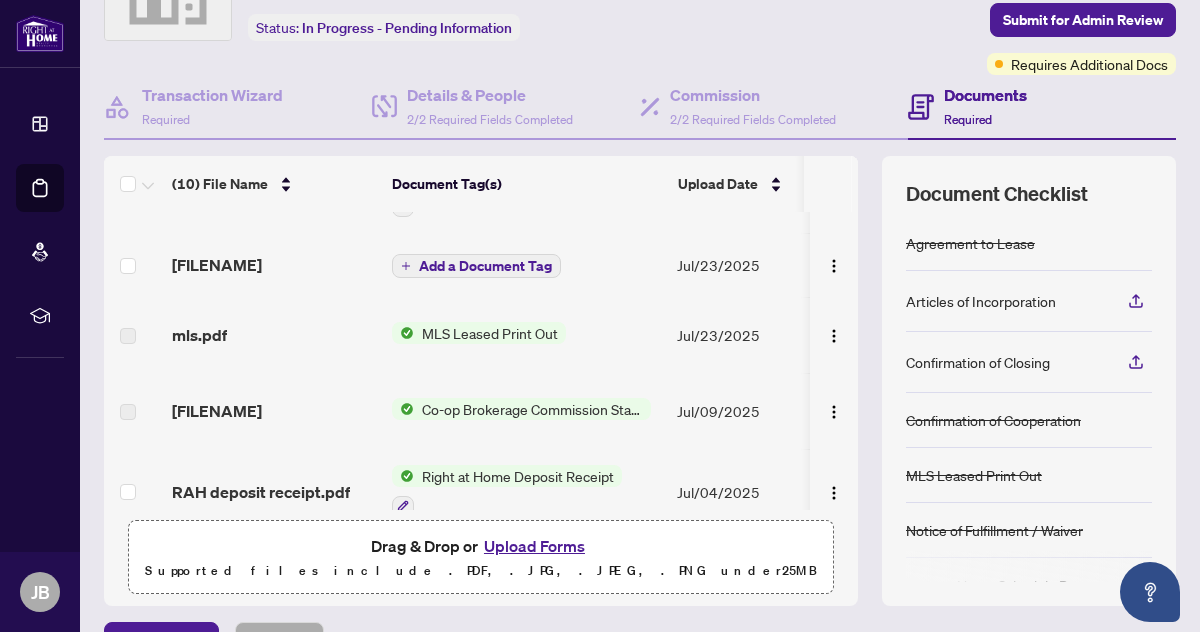 click at bounding box center (128, 336) 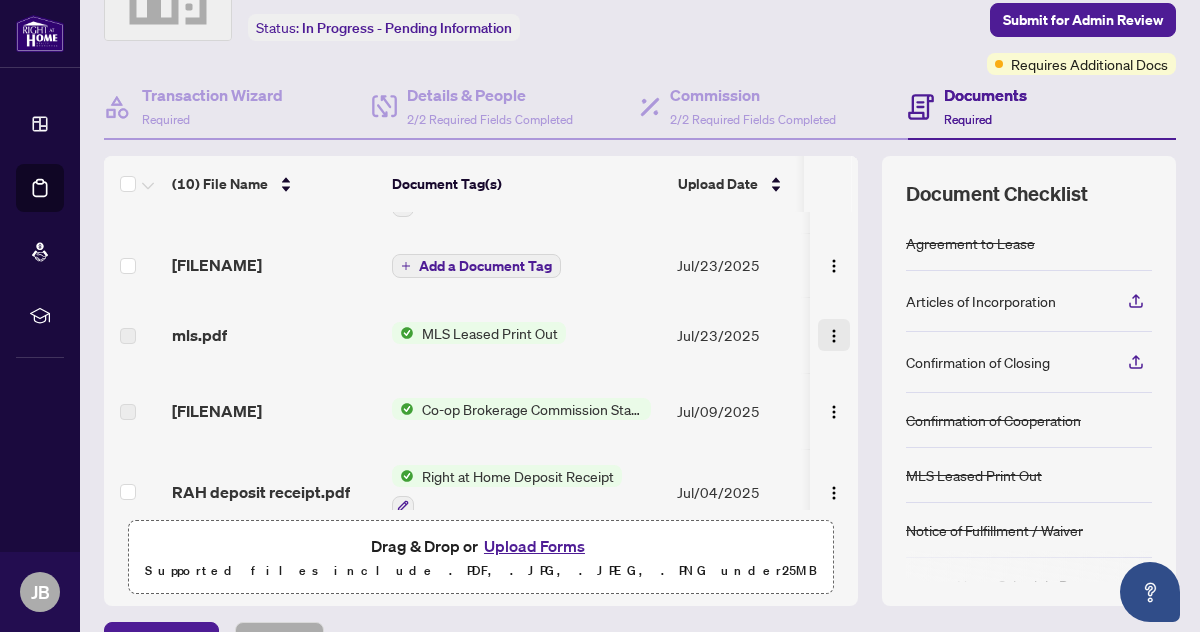 click at bounding box center [834, 336] 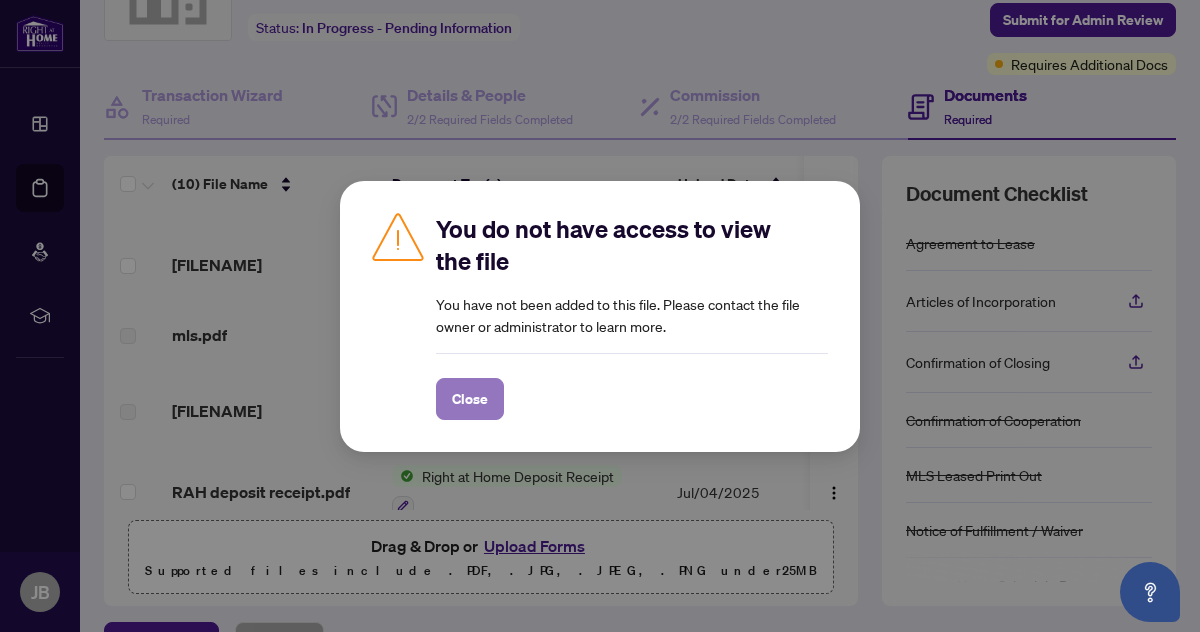 click on "Close" at bounding box center (470, 399) 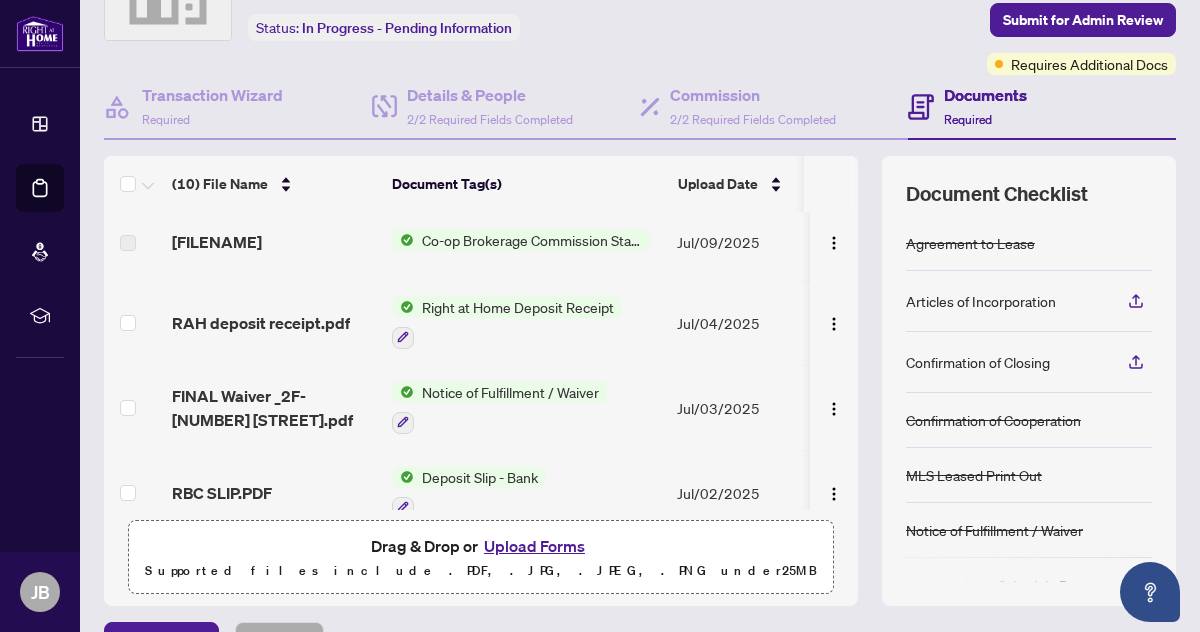 scroll, scrollTop: 535, scrollLeft: 0, axis: vertical 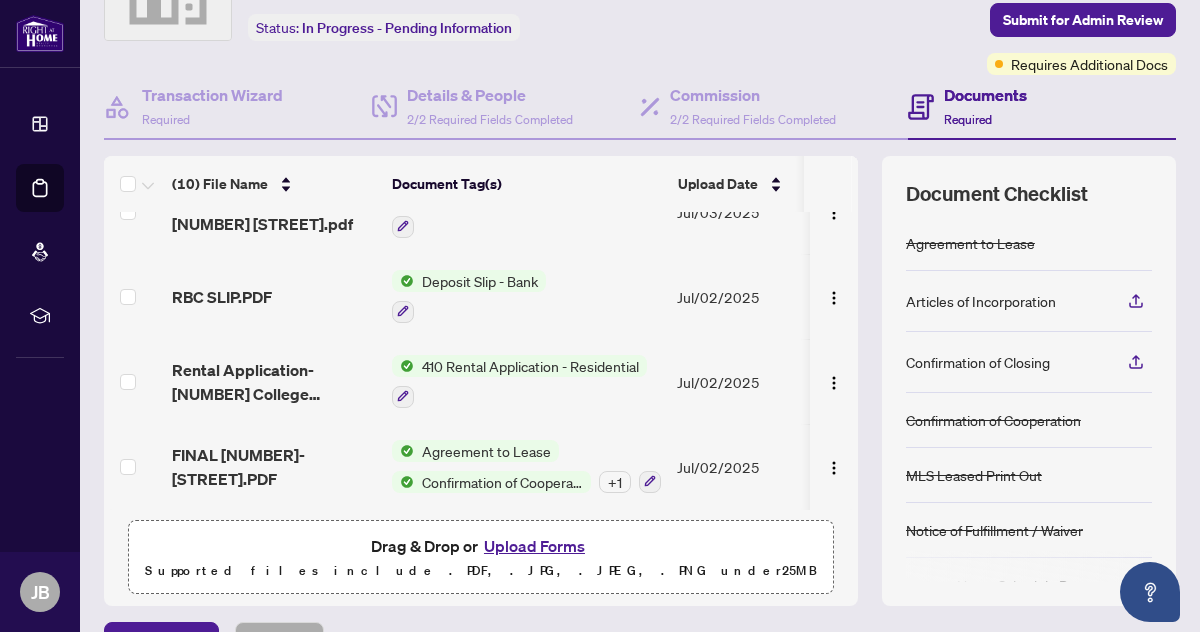 click on "Upload Forms" at bounding box center (534, 546) 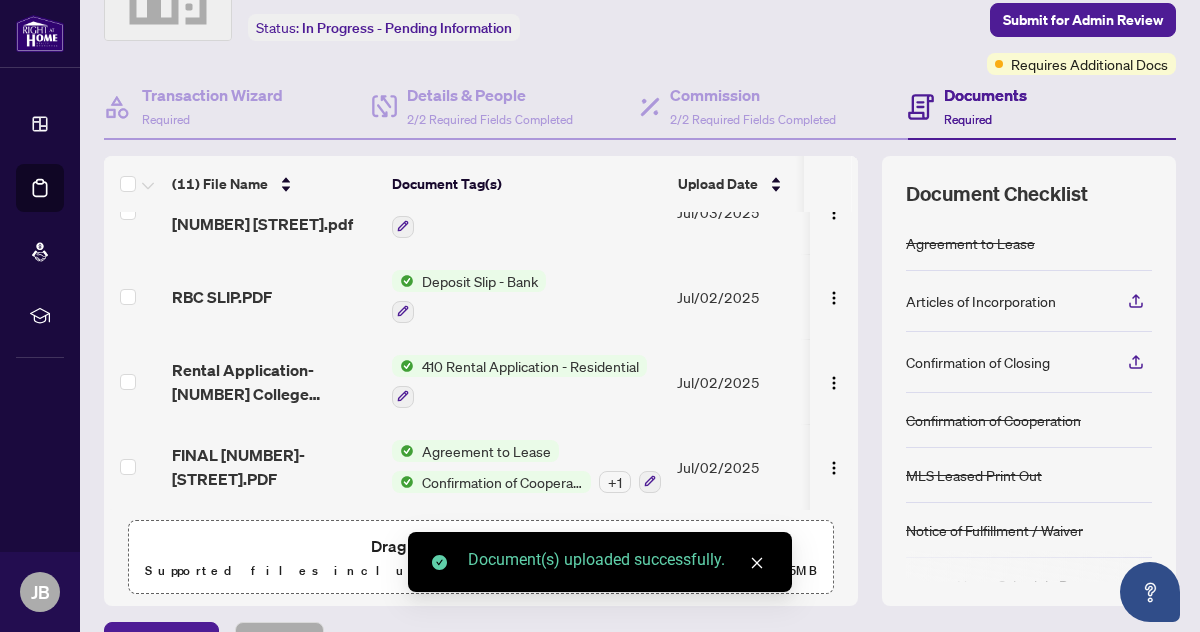 scroll, scrollTop: 615, scrollLeft: 0, axis: vertical 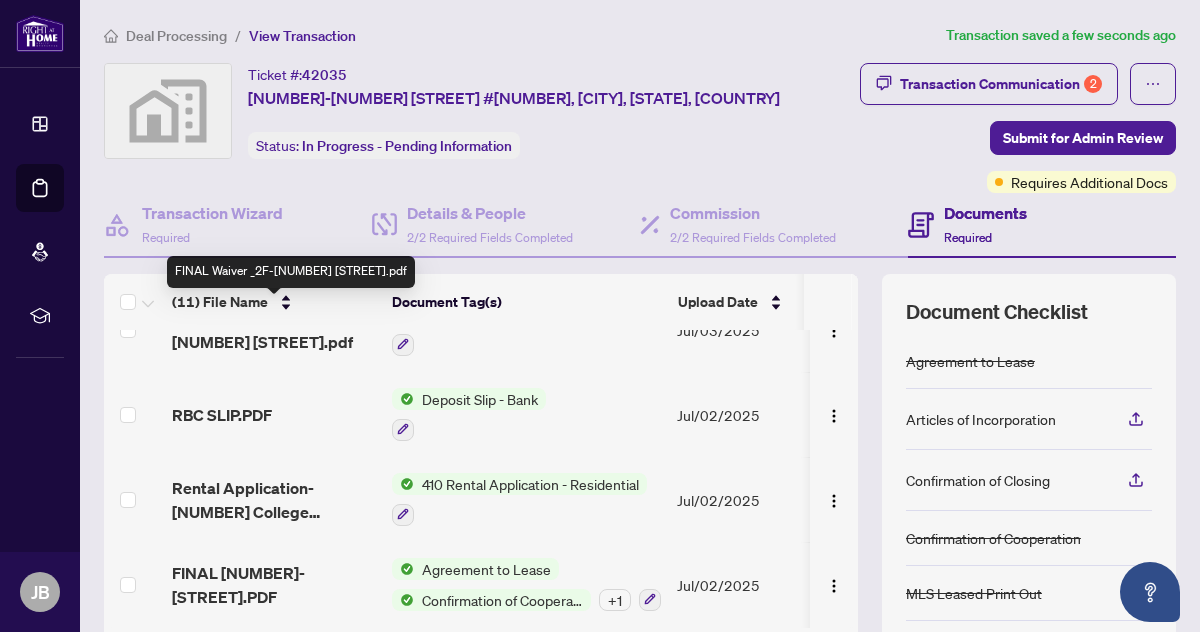 click on "FINAL Waiver _2F-[NUMBER] [STREET].pdf" at bounding box center [274, 330] 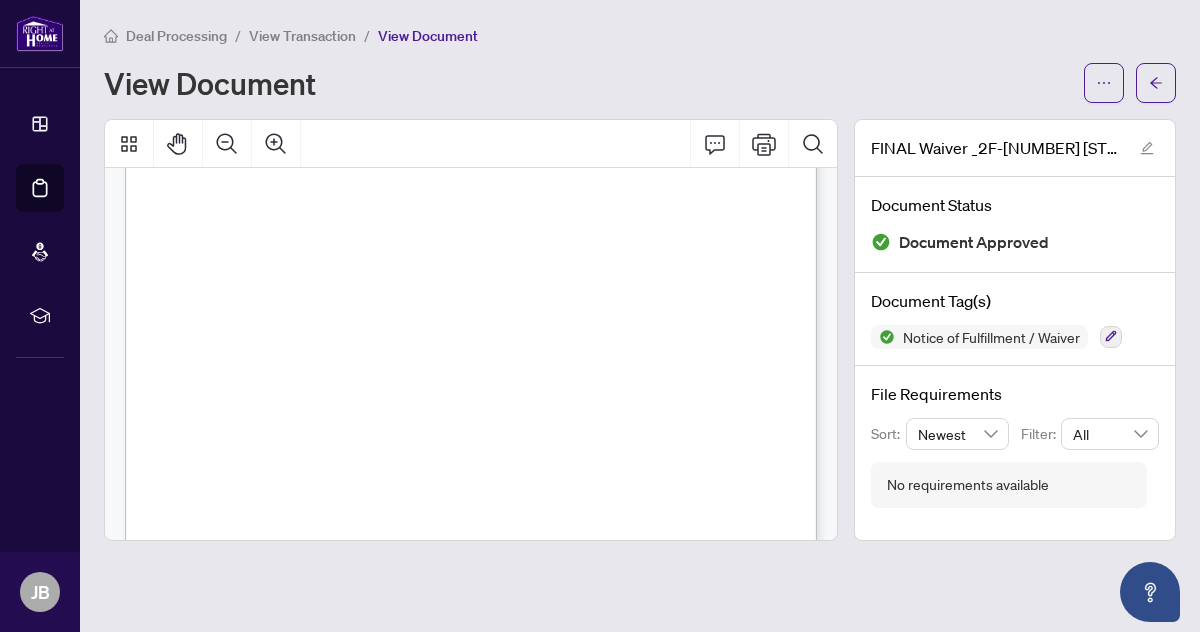 scroll, scrollTop: 0, scrollLeft: 0, axis: both 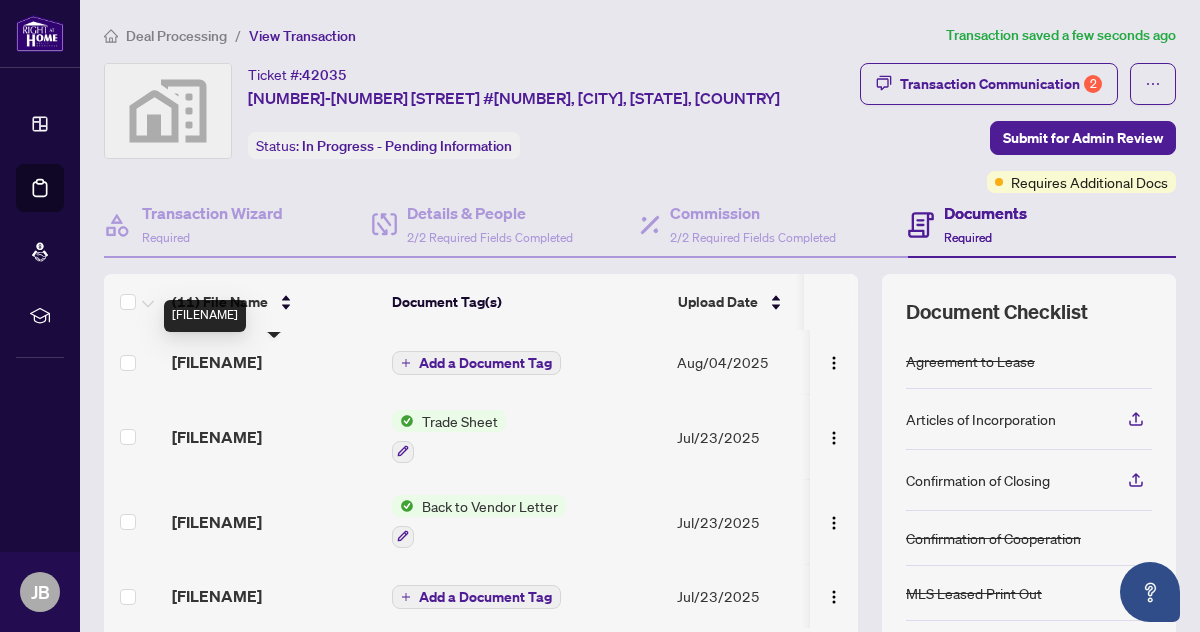 click on "[FILENAME]" at bounding box center (217, 362) 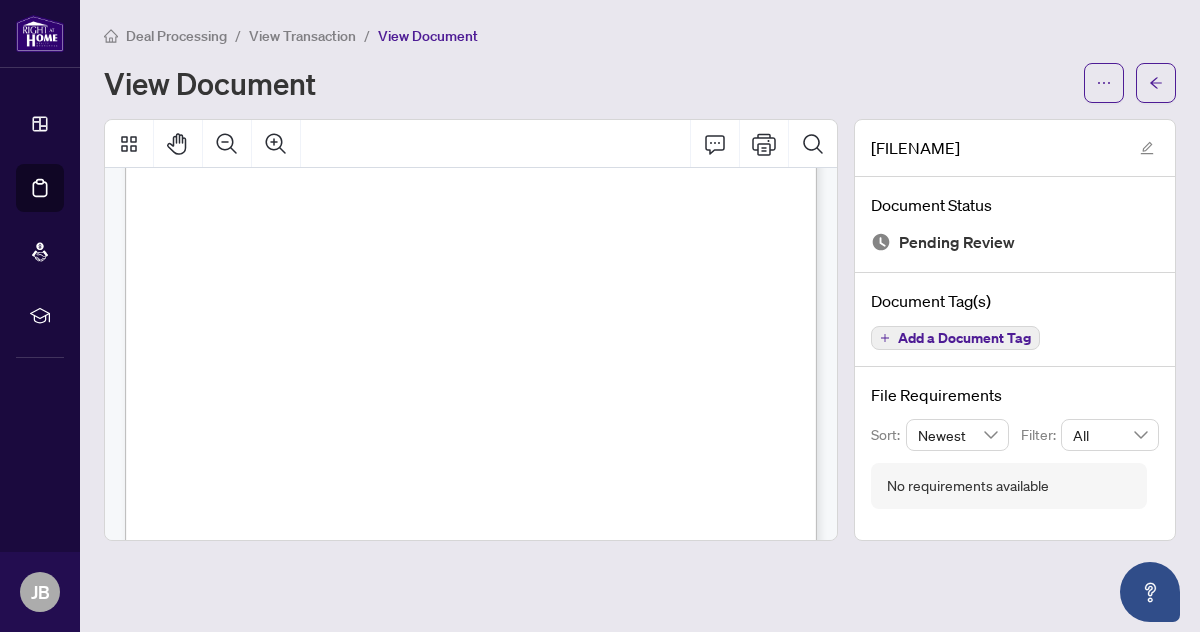 scroll, scrollTop: 0, scrollLeft: 0, axis: both 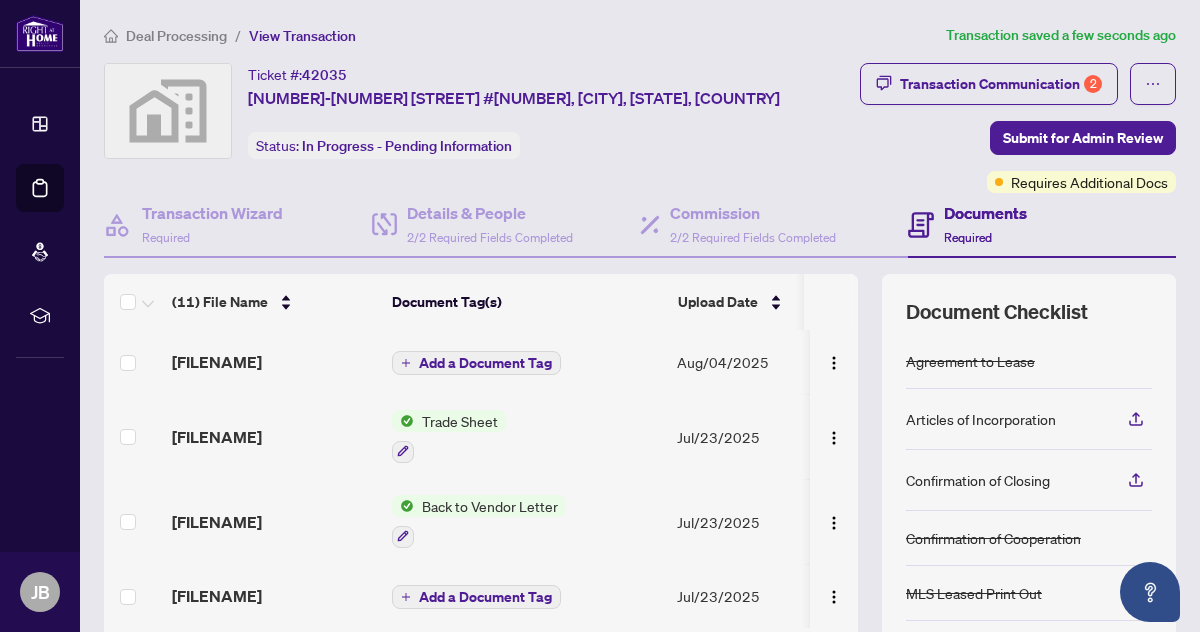 click on "Add a Document Tag" at bounding box center (485, 363) 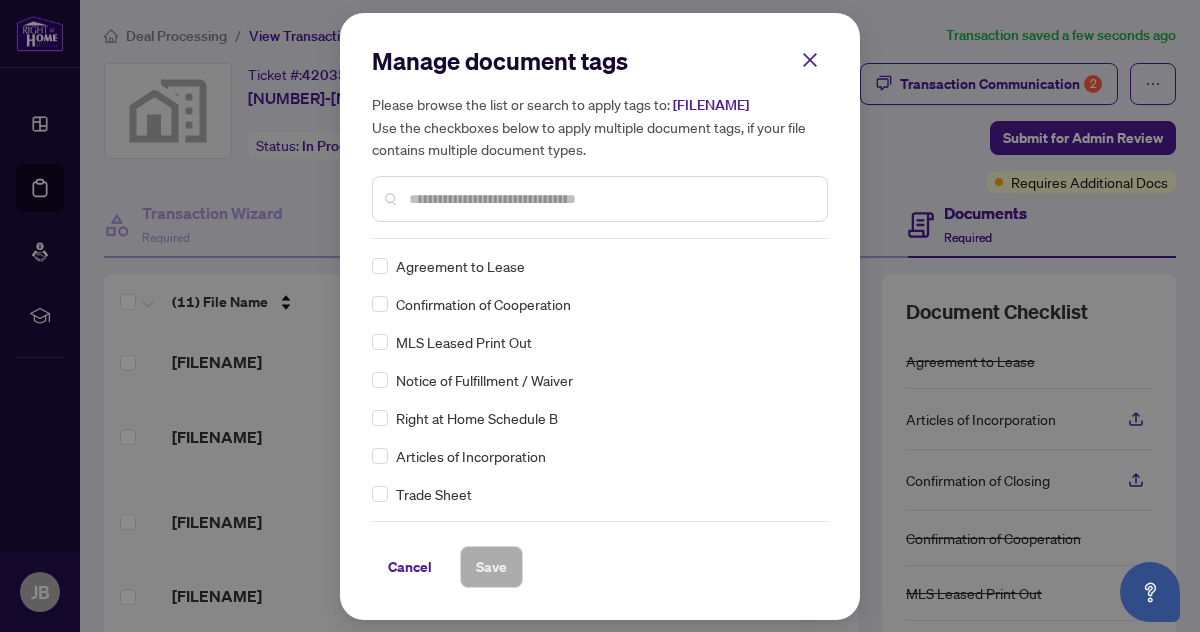 click at bounding box center [610, 199] 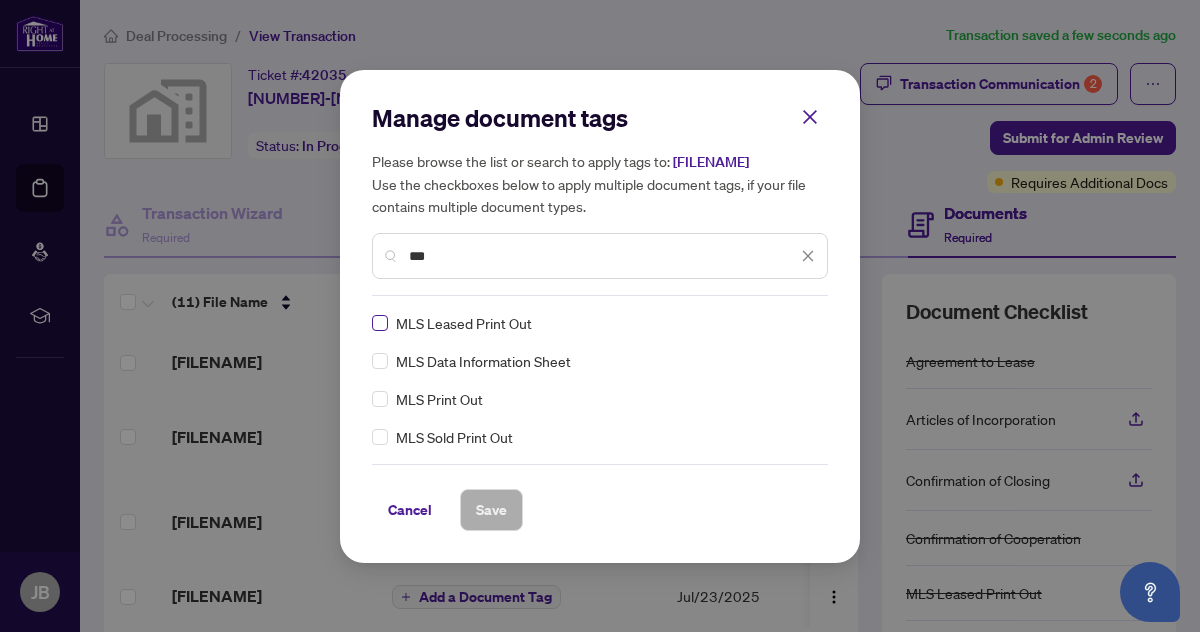 type on "***" 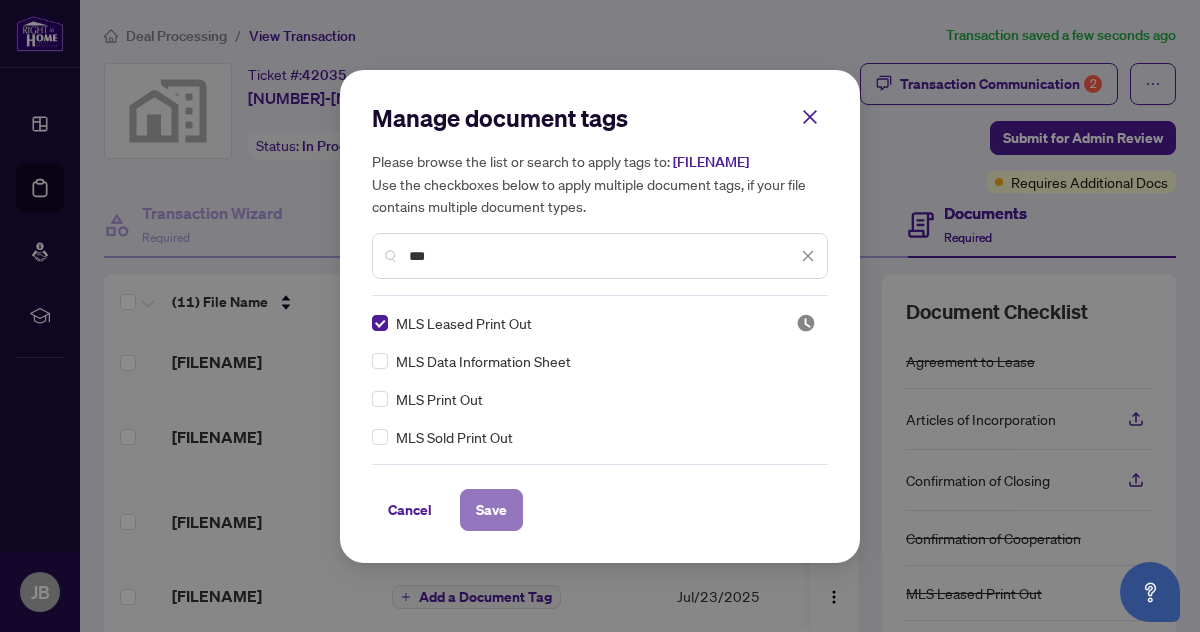 click on "Save" at bounding box center (491, 510) 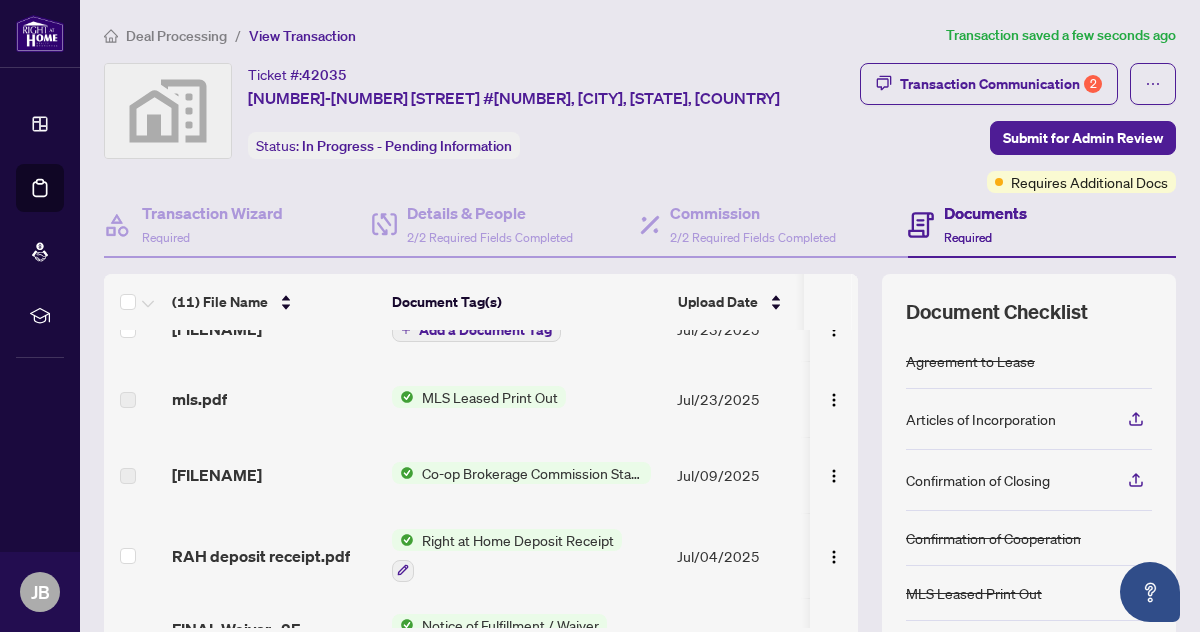 scroll, scrollTop: 302, scrollLeft: 0, axis: vertical 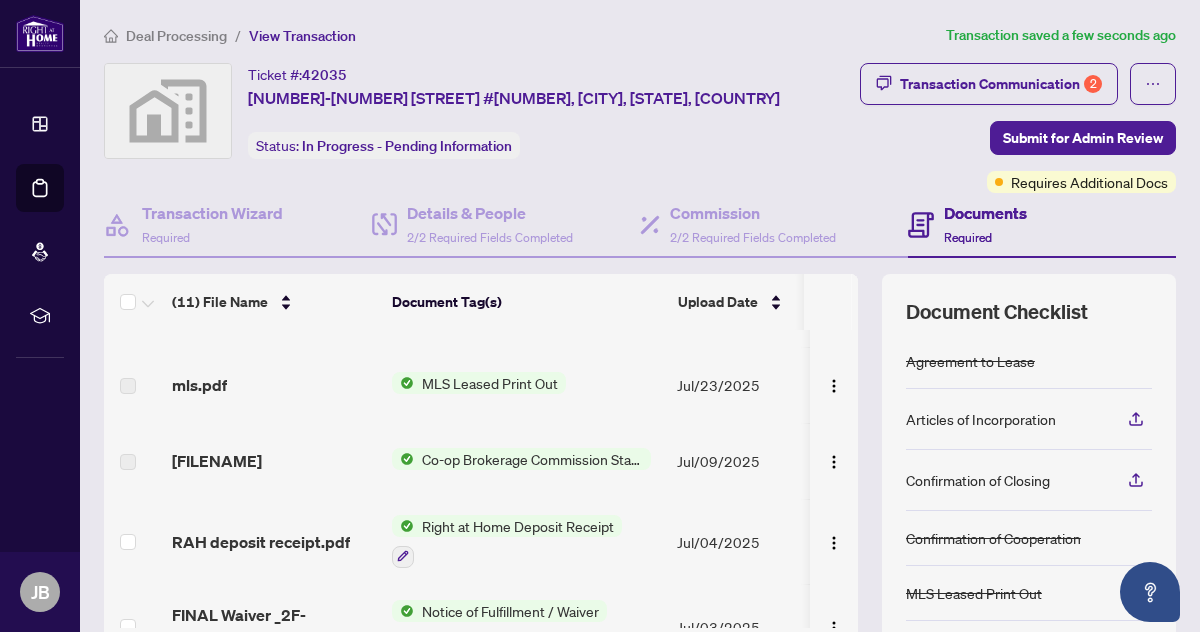 click on "MLS Leased Print Out" at bounding box center (490, 383) 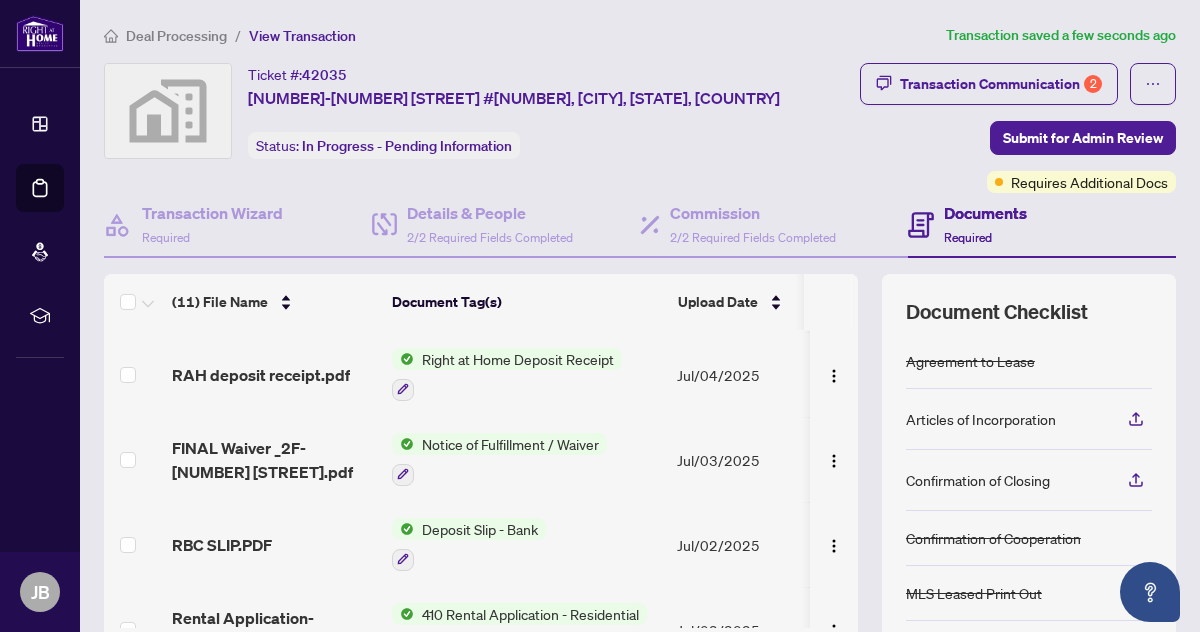 scroll, scrollTop: 511, scrollLeft: 0, axis: vertical 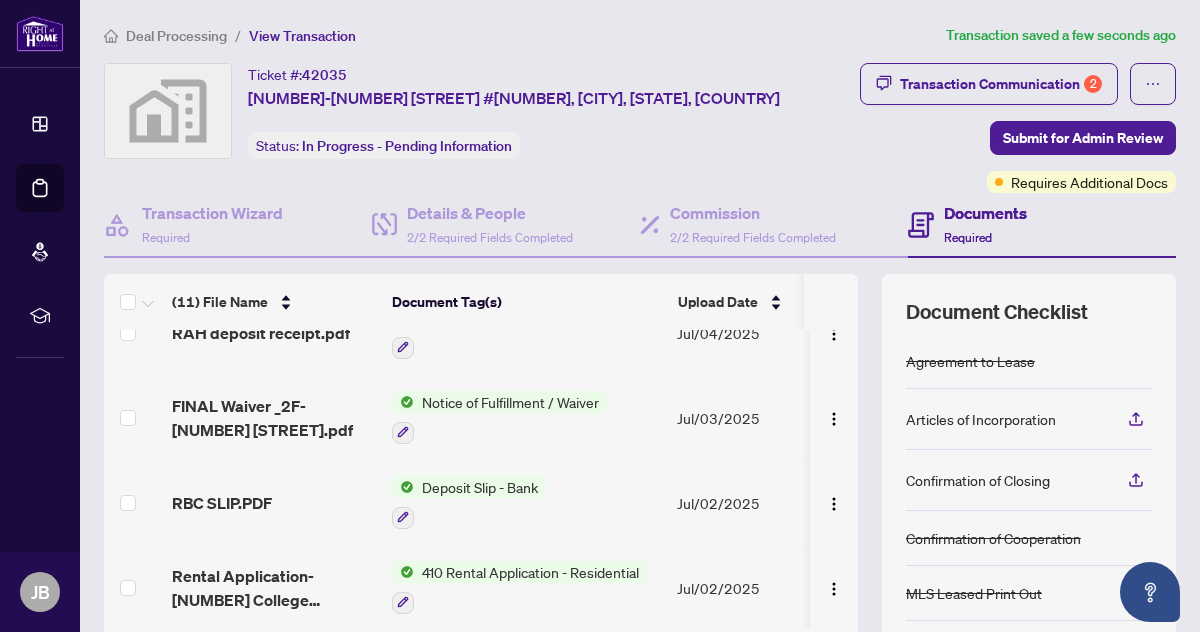 click on "Notice of Fulfillment / Waiver" at bounding box center (510, 402) 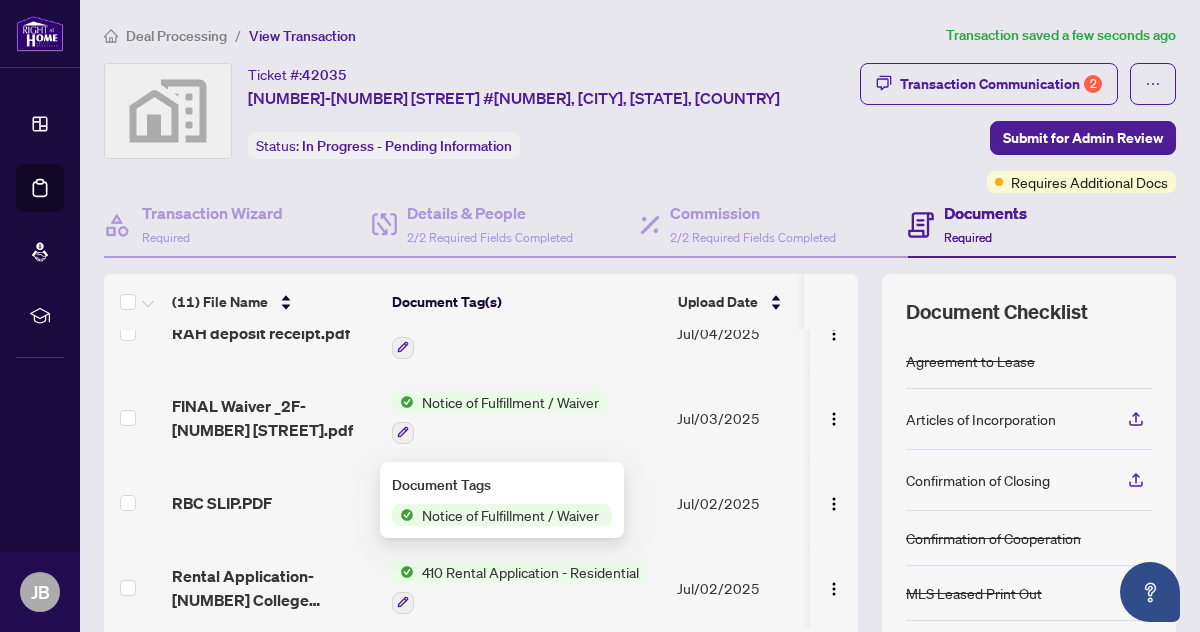 click on "Notice of Fulfillment / Waiver" at bounding box center [510, 402] 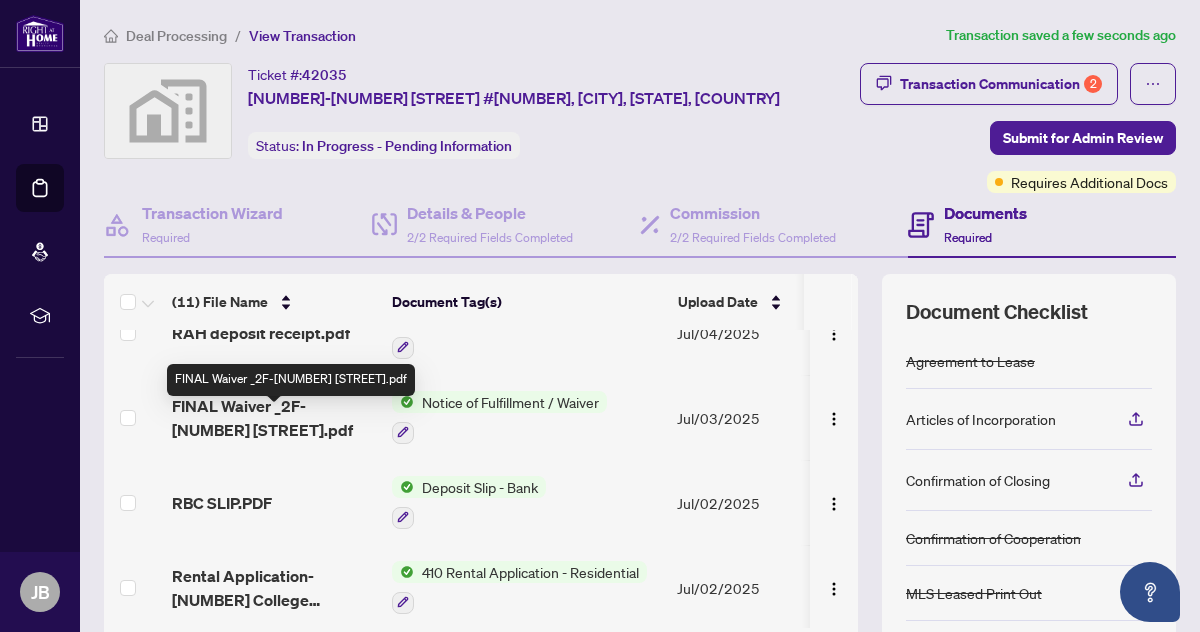 click on "FINAL Waiver _2F-[NUMBER] [STREET].pdf" at bounding box center [274, 418] 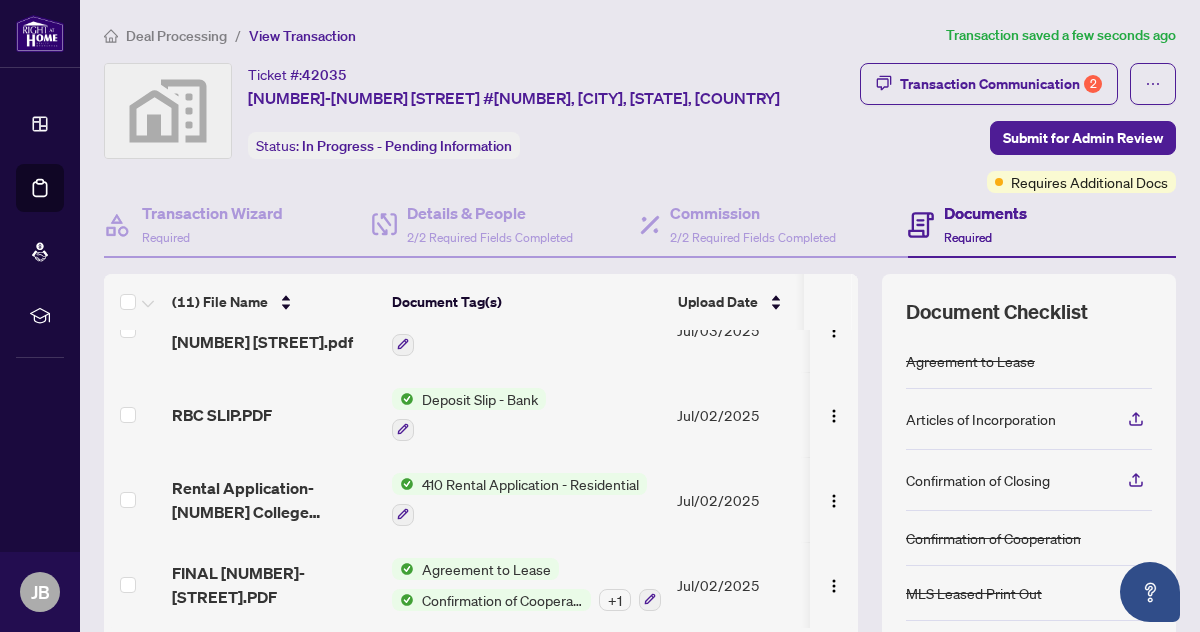 scroll, scrollTop: 619, scrollLeft: 0, axis: vertical 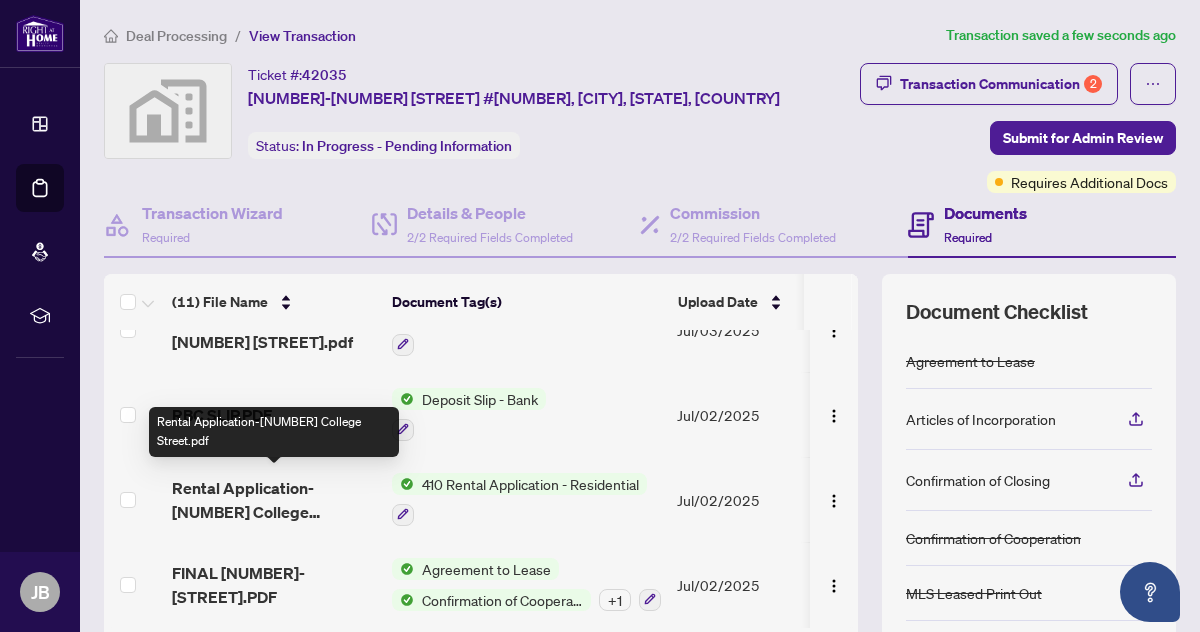 click on "Rental Application-[NUMBER] College Street.pdf" at bounding box center (274, 500) 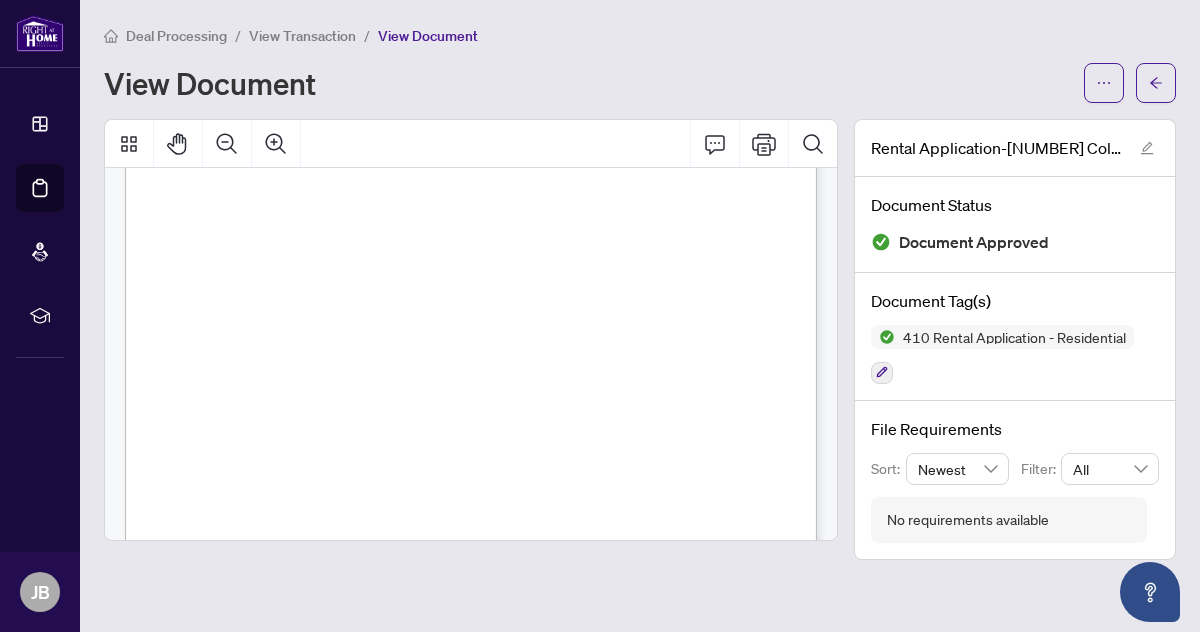 scroll, scrollTop: 309, scrollLeft: 0, axis: vertical 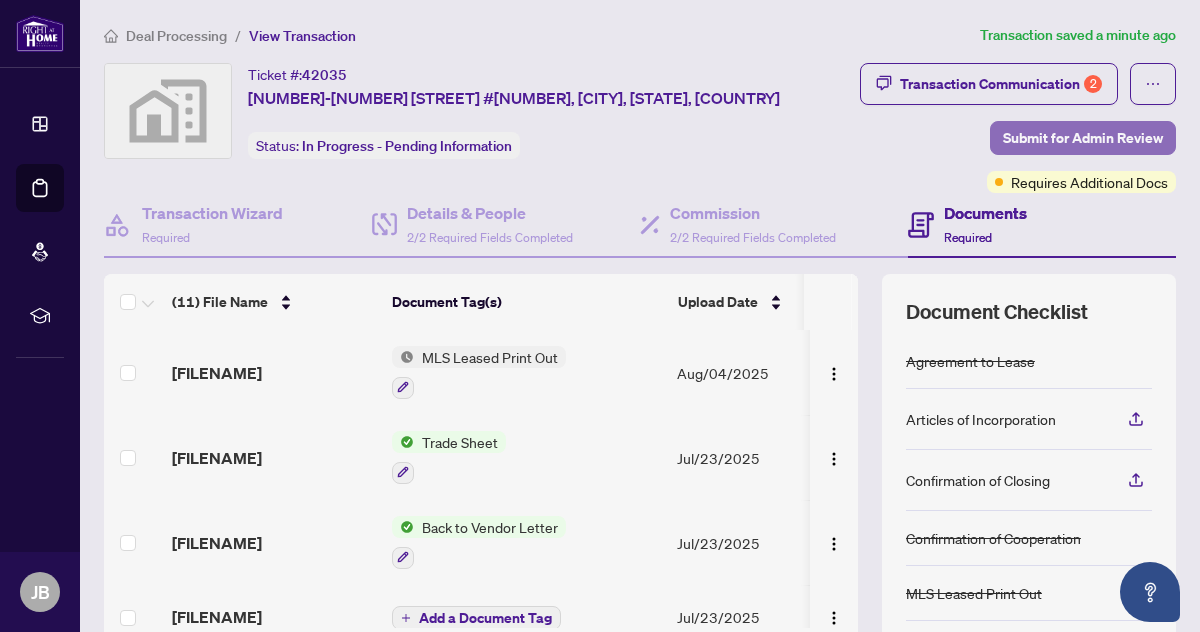click on "Submit for Admin Review" at bounding box center [1083, 138] 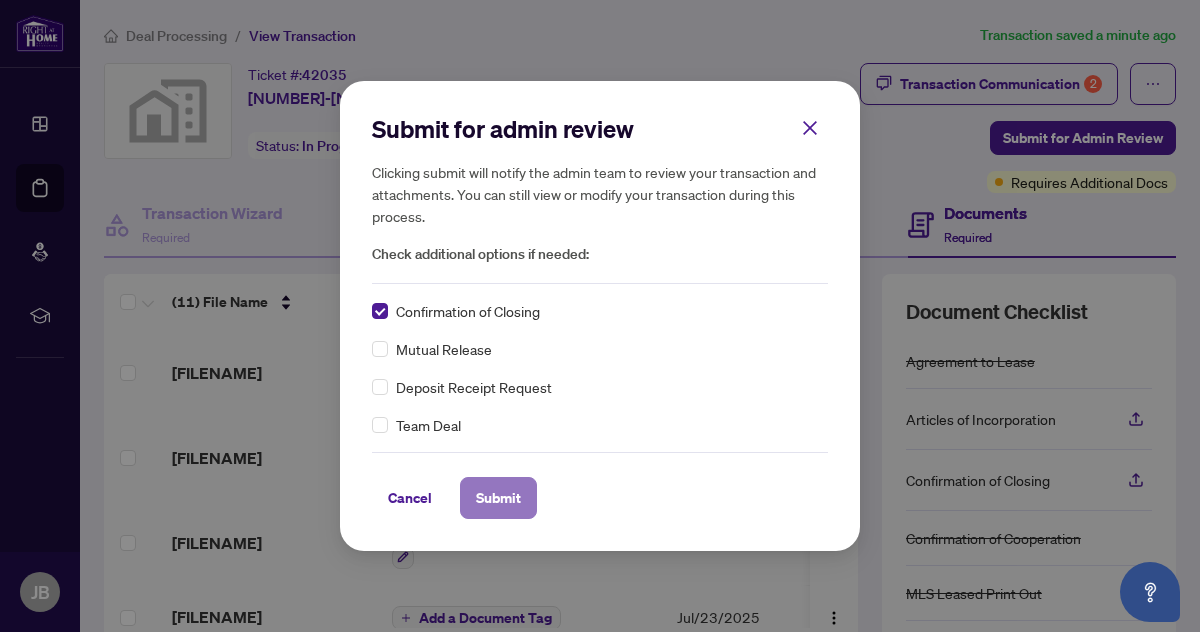 click on "Submit" at bounding box center [498, 498] 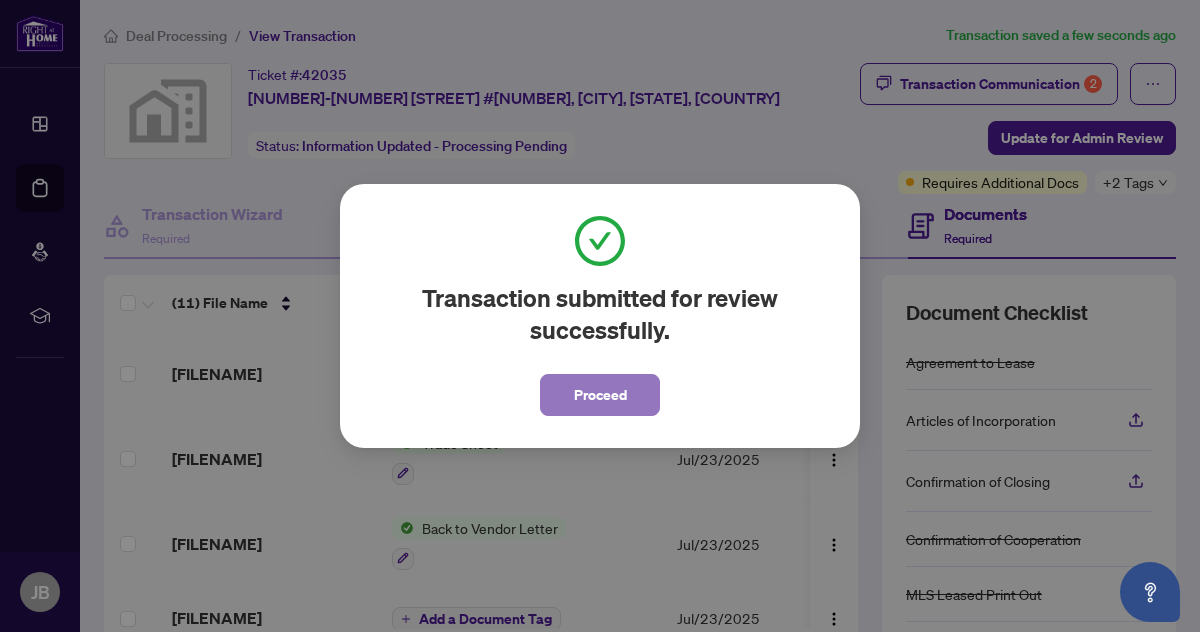 click on "Proceed" at bounding box center [600, 395] 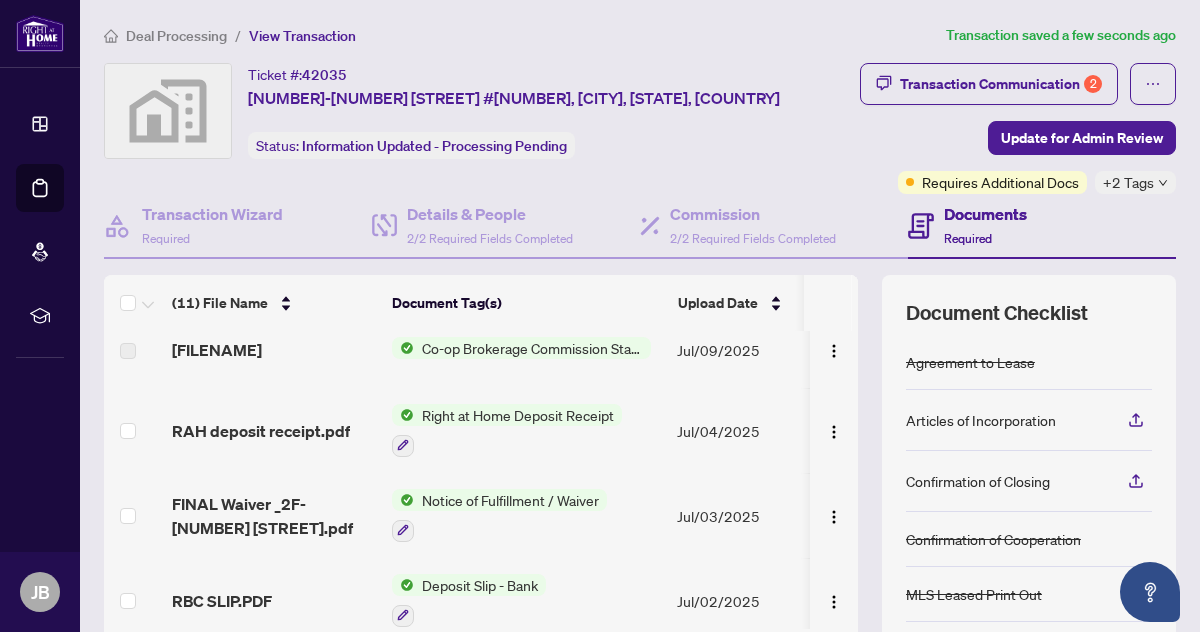 scroll, scrollTop: 0, scrollLeft: 0, axis: both 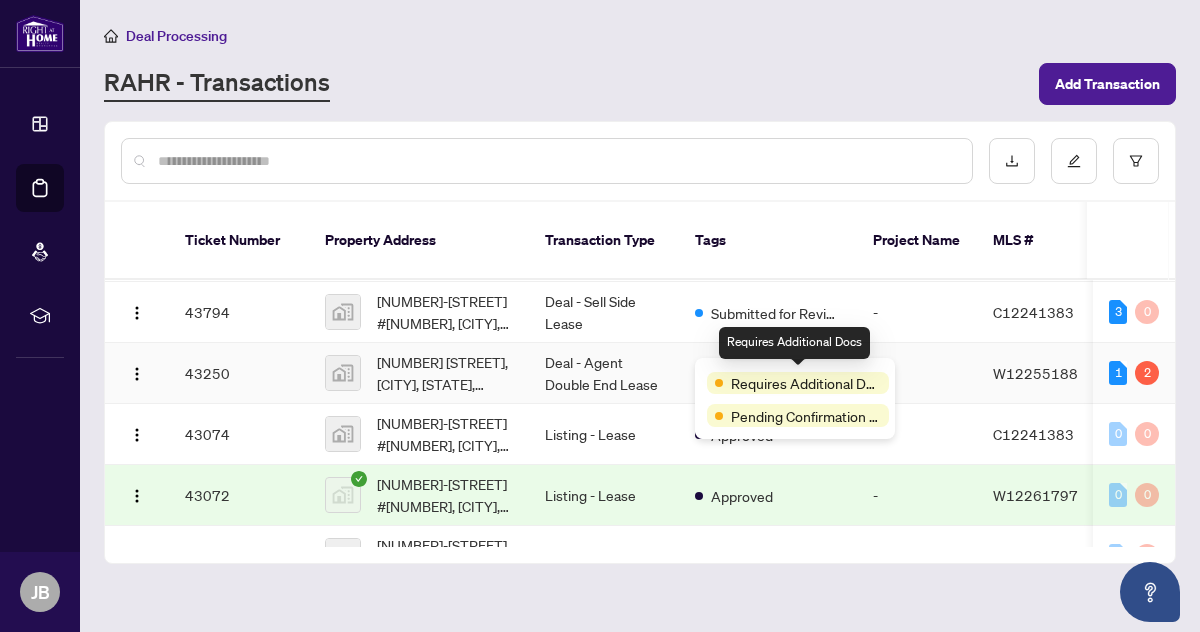 click on "Requires Additional Docs" at bounding box center (798, 383) 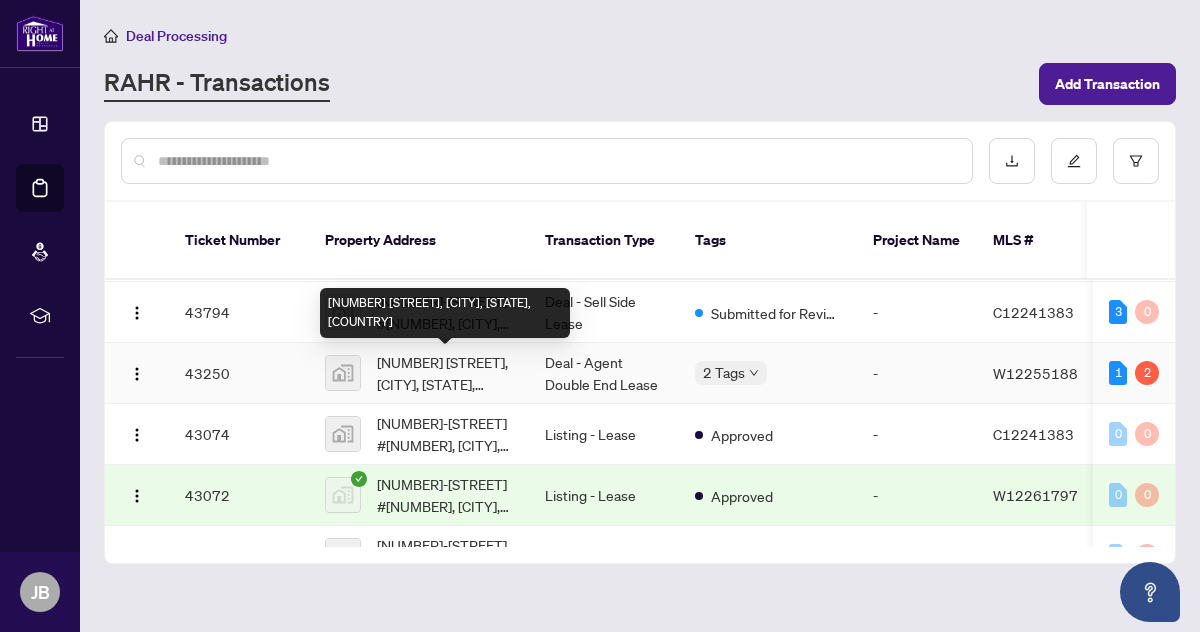 click on "[NUMBER] [STREET], [CITY], [STATE], [COUNTRY]" at bounding box center [445, 373] 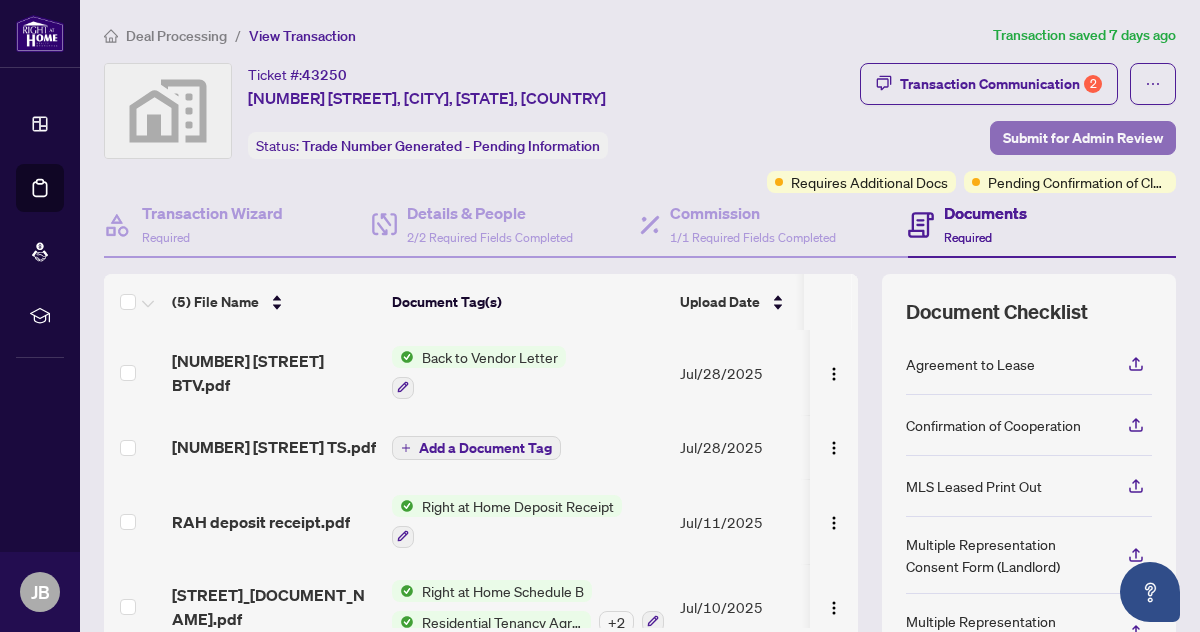 click on "Submit for Admin Review" at bounding box center [1083, 138] 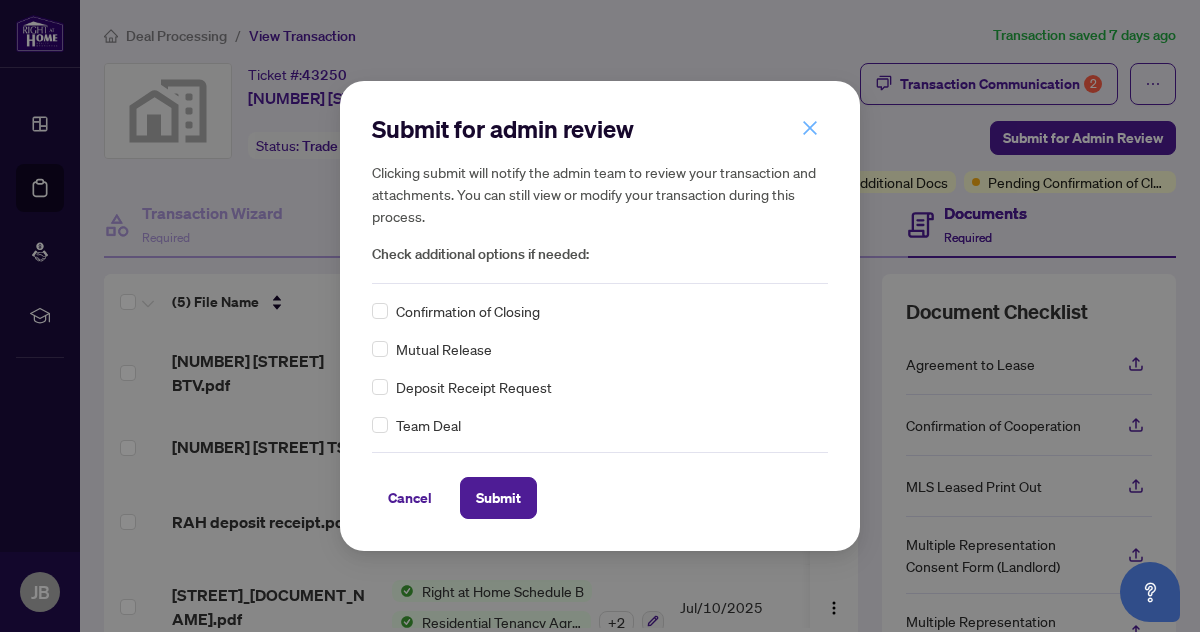 click 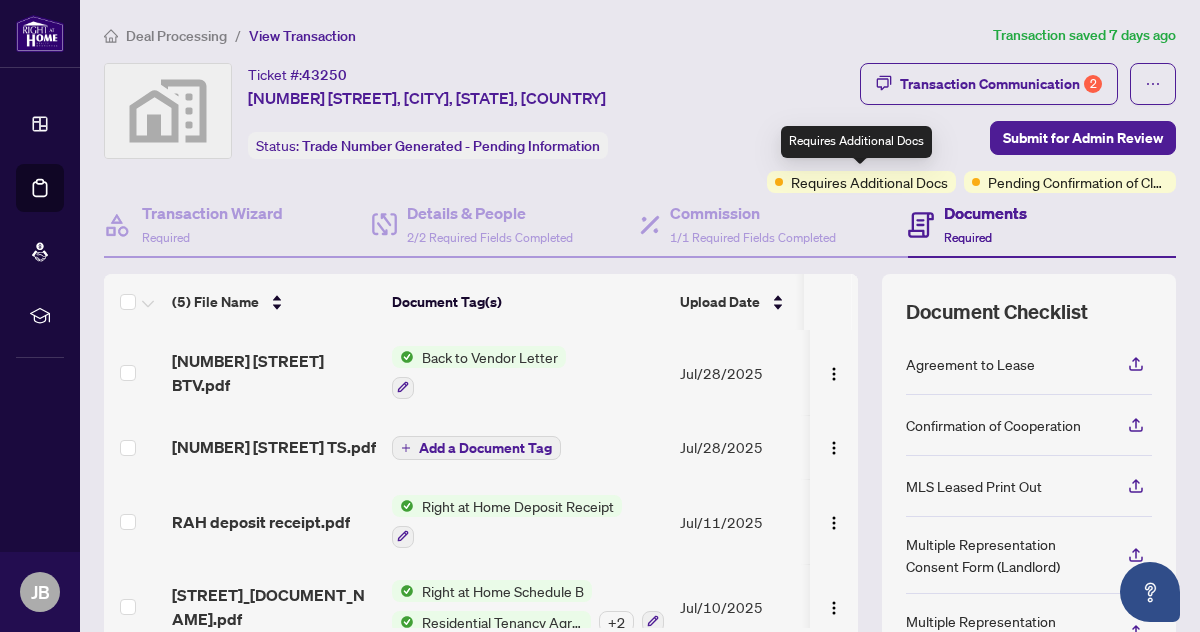 click on "Requires Additional Docs" at bounding box center (869, 182) 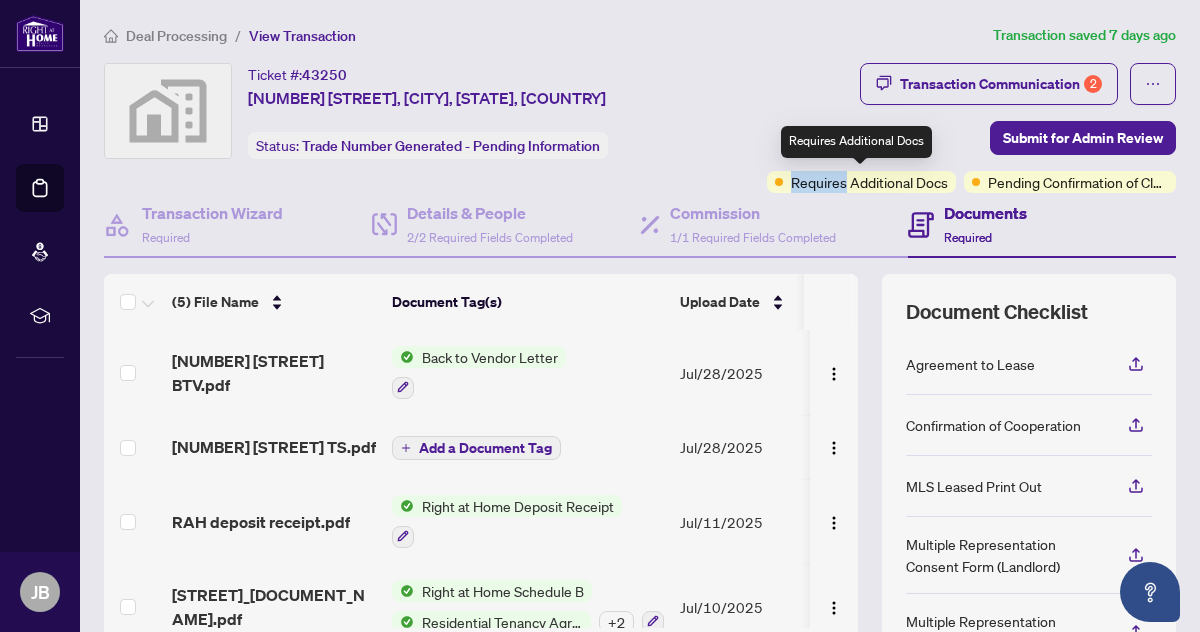 click on "Requires Additional Docs" at bounding box center [869, 182] 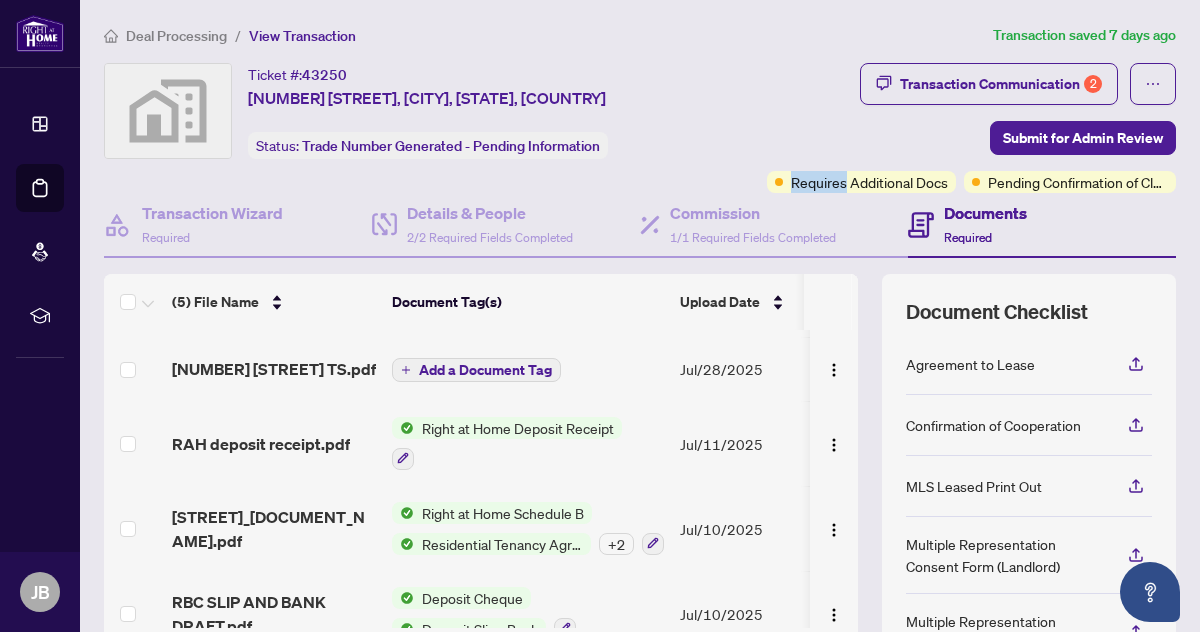scroll, scrollTop: 110, scrollLeft: 0, axis: vertical 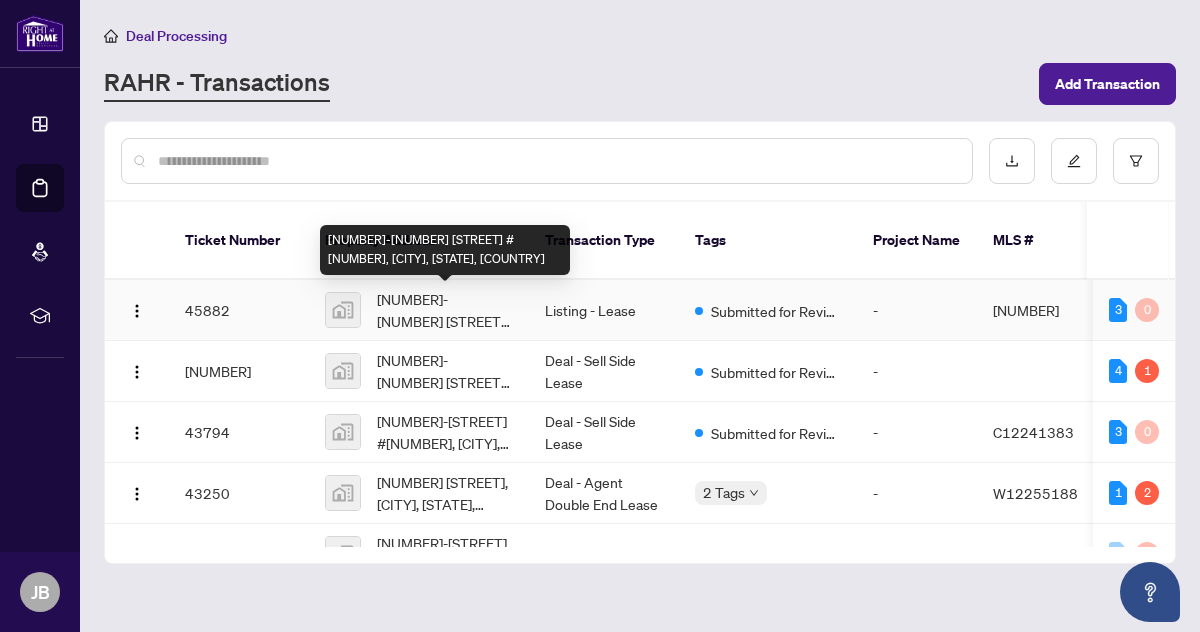 click on "[NUMBER]-[NUMBER] [STREET] #[NUMBER], [CITY], [STATE], [COUNTRY]" at bounding box center (445, 310) 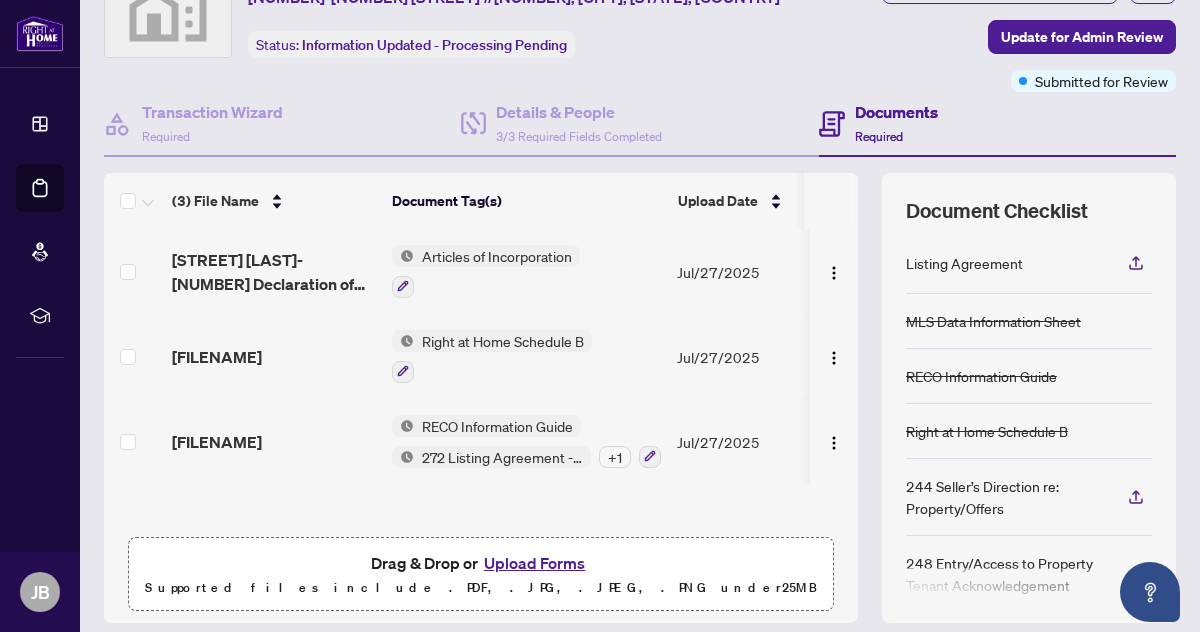 scroll, scrollTop: 106, scrollLeft: 0, axis: vertical 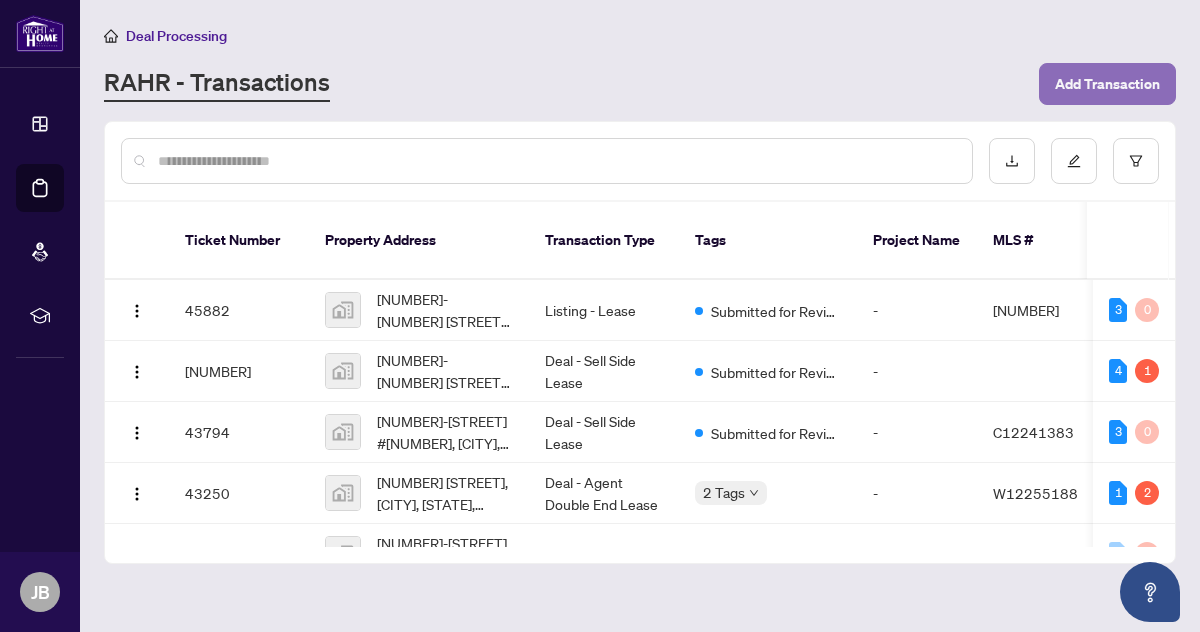 click on "Add Transaction" at bounding box center [1107, 84] 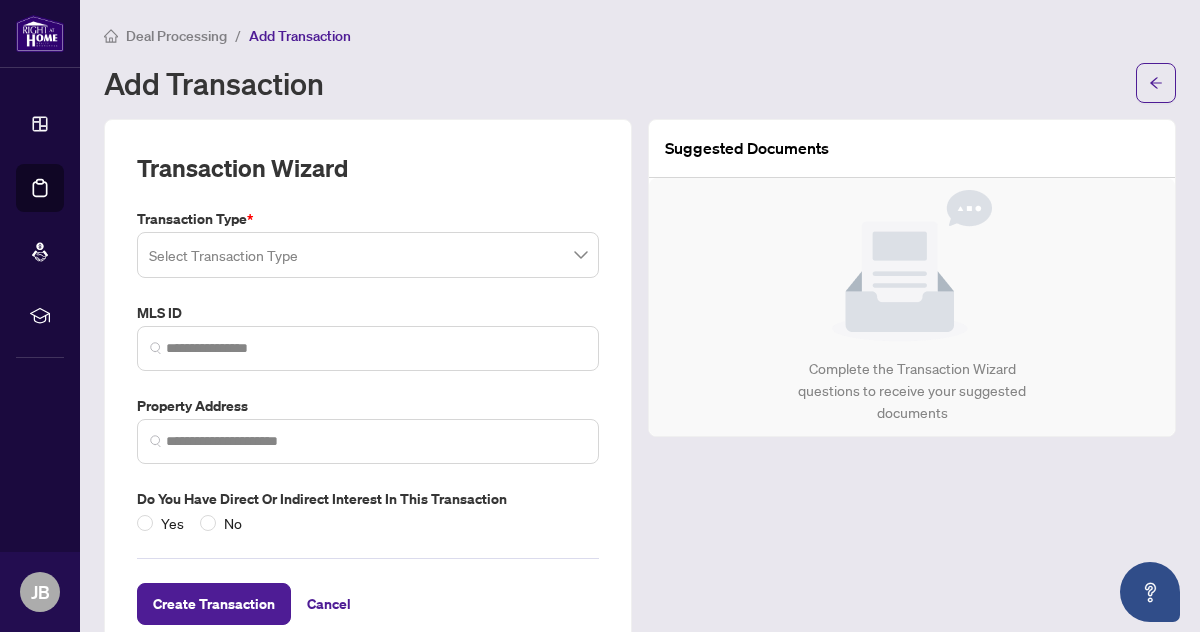 click at bounding box center (368, 255) 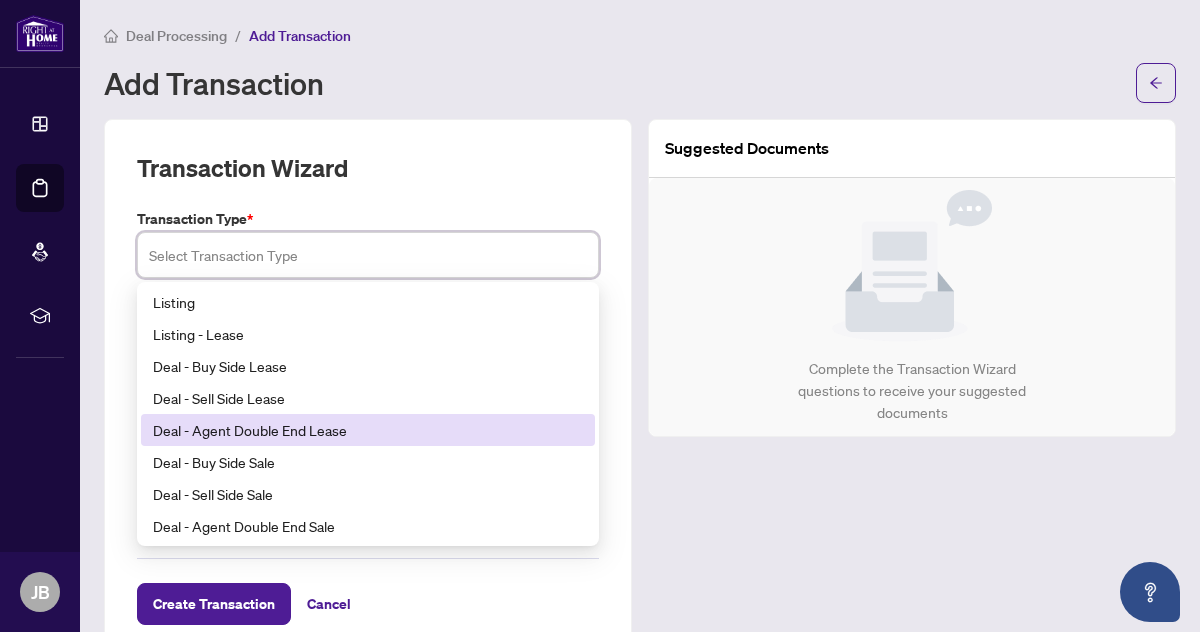click on "Deal - Agent Double End Lease" at bounding box center [368, 430] 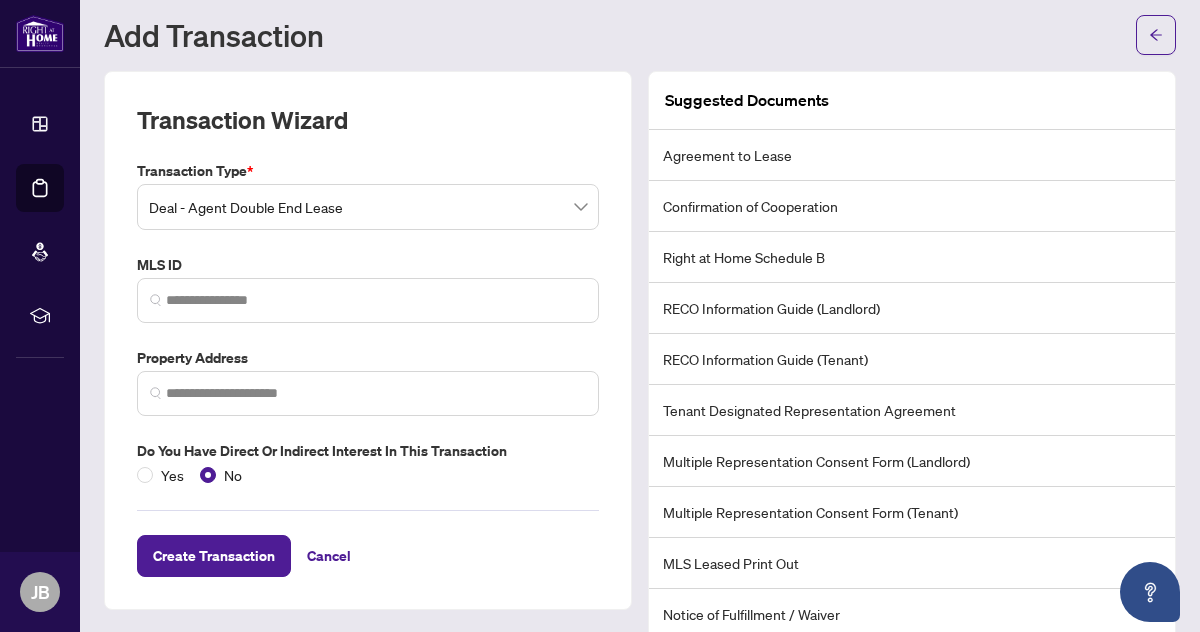 scroll, scrollTop: 79, scrollLeft: 0, axis: vertical 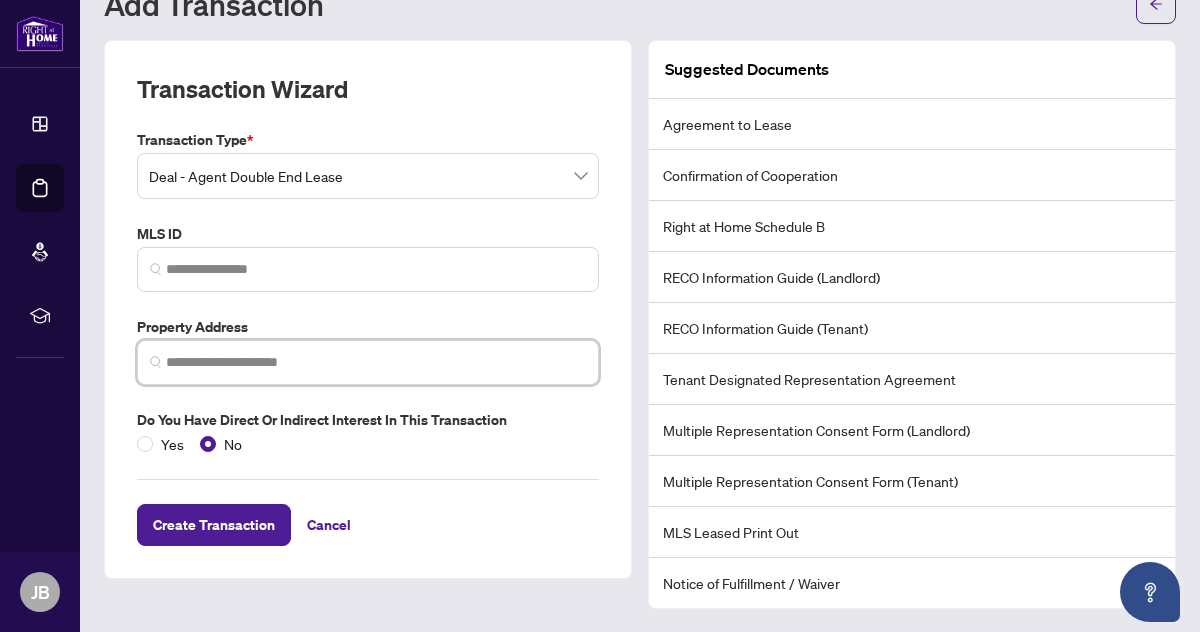 click at bounding box center (376, 362) 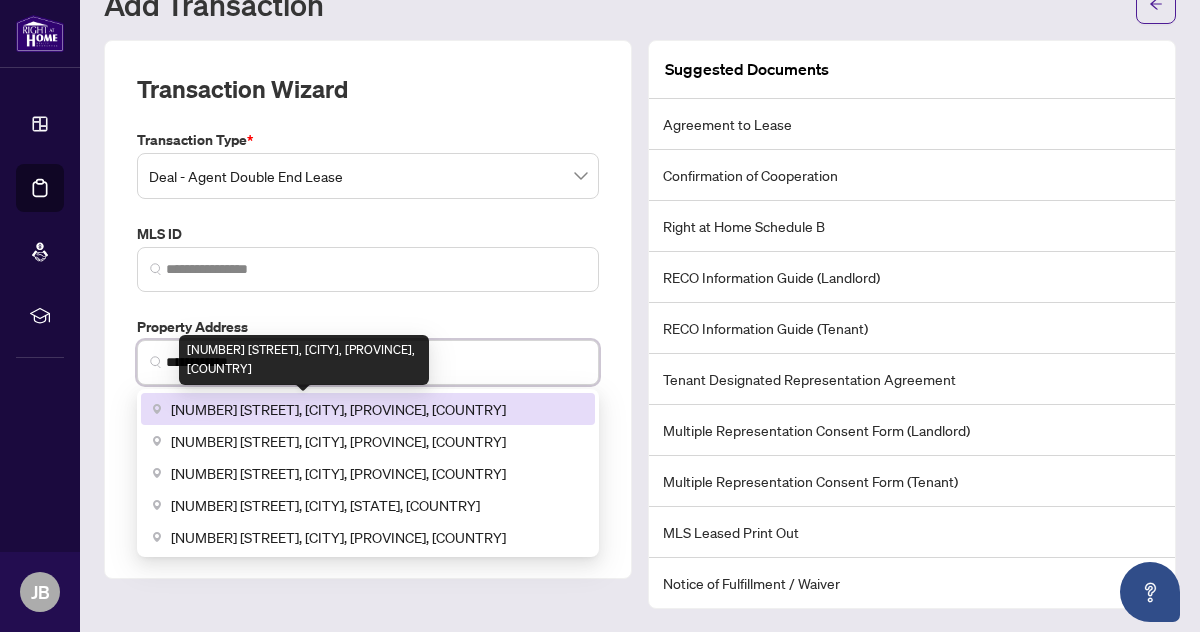 click on "[NUMBER] [STREET], [CITY], [PROVINCE], [COUNTRY]" at bounding box center [338, 409] 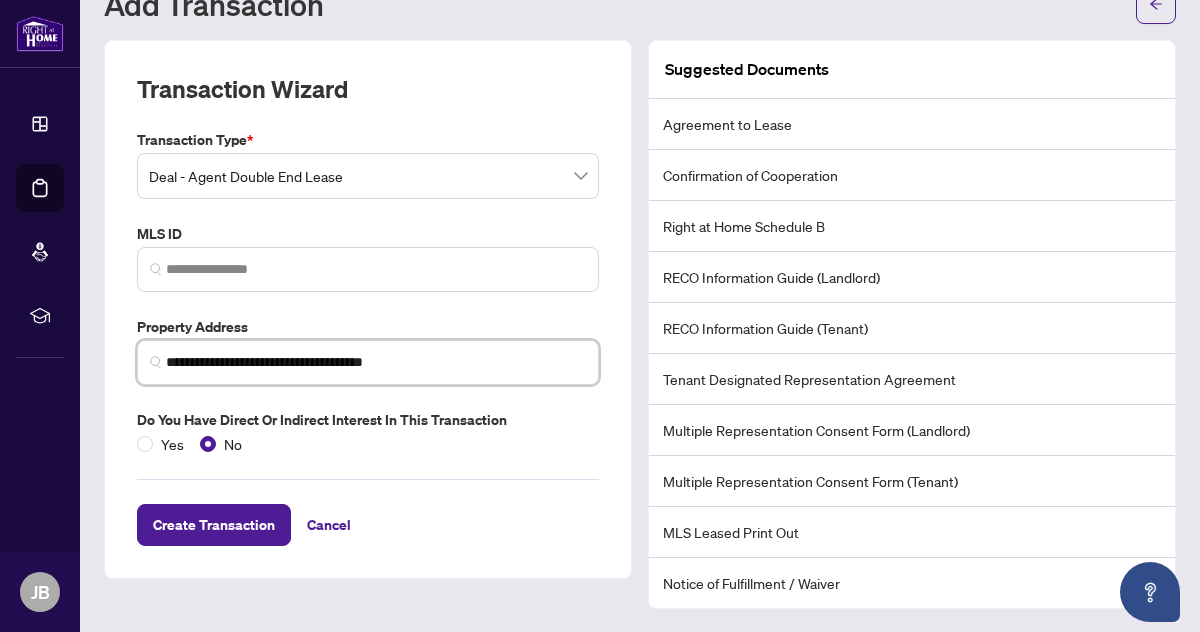 click on "**********" at bounding box center (376, 362) 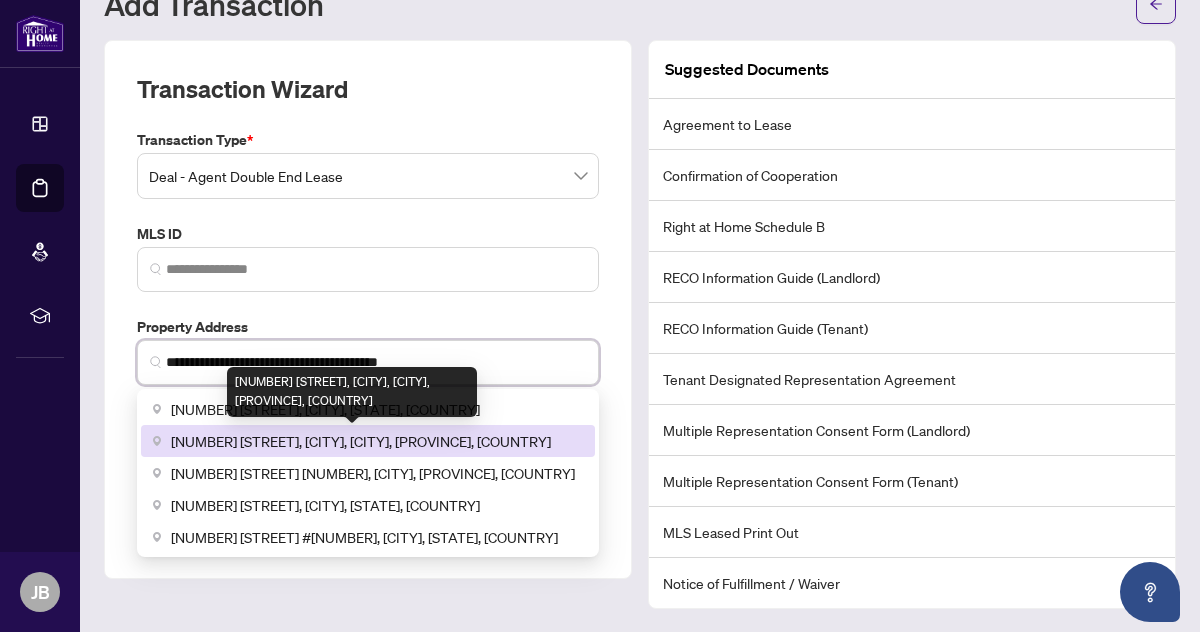 click on "[NUMBER] [STREET], [CITY], [CITY], [PROVINCE], [COUNTRY]" at bounding box center (361, 441) 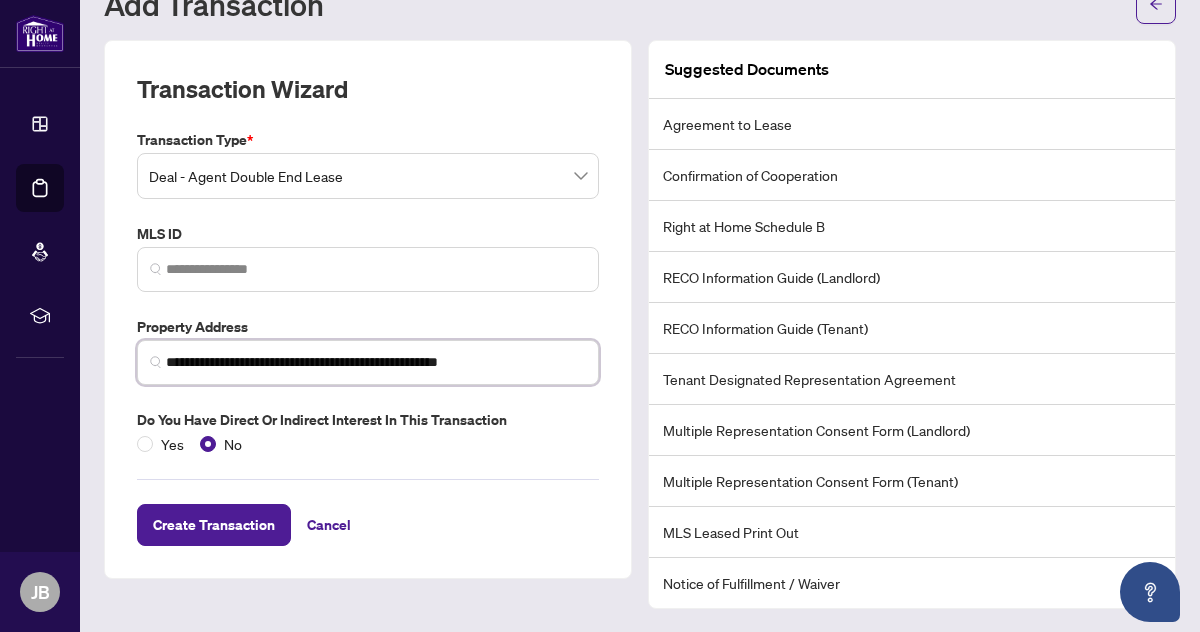 click on "**********" at bounding box center [376, 362] 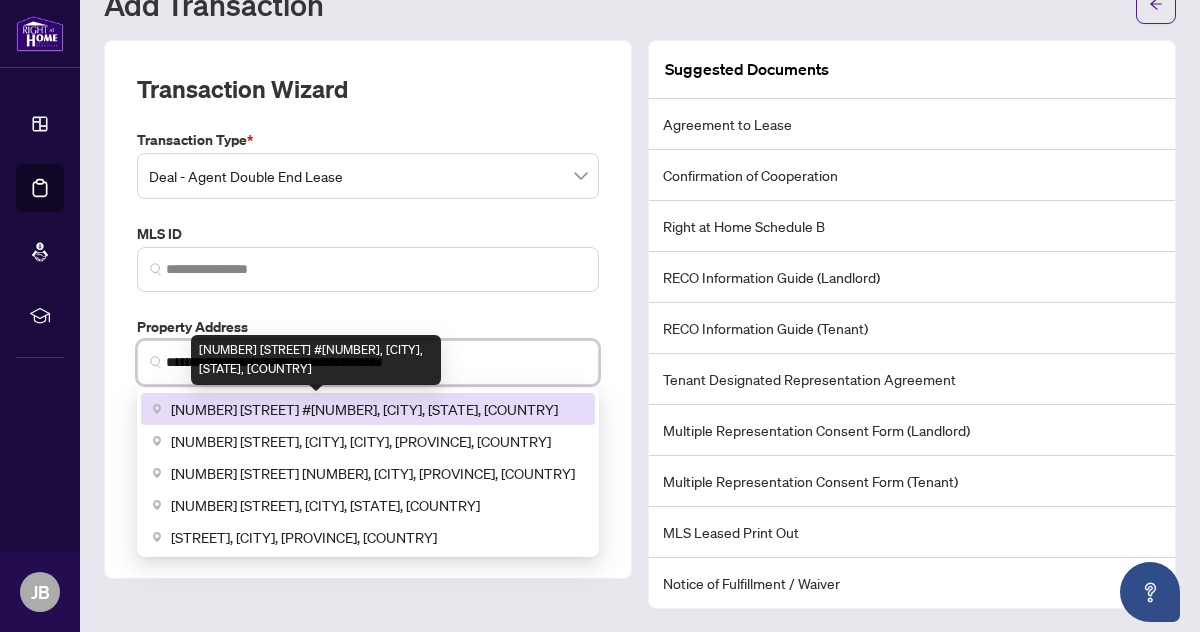 click on "[NUMBER] [STREET] #[NUMBER], [CITY], [STATE], [COUNTRY]" at bounding box center (364, 409) 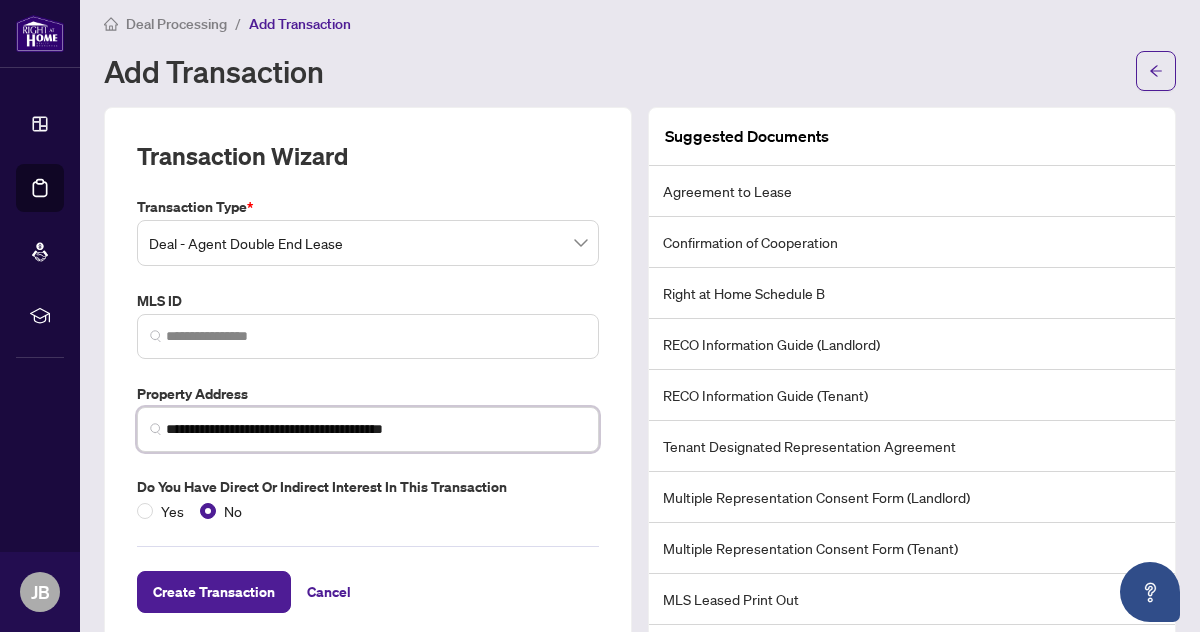 scroll, scrollTop: 79, scrollLeft: 0, axis: vertical 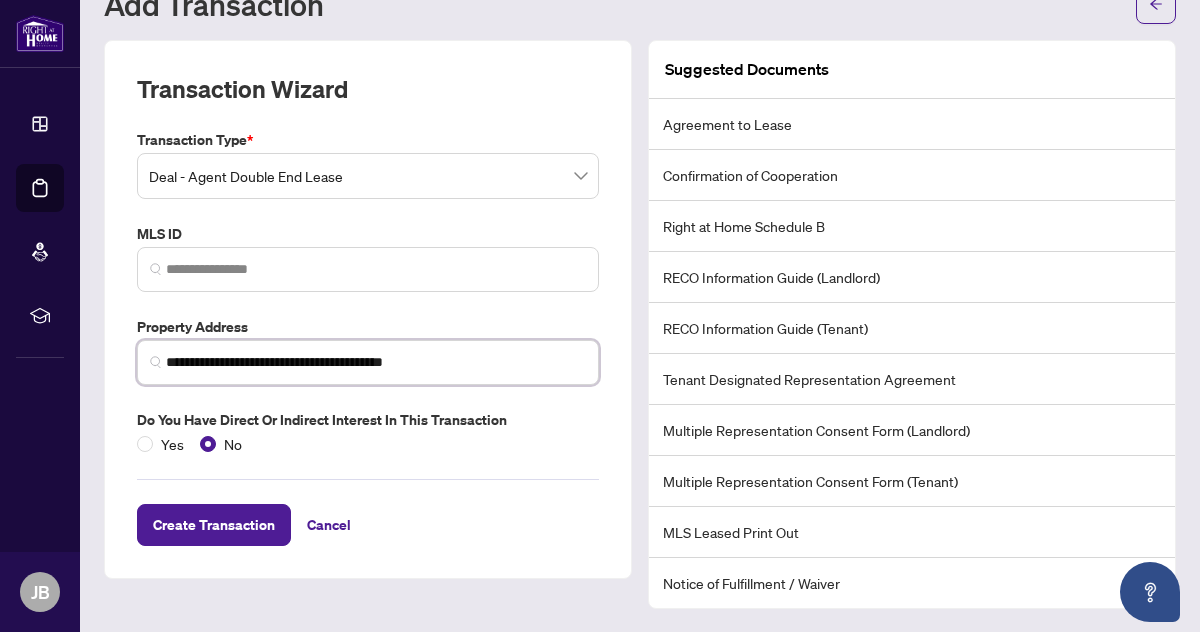 type on "**********" 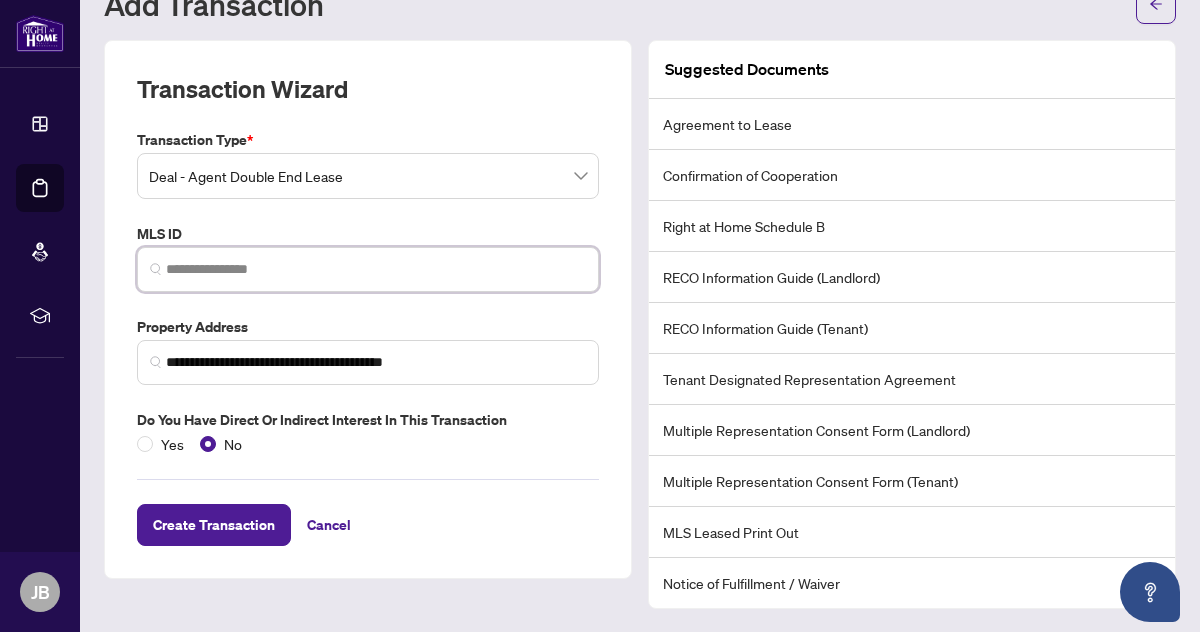 click at bounding box center [376, 269] 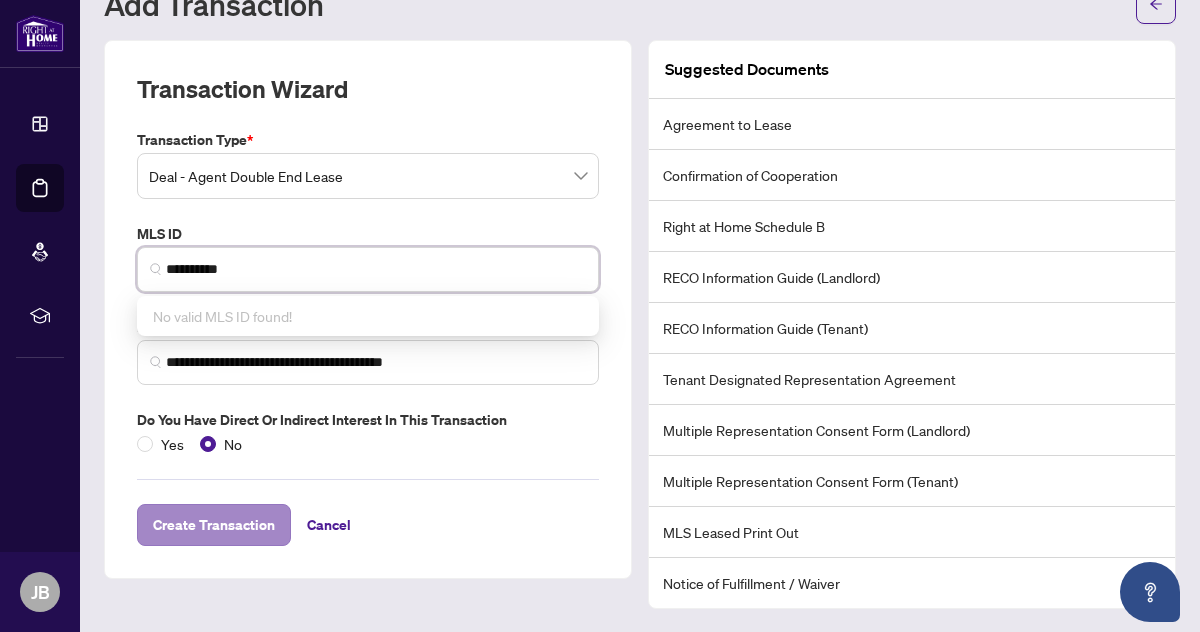 type on "**********" 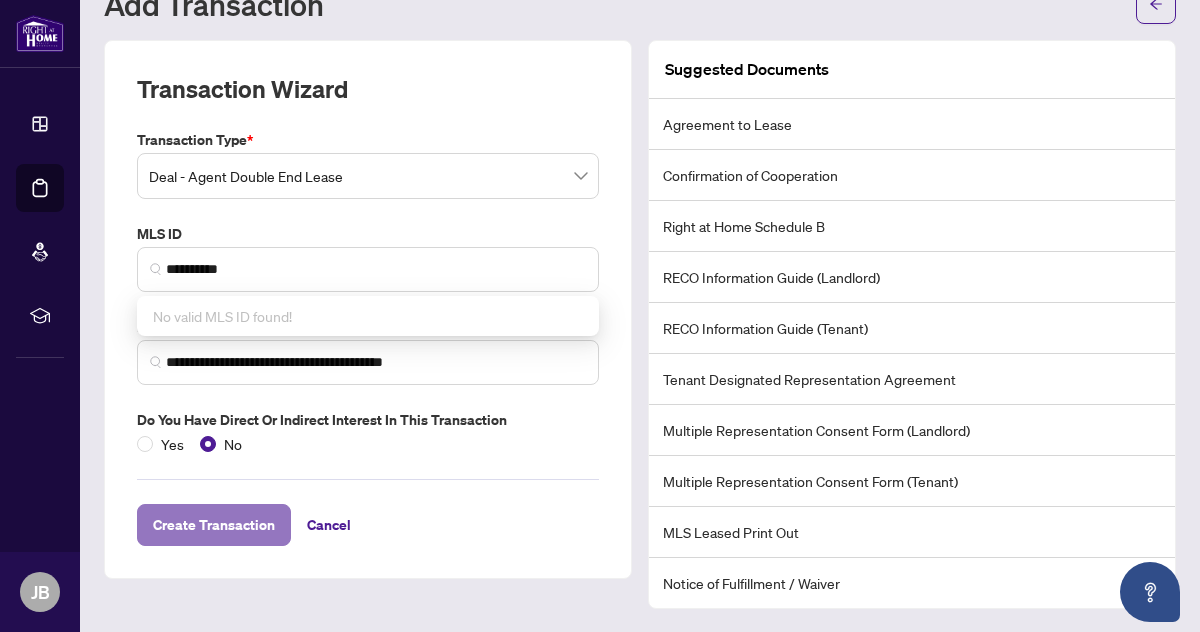 click on "Create Transaction" at bounding box center [214, 525] 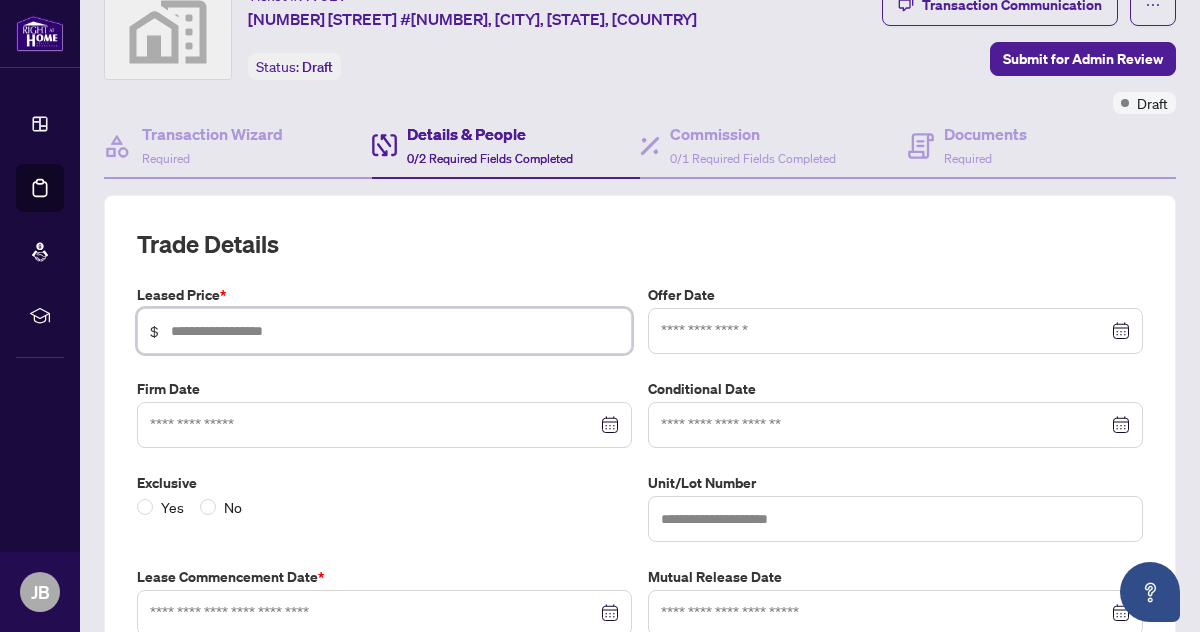 click at bounding box center (395, 331) 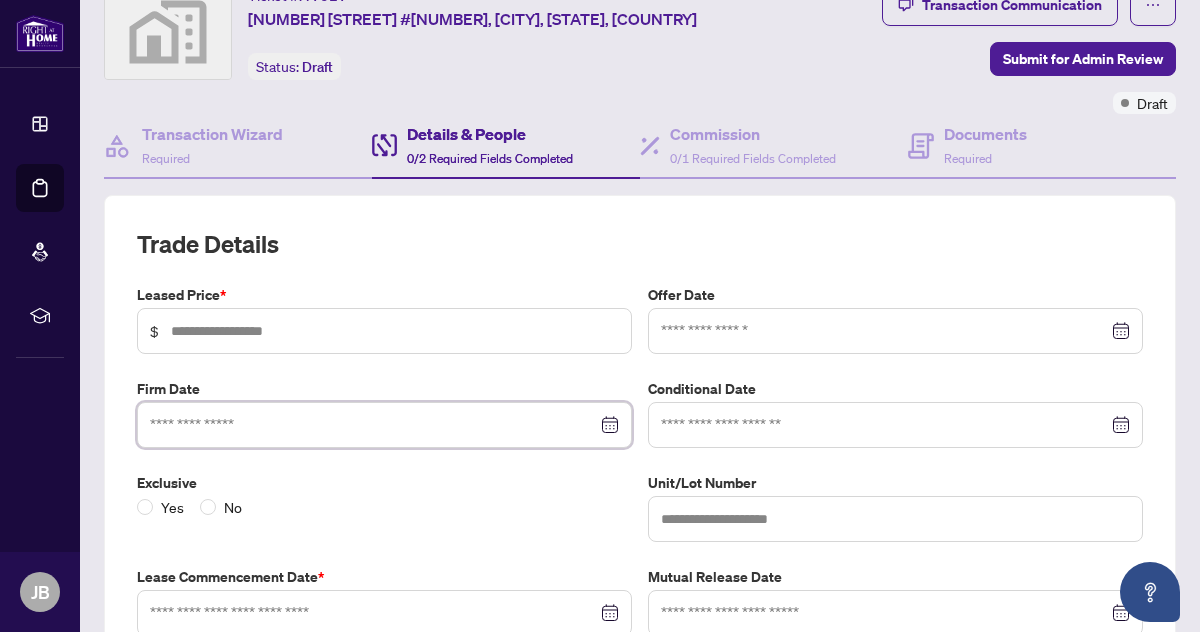 click on "Firm Date" at bounding box center [384, 413] 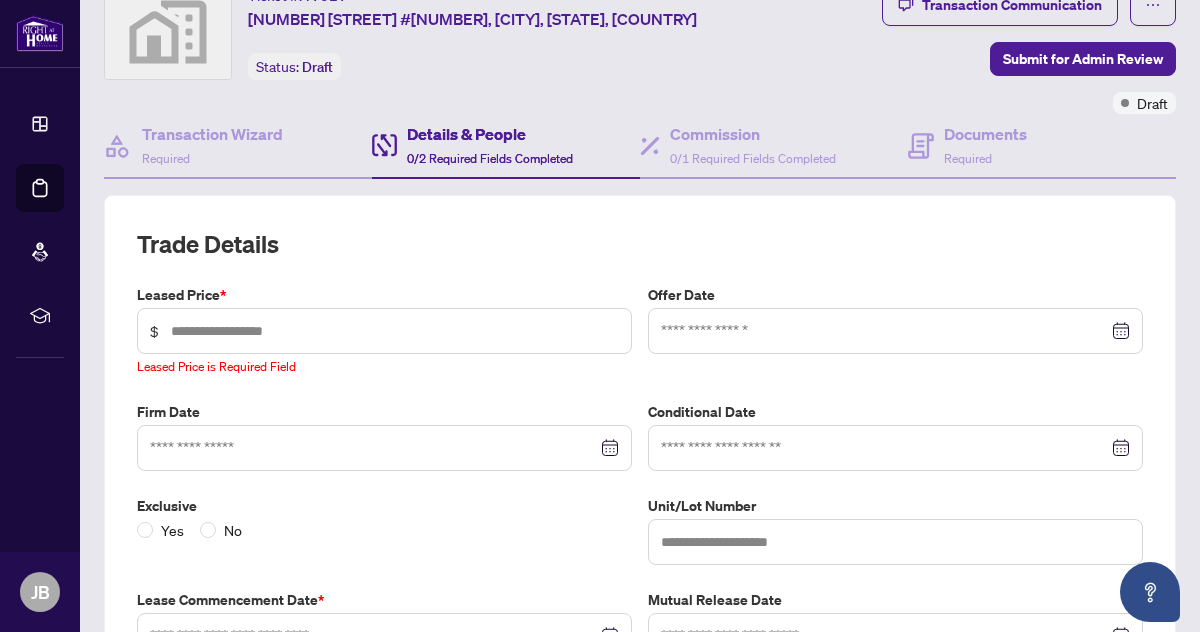 click on "Exclusive Yes No" at bounding box center [384, 530] 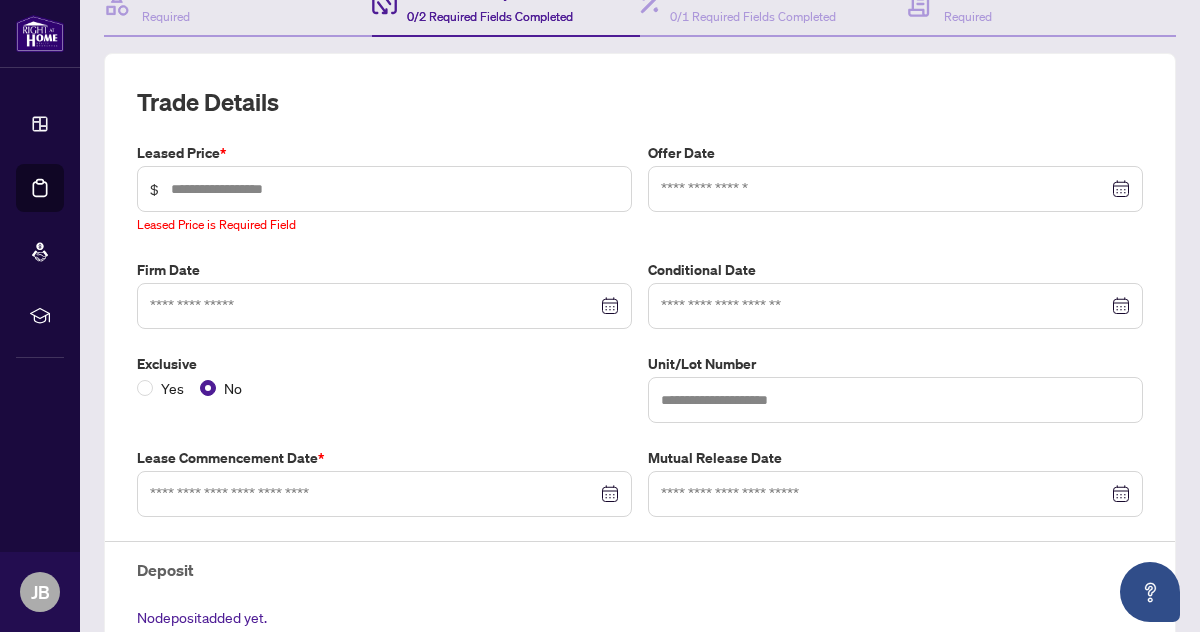 scroll, scrollTop: 233, scrollLeft: 0, axis: vertical 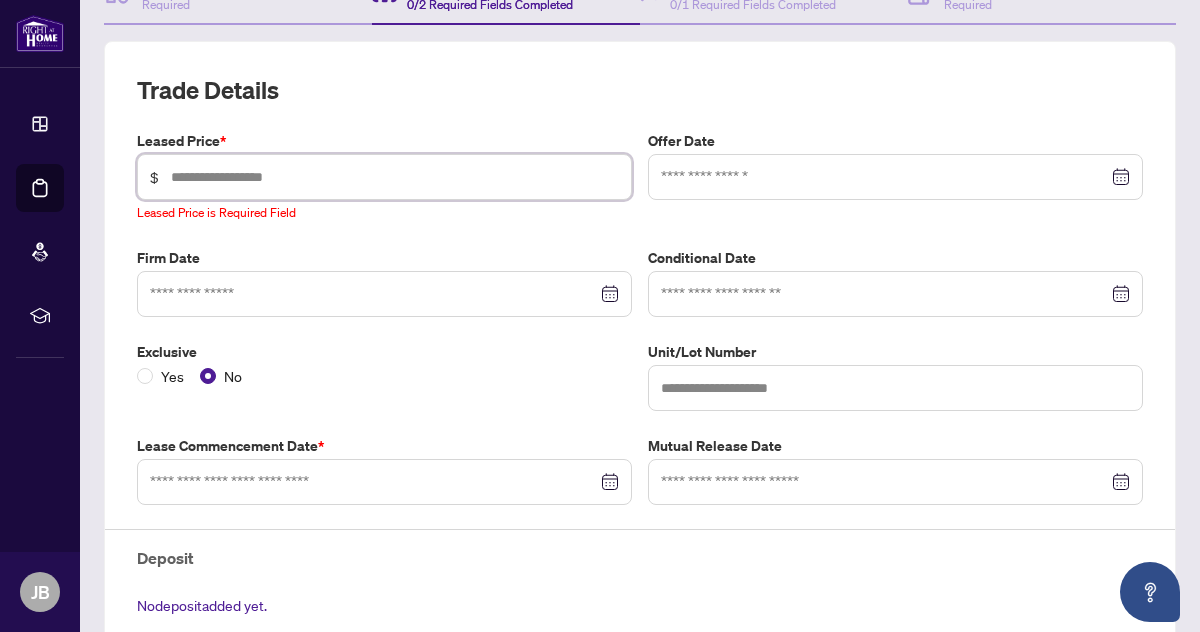 click at bounding box center (395, 177) 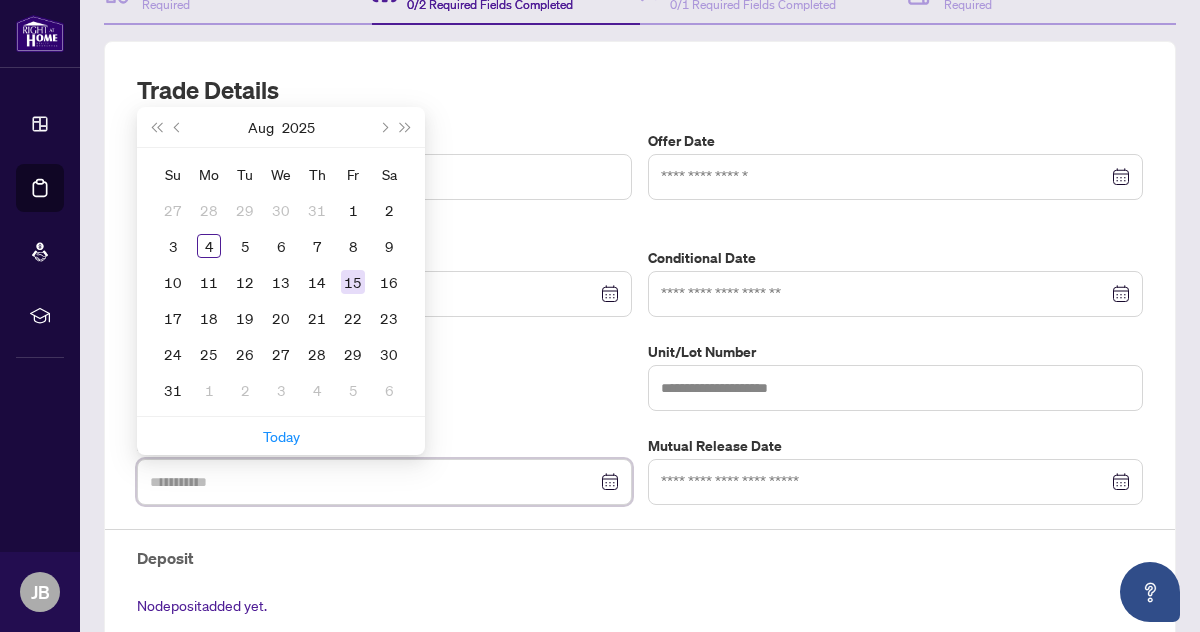 type on "**********" 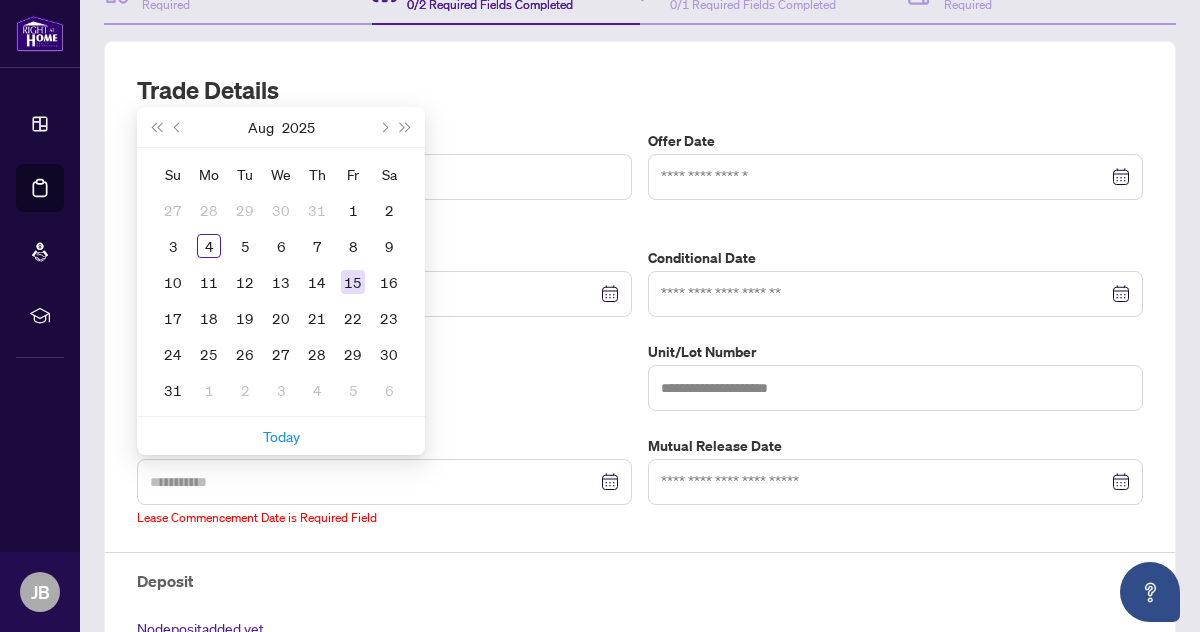 click on "15" at bounding box center (353, 282) 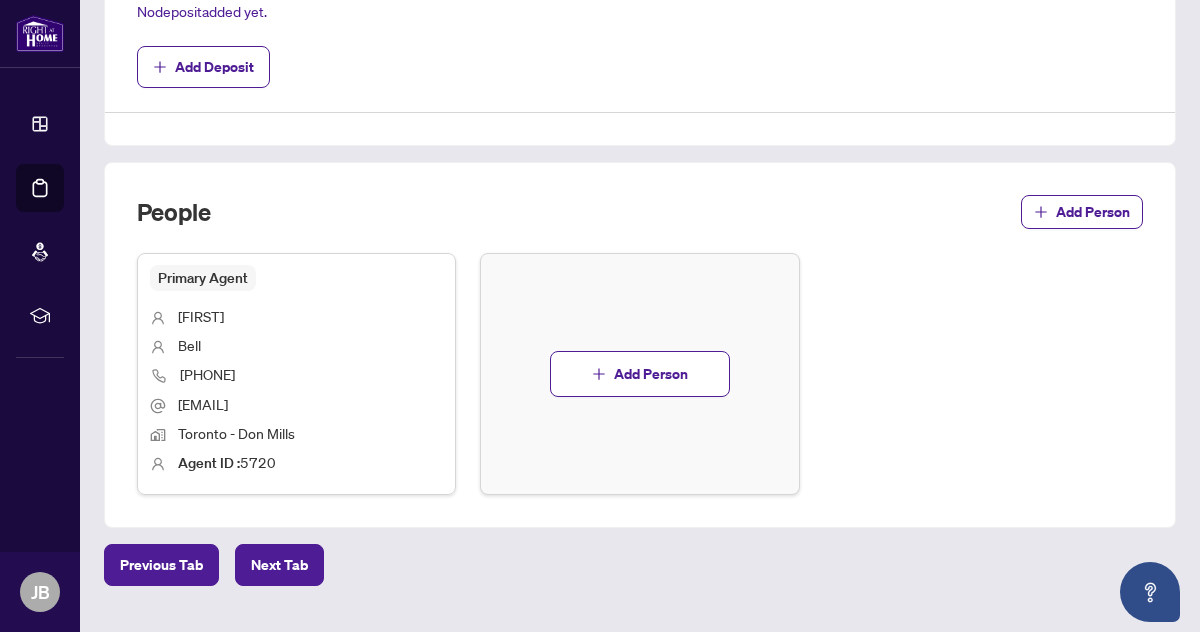 scroll, scrollTop: 872, scrollLeft: 0, axis: vertical 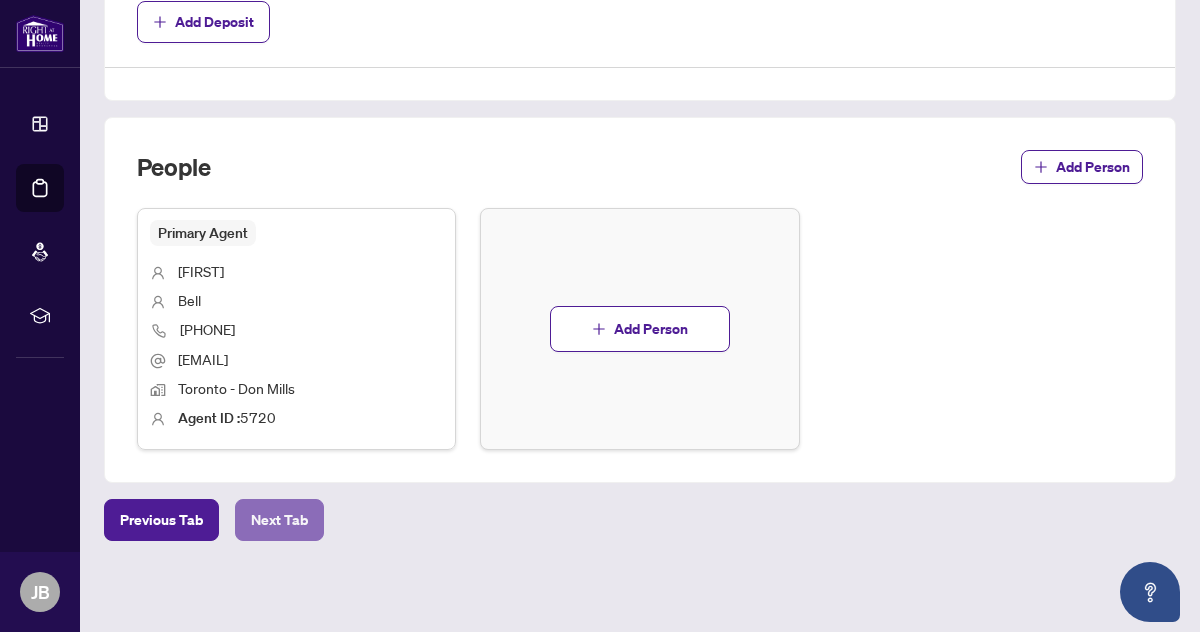 click on "Next Tab" at bounding box center [279, 520] 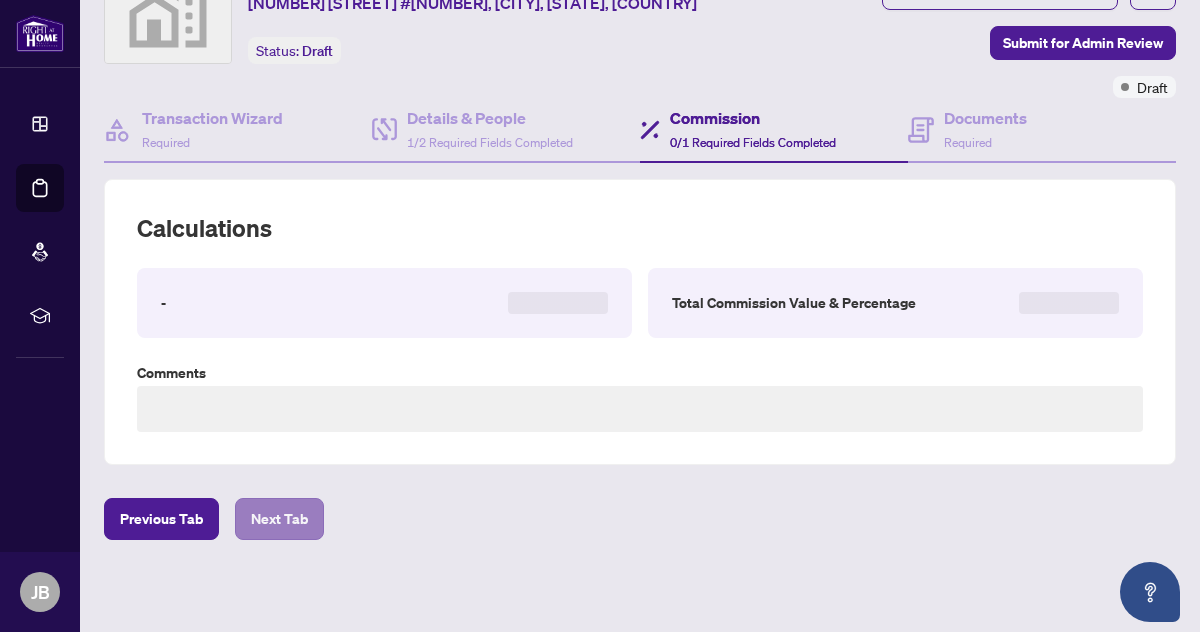 scroll, scrollTop: 557, scrollLeft: 0, axis: vertical 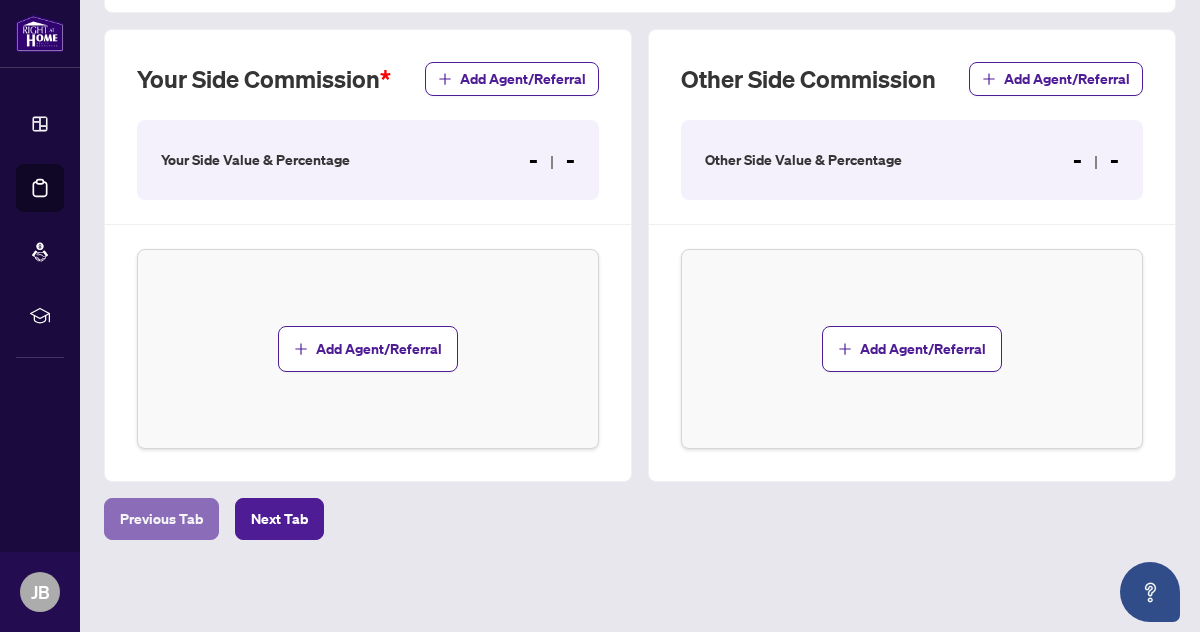 click on "Previous Tab" at bounding box center [161, 519] 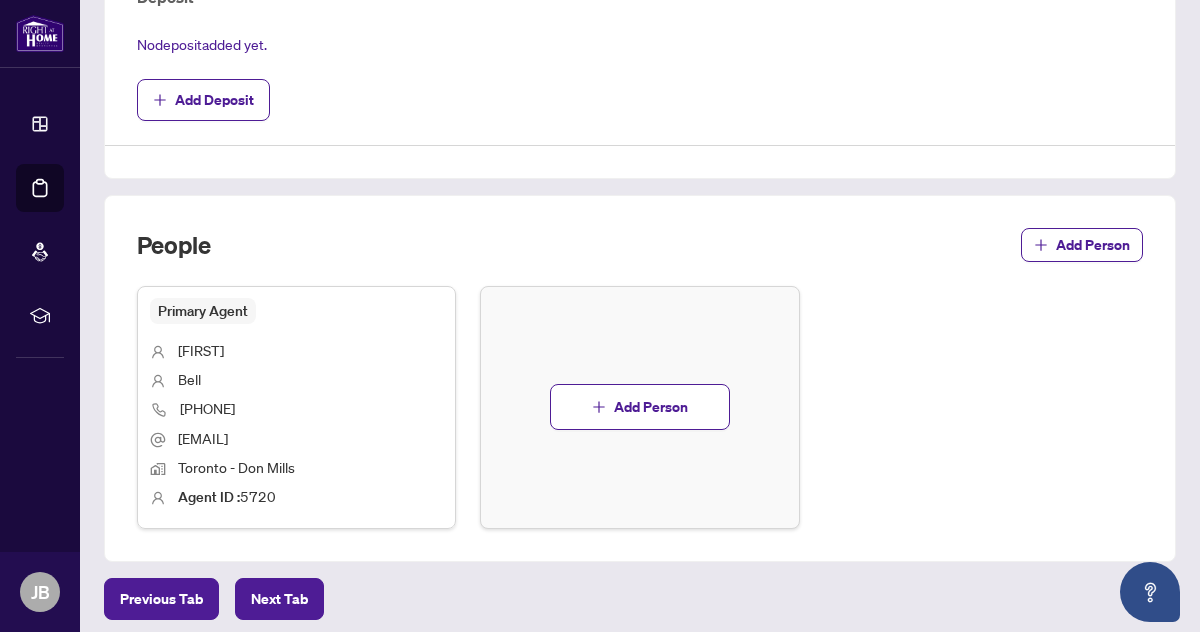scroll, scrollTop: 850, scrollLeft: 0, axis: vertical 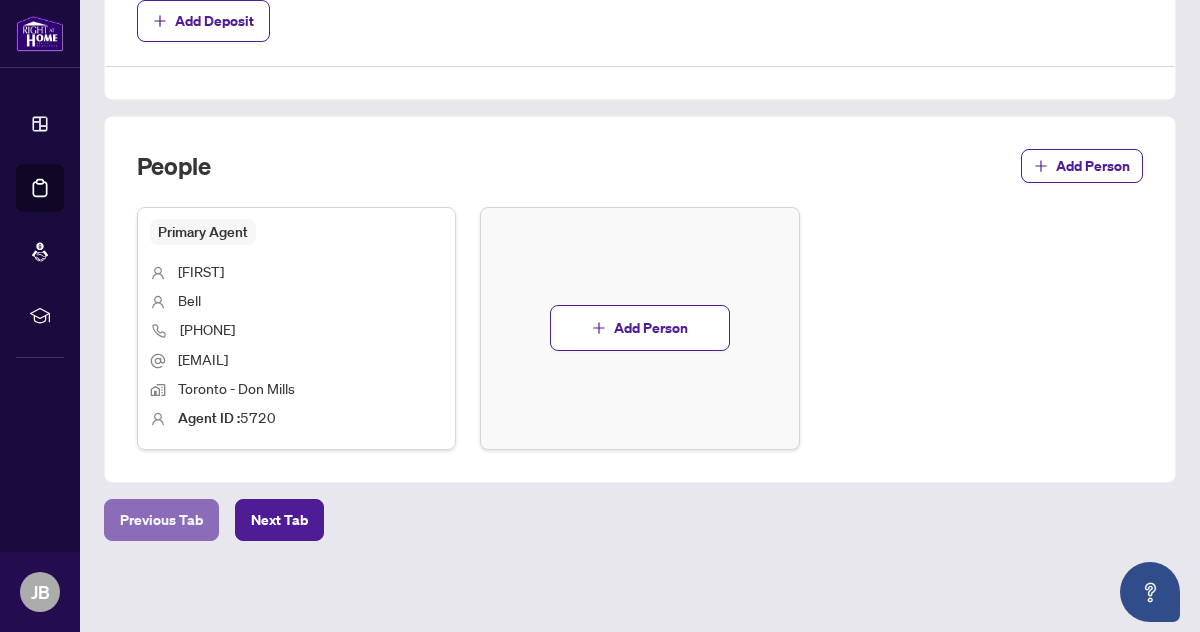 click on "Previous Tab" at bounding box center [161, 520] 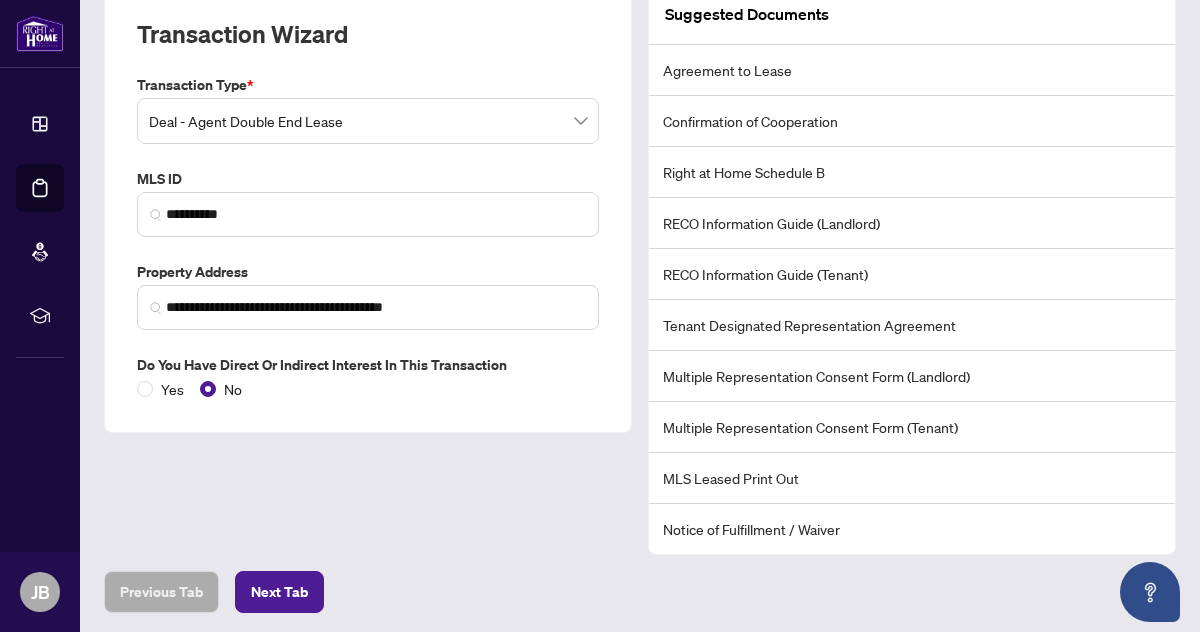 scroll, scrollTop: 361, scrollLeft: 0, axis: vertical 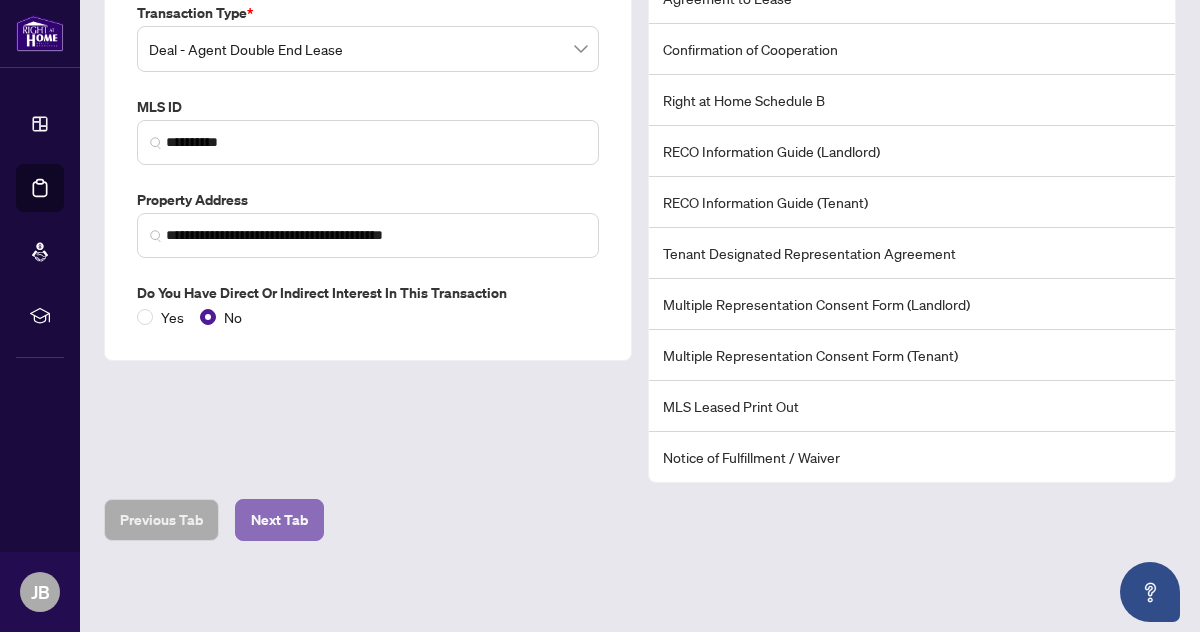 click on "Next Tab" at bounding box center [279, 520] 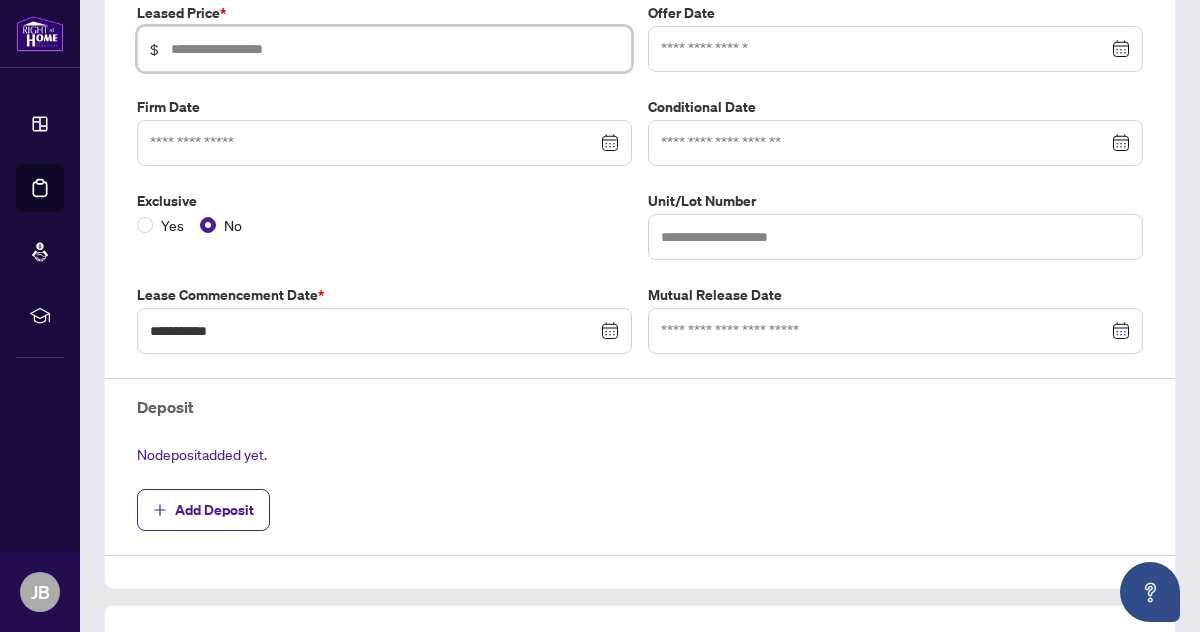 click at bounding box center [395, 49] 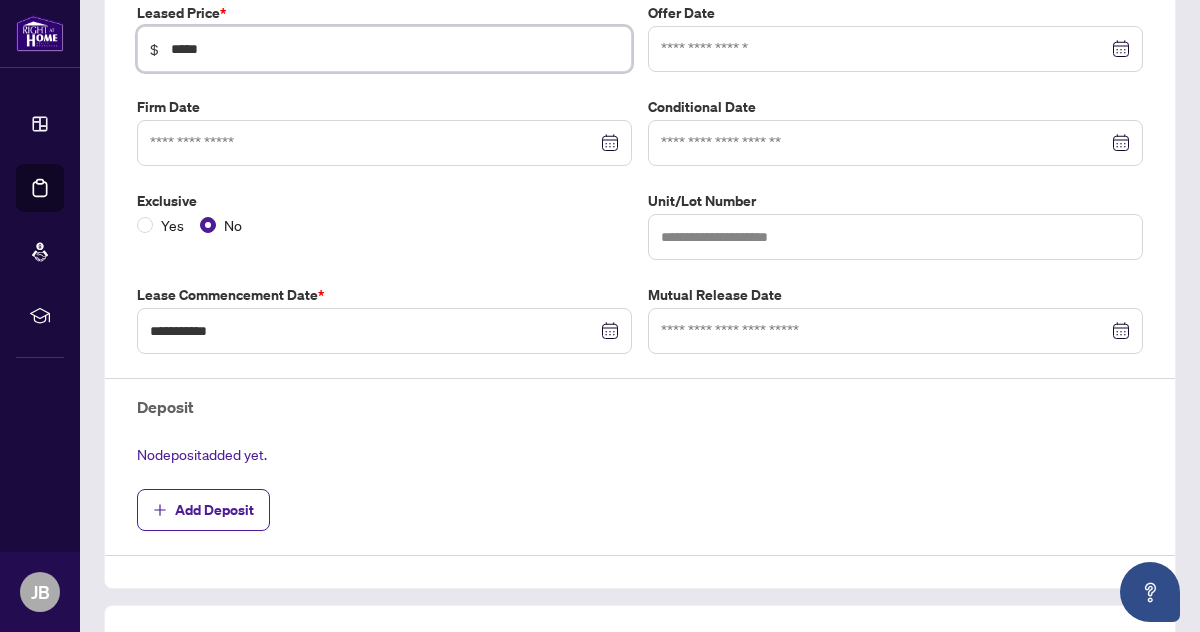 type on "*****" 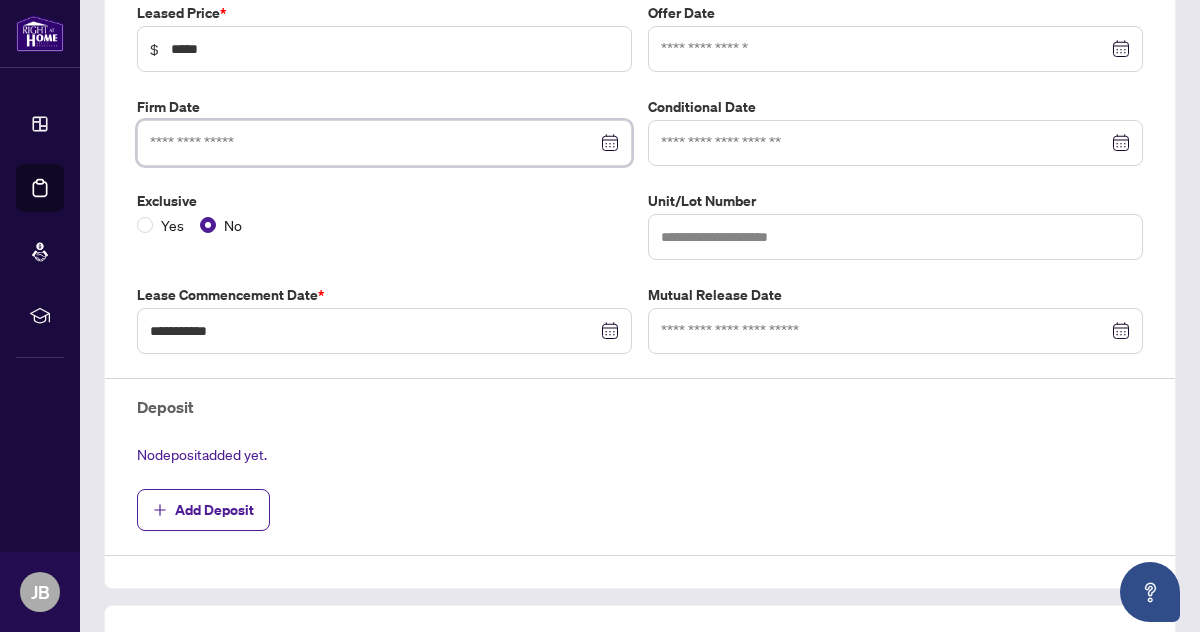 click at bounding box center [373, 143] 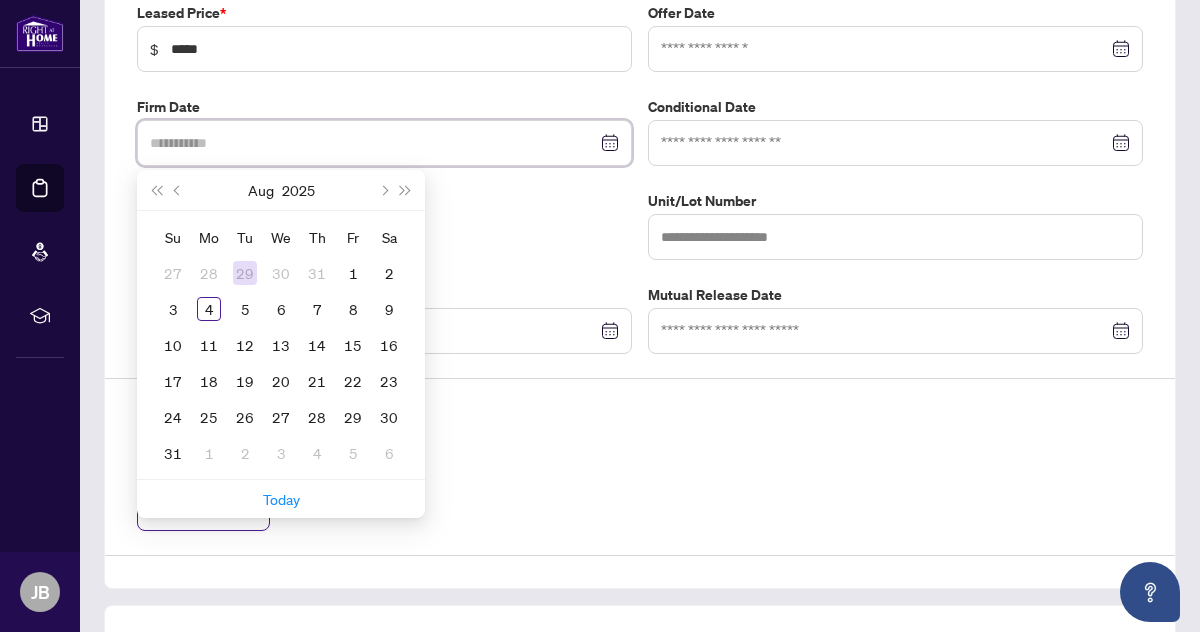 type on "**********" 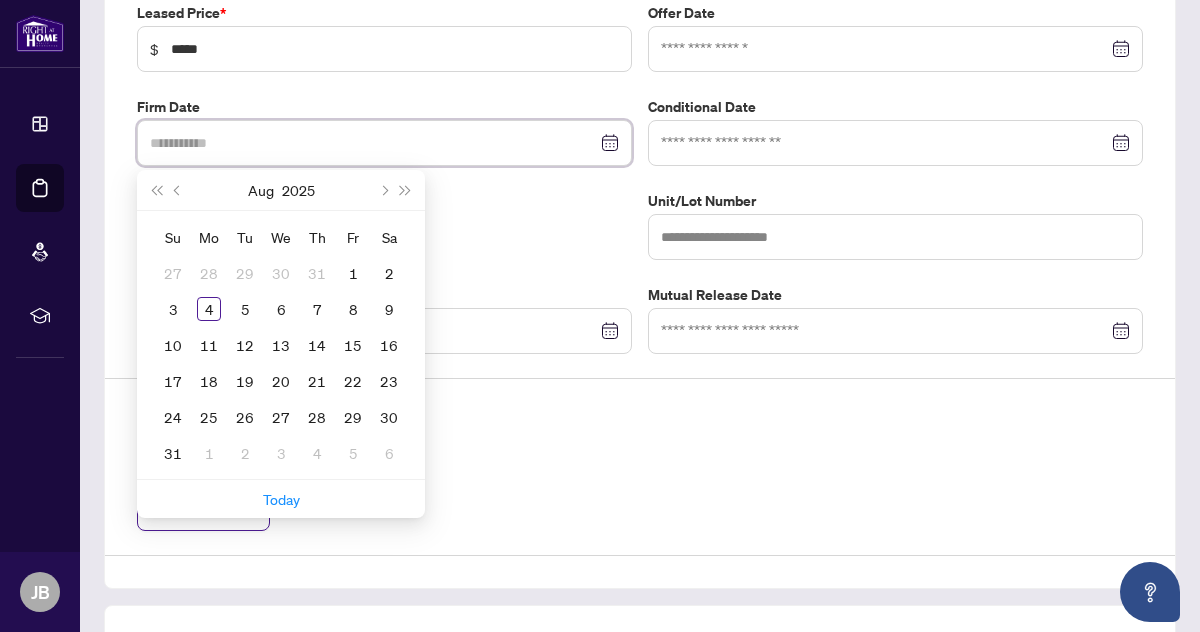 type on "**********" 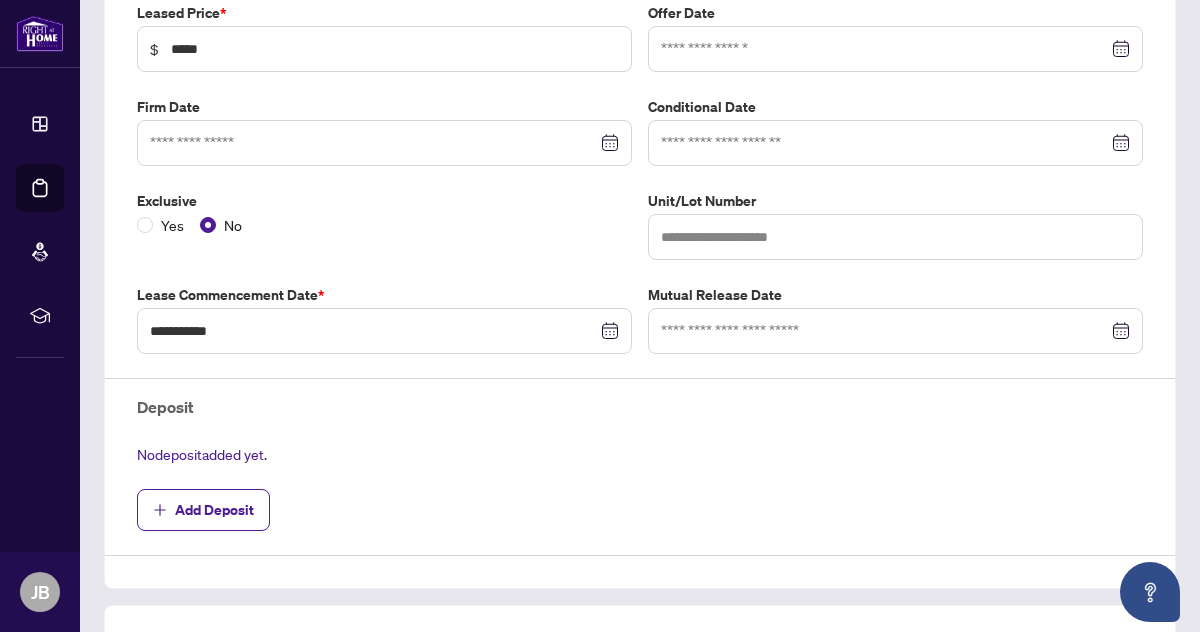 click on "Exclusive Yes No" at bounding box center [384, 225] 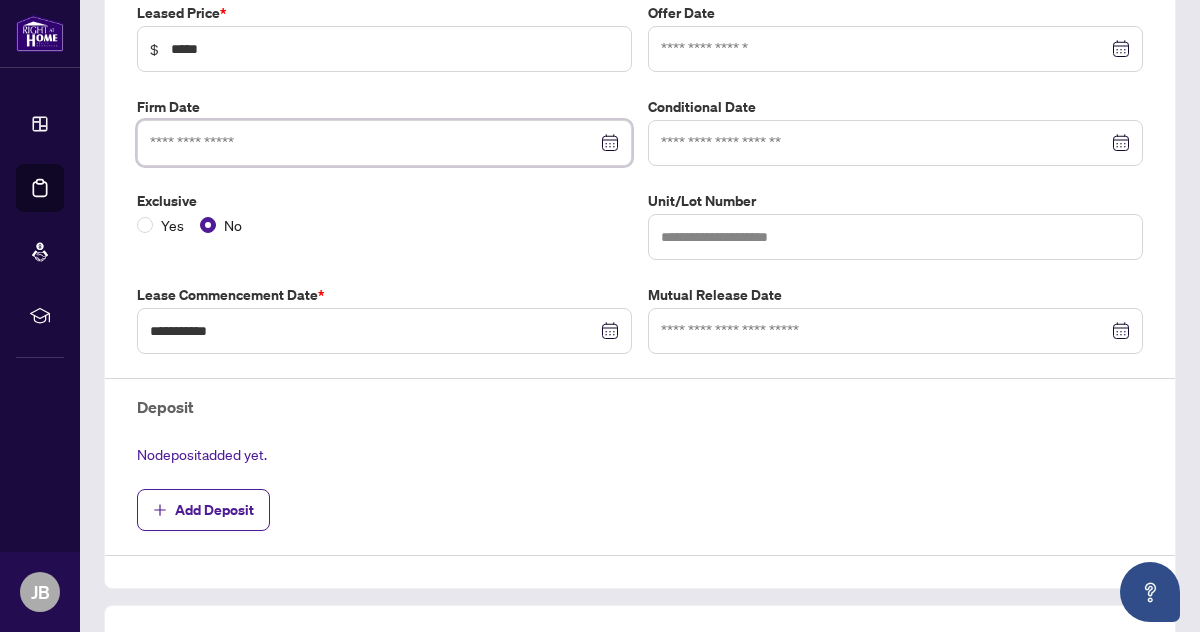 click at bounding box center (373, 143) 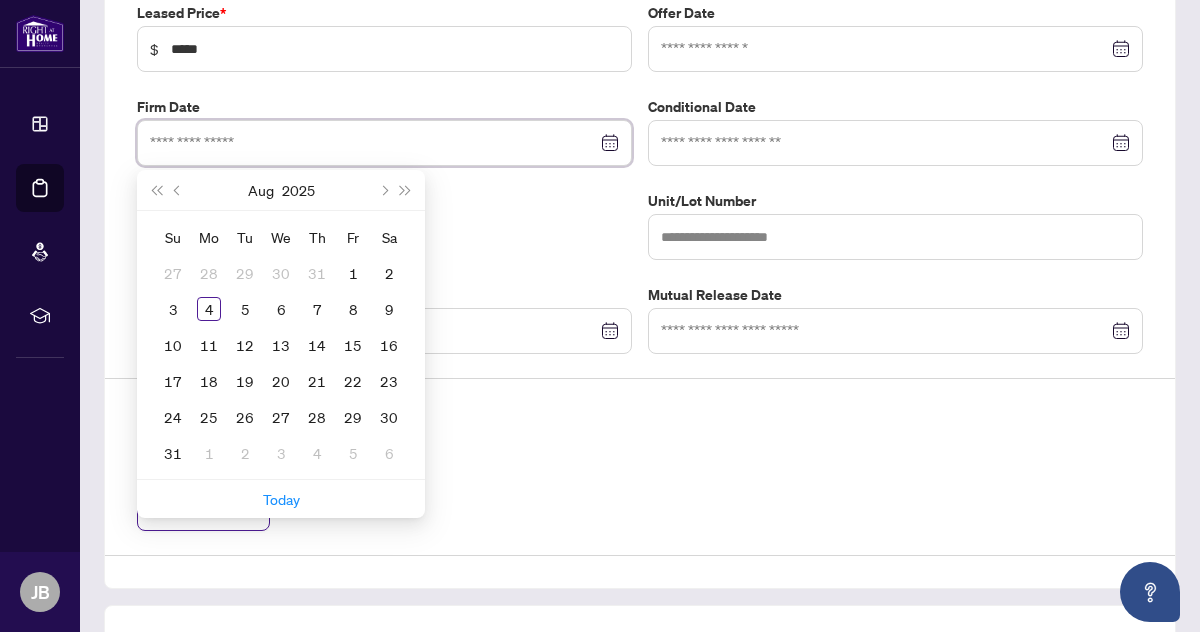 click at bounding box center [384, 143] 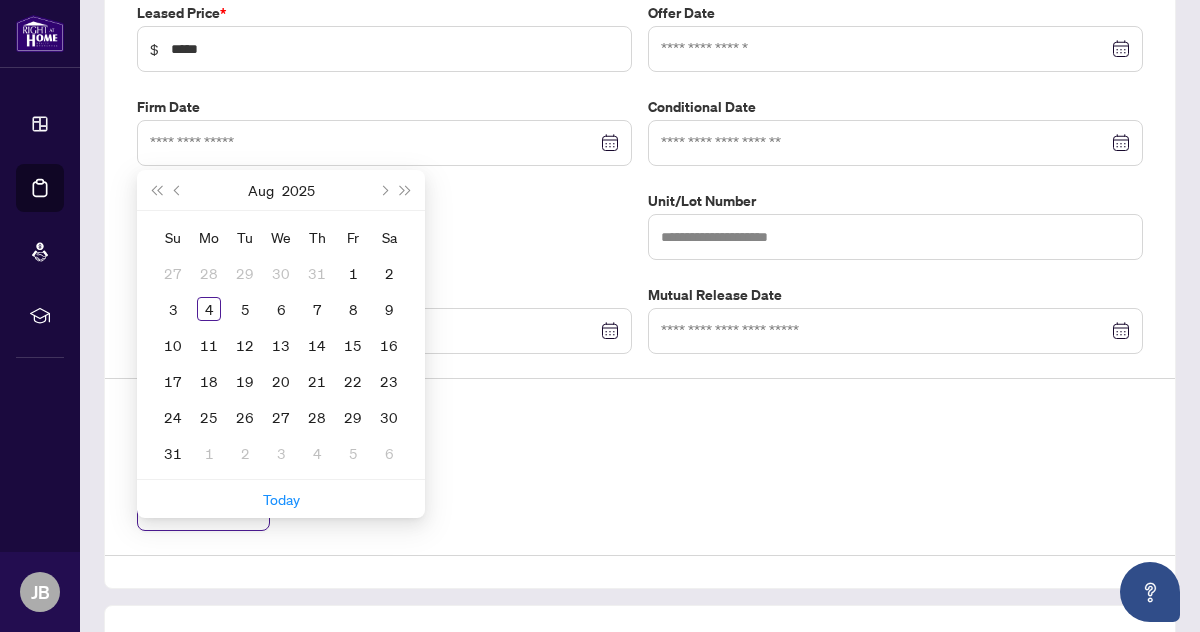 click on "Yes No" at bounding box center [384, 225] 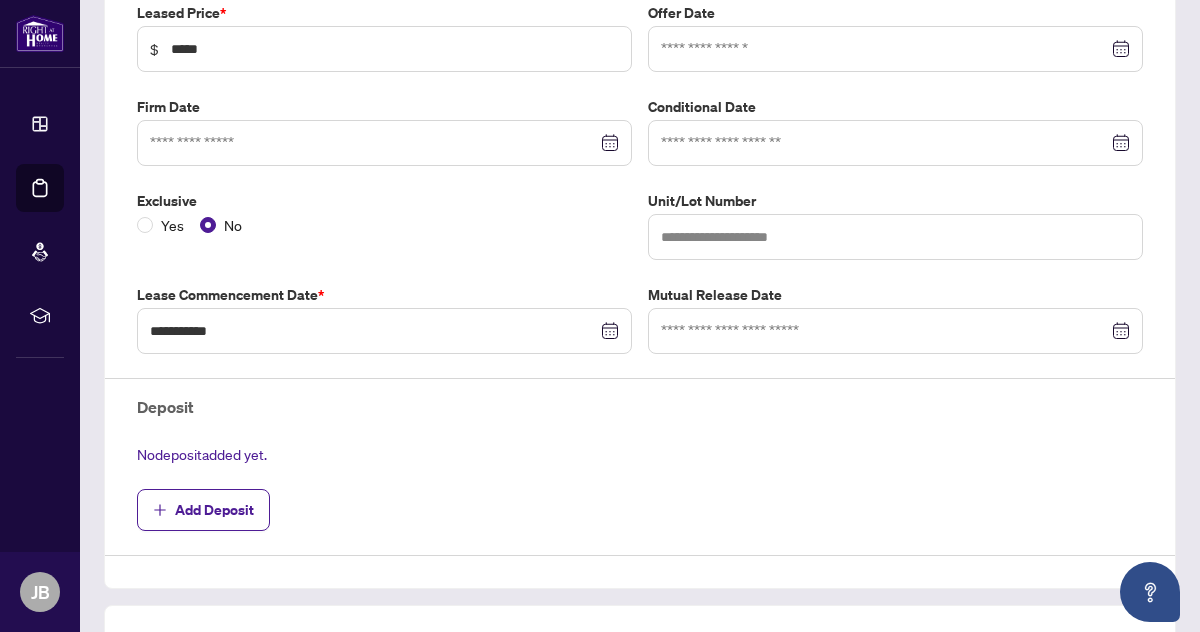 click at bounding box center [384, 143] 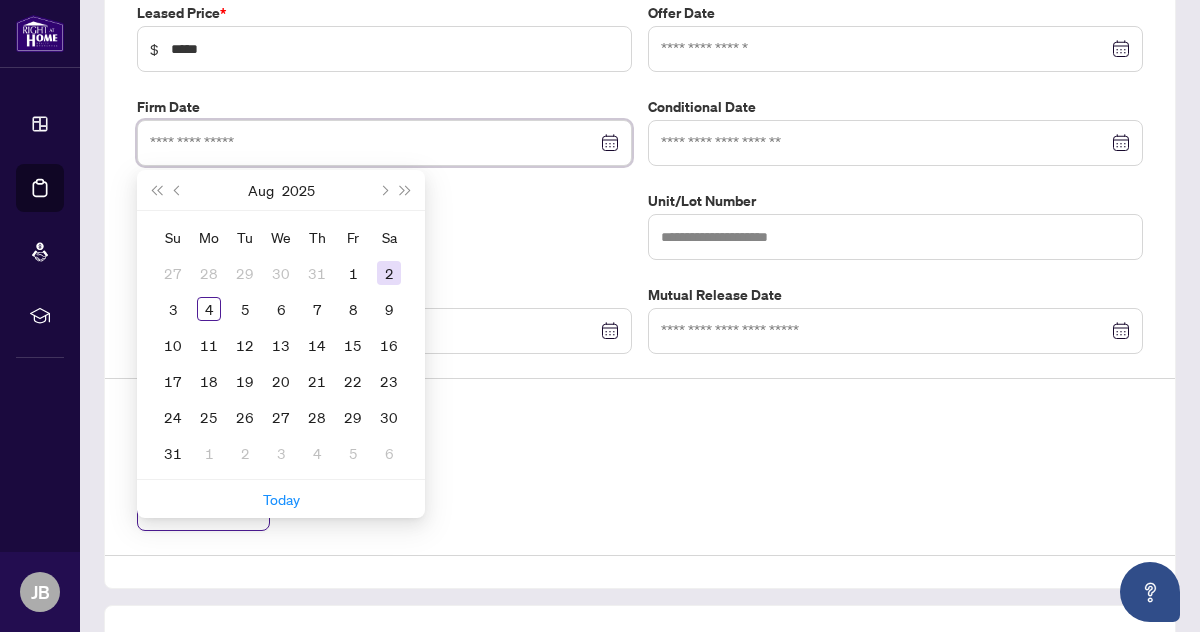type on "**********" 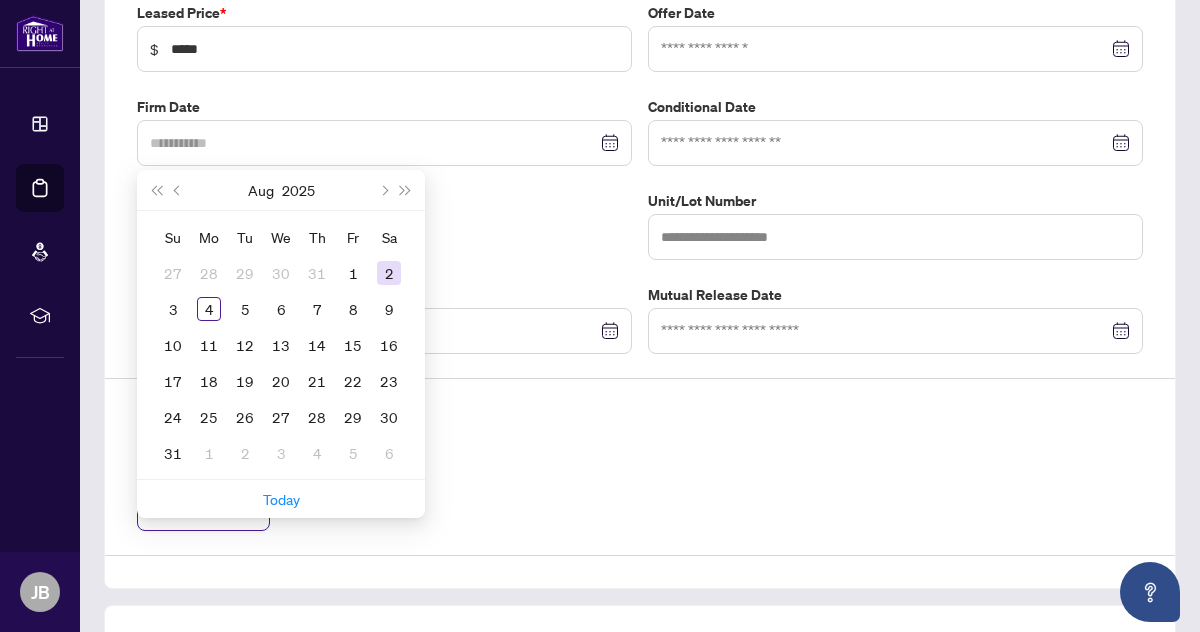 click on "2" at bounding box center (389, 273) 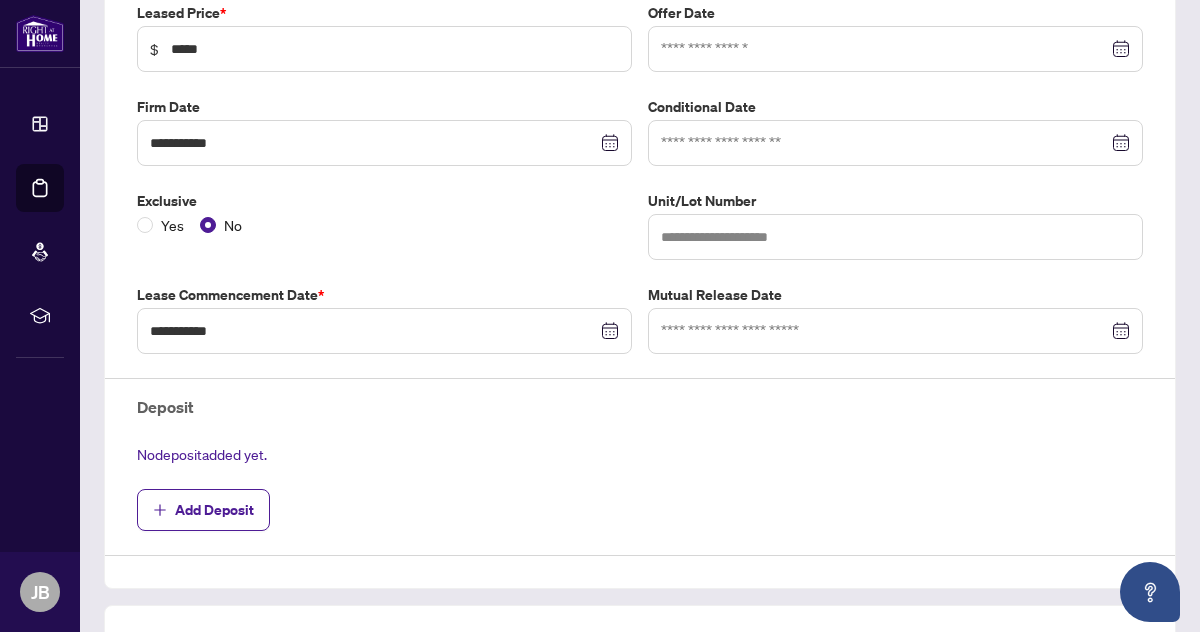 click at bounding box center [895, 143] 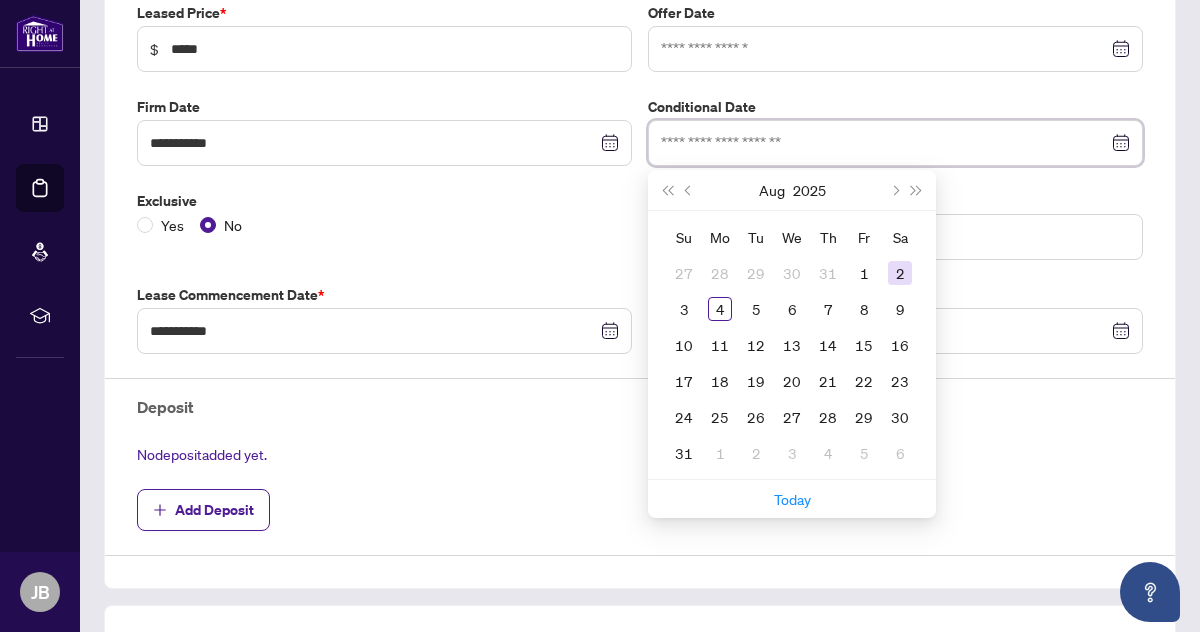 type on "**********" 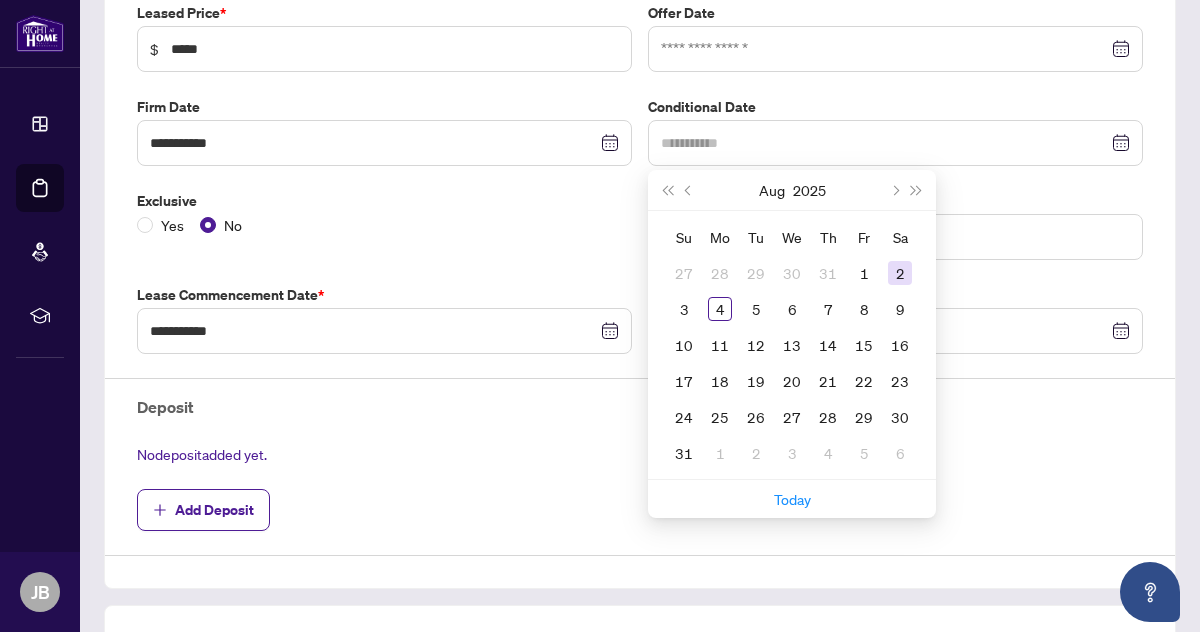 click on "2" at bounding box center [900, 273] 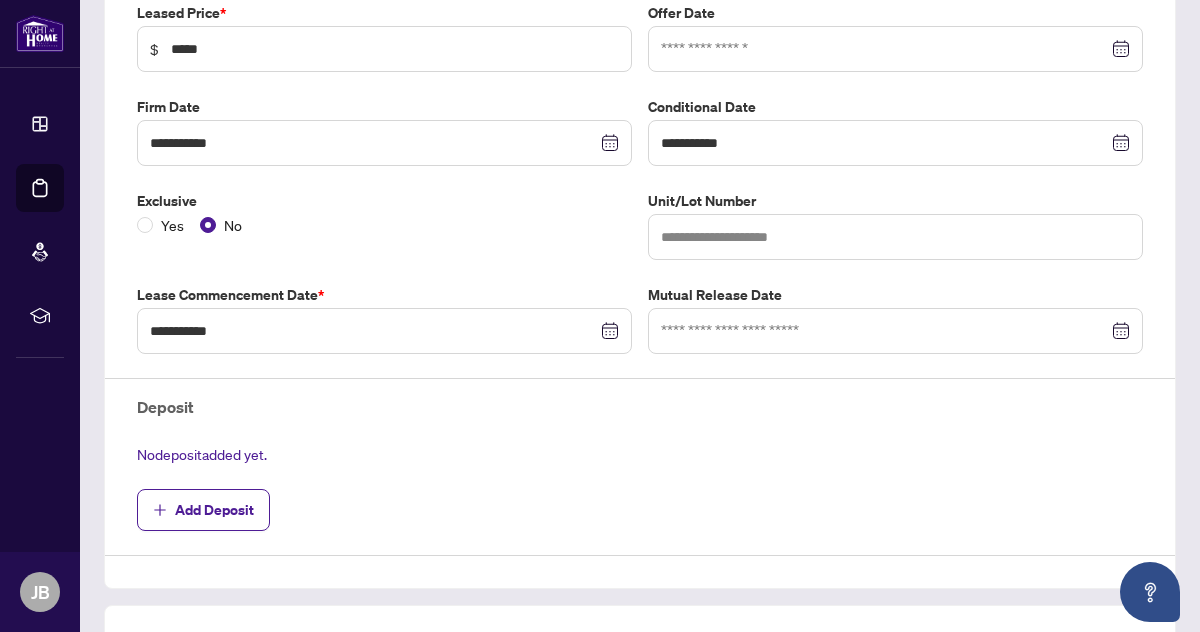 click at bounding box center [895, 49] 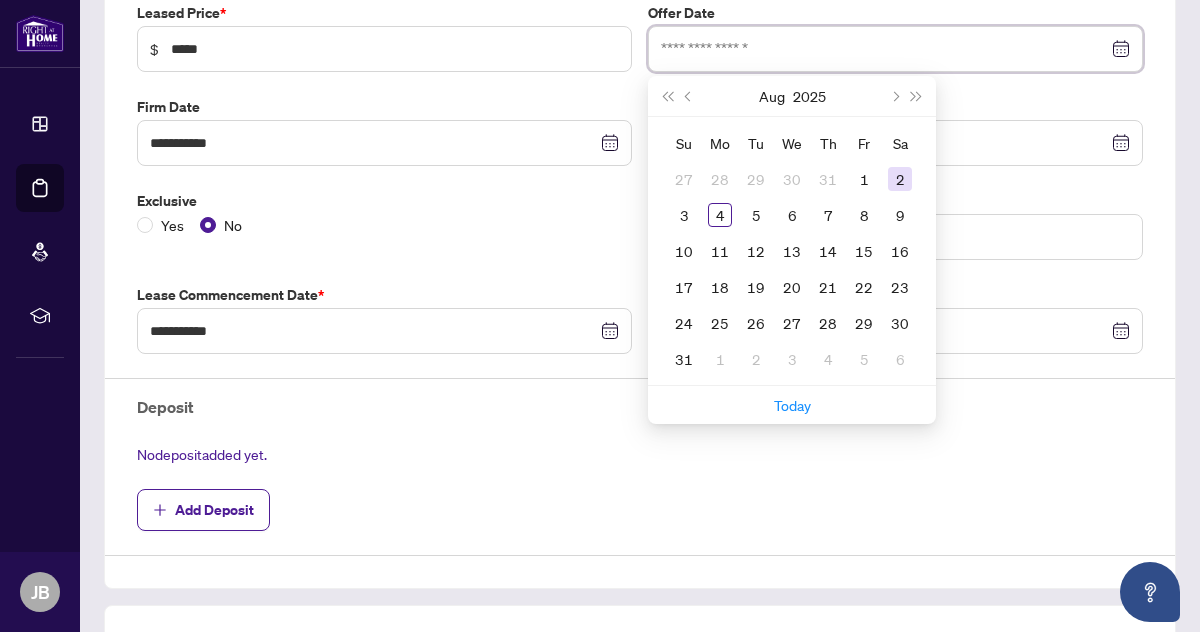 type on "**********" 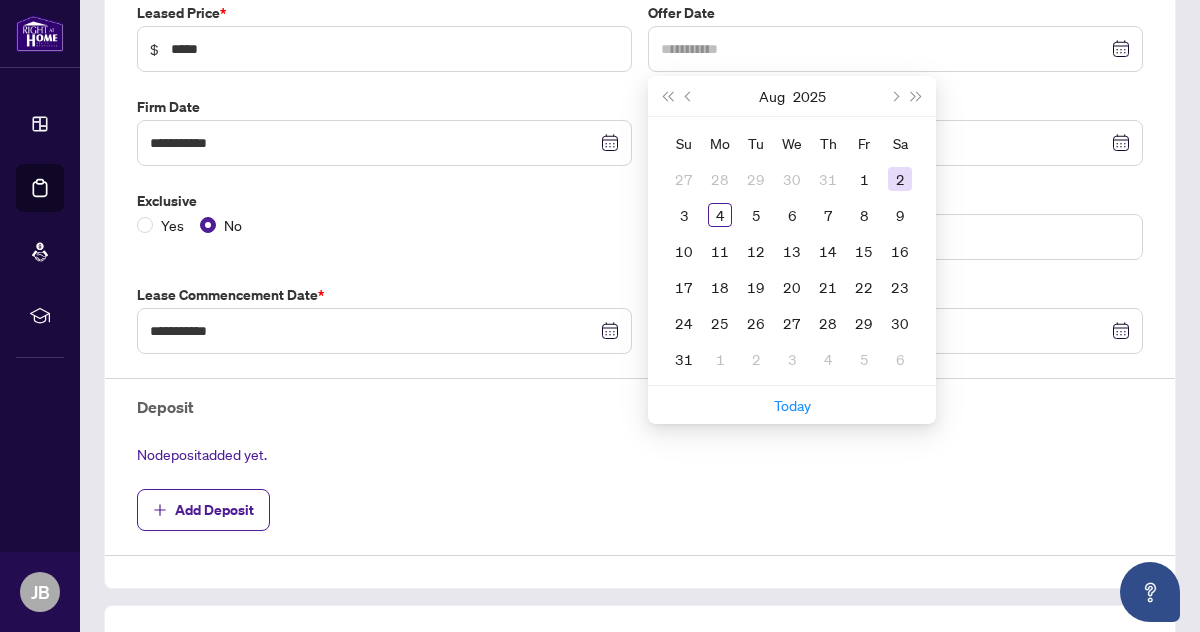 click on "2" at bounding box center [900, 179] 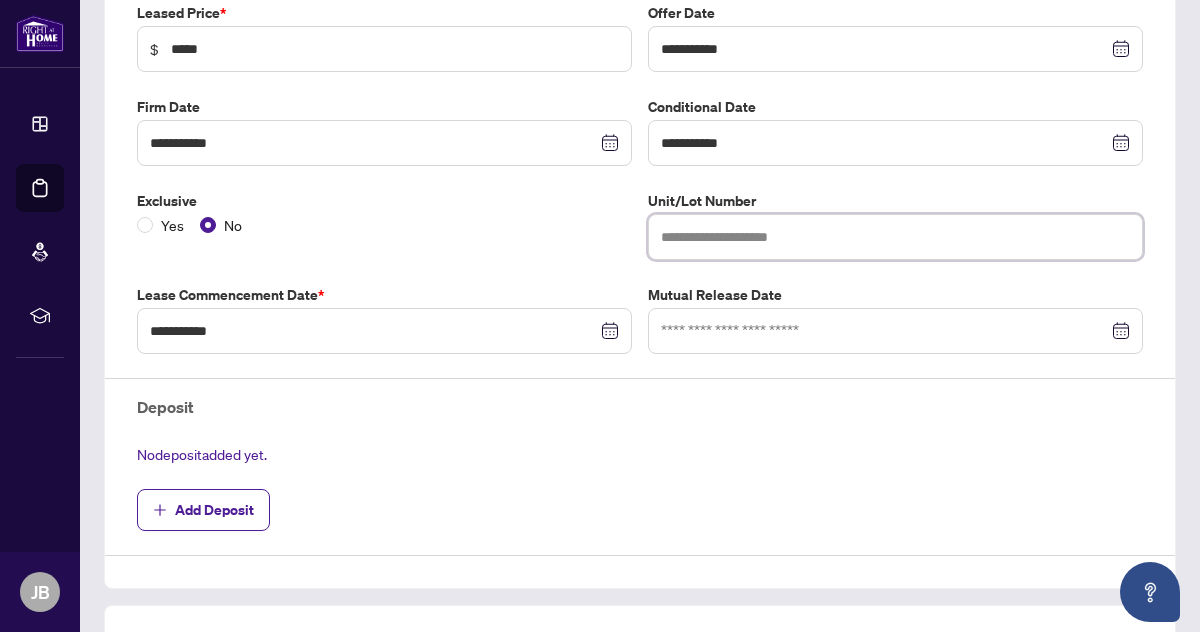 click at bounding box center [895, 237] 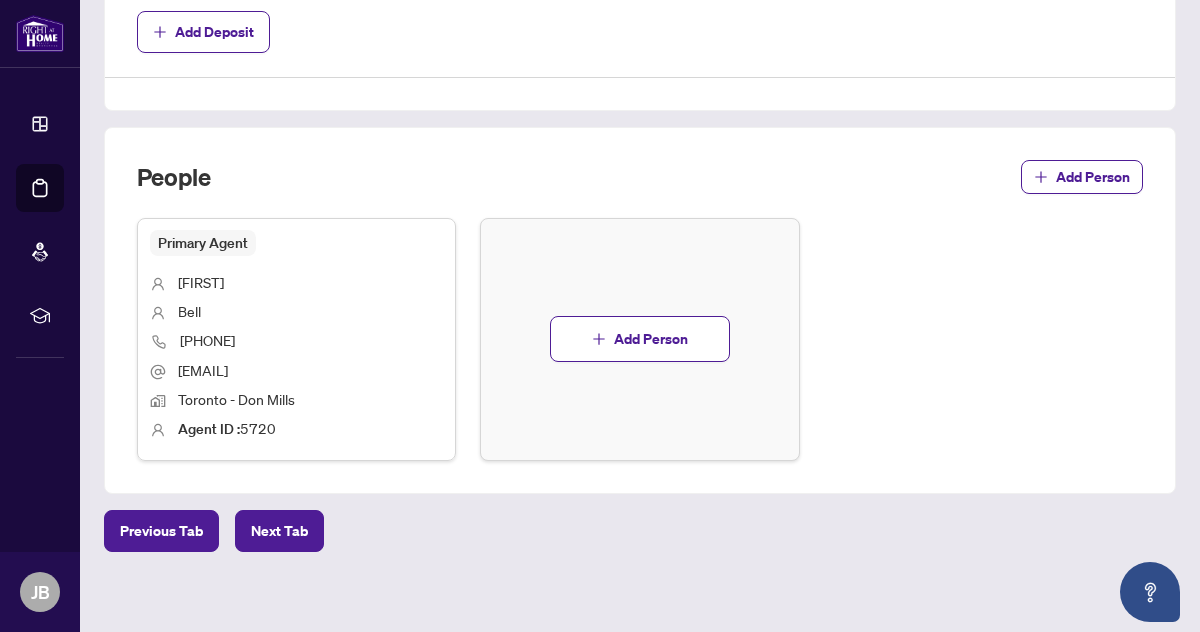 scroll, scrollTop: 850, scrollLeft: 0, axis: vertical 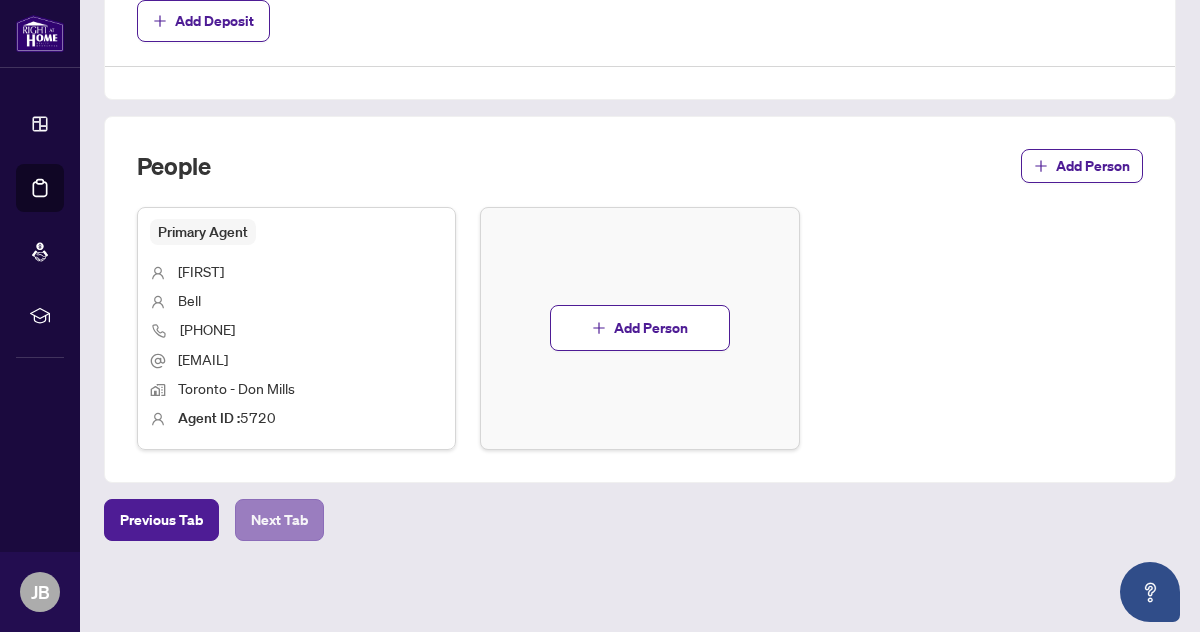type on "**" 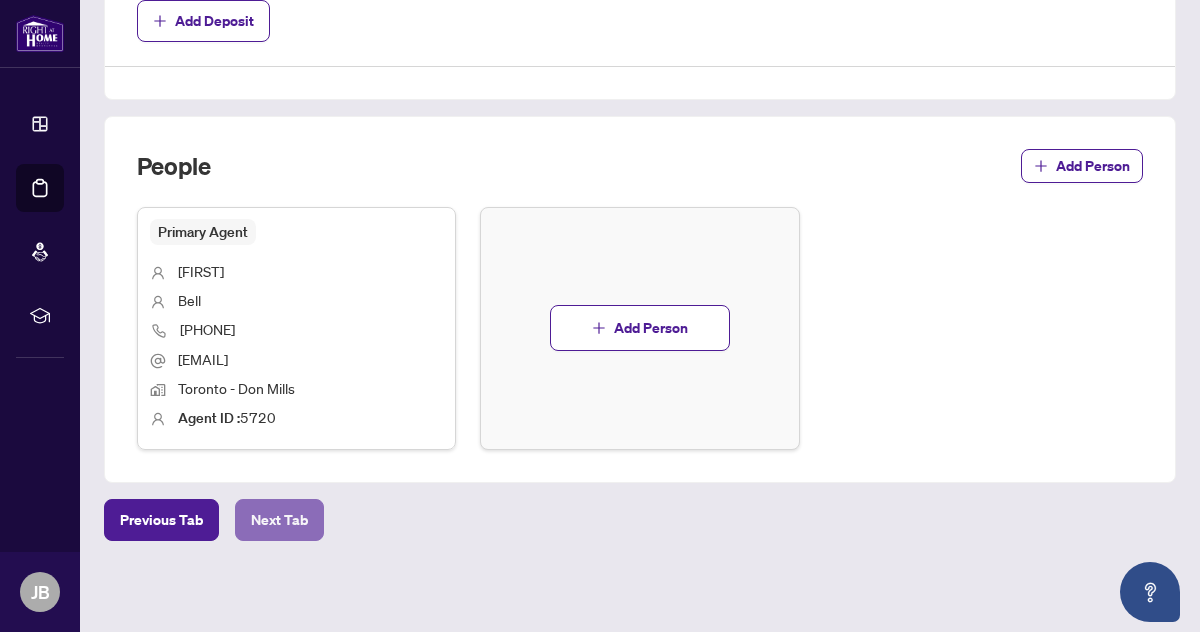 click on "Next Tab" at bounding box center (279, 520) 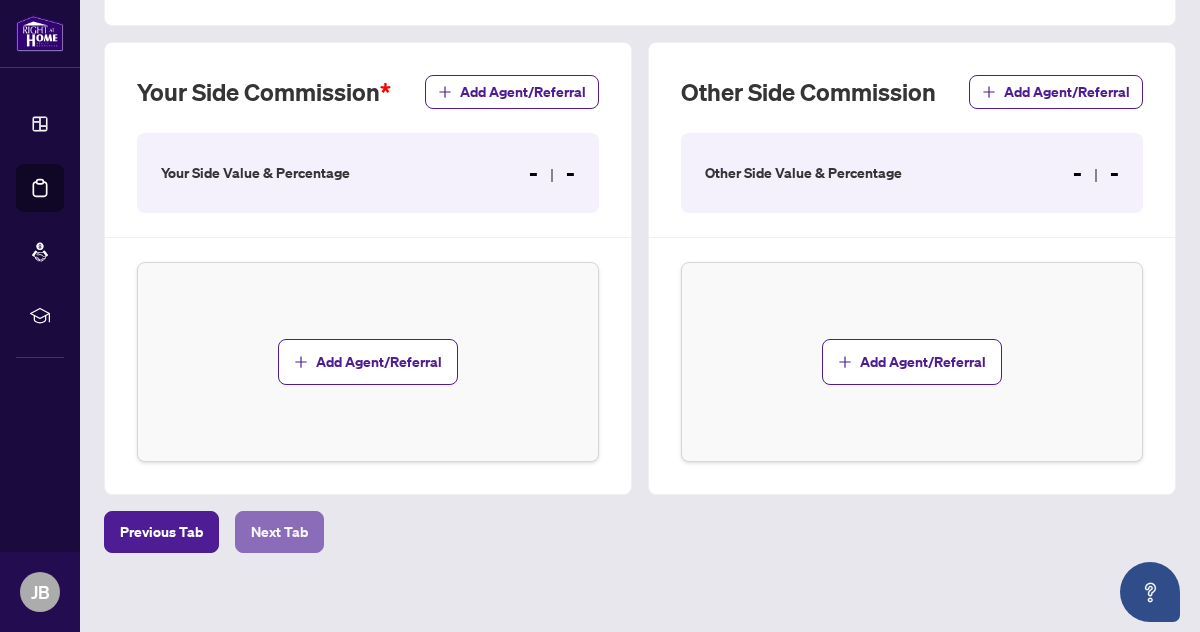 scroll, scrollTop: 557, scrollLeft: 0, axis: vertical 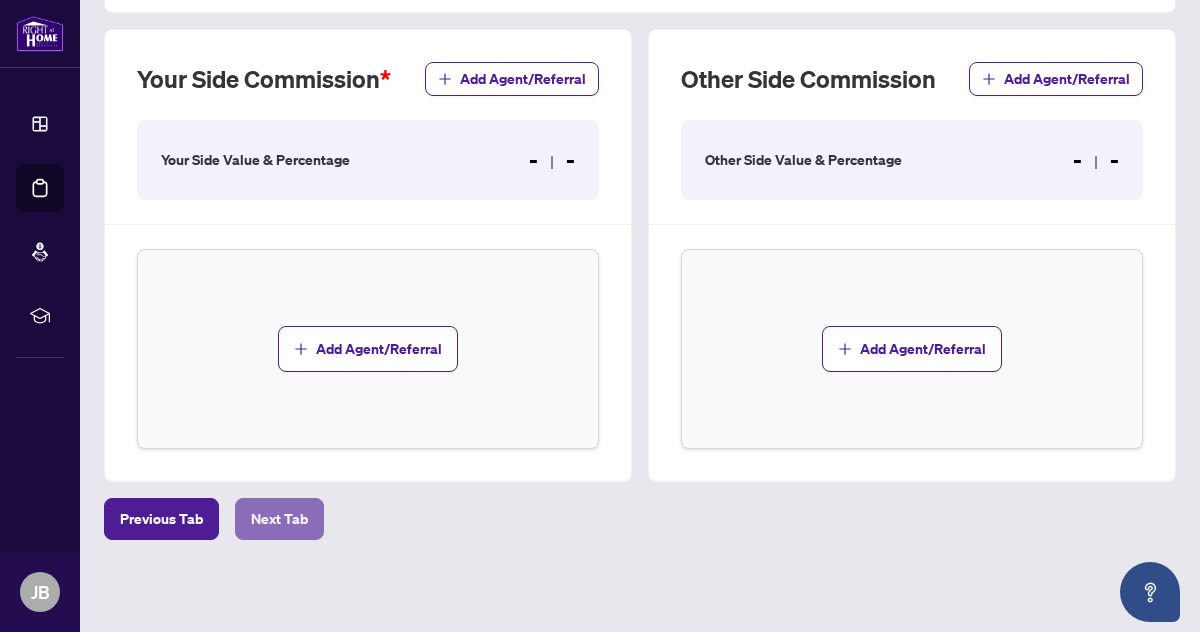 click on "Next Tab" at bounding box center (279, 519) 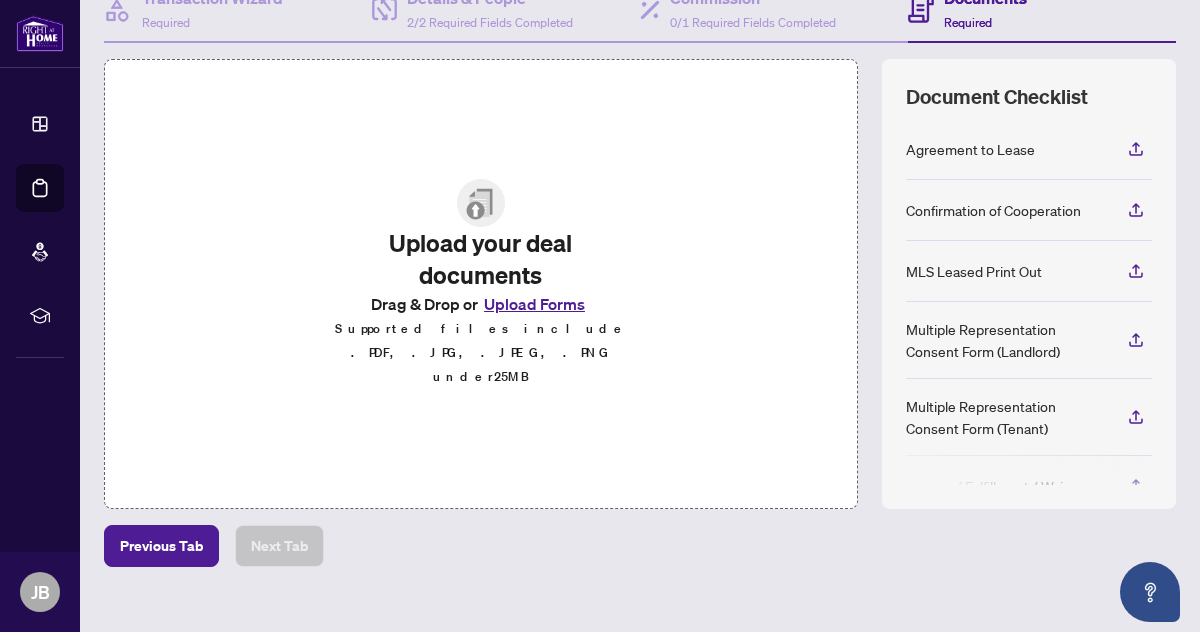scroll, scrollTop: 229, scrollLeft: 0, axis: vertical 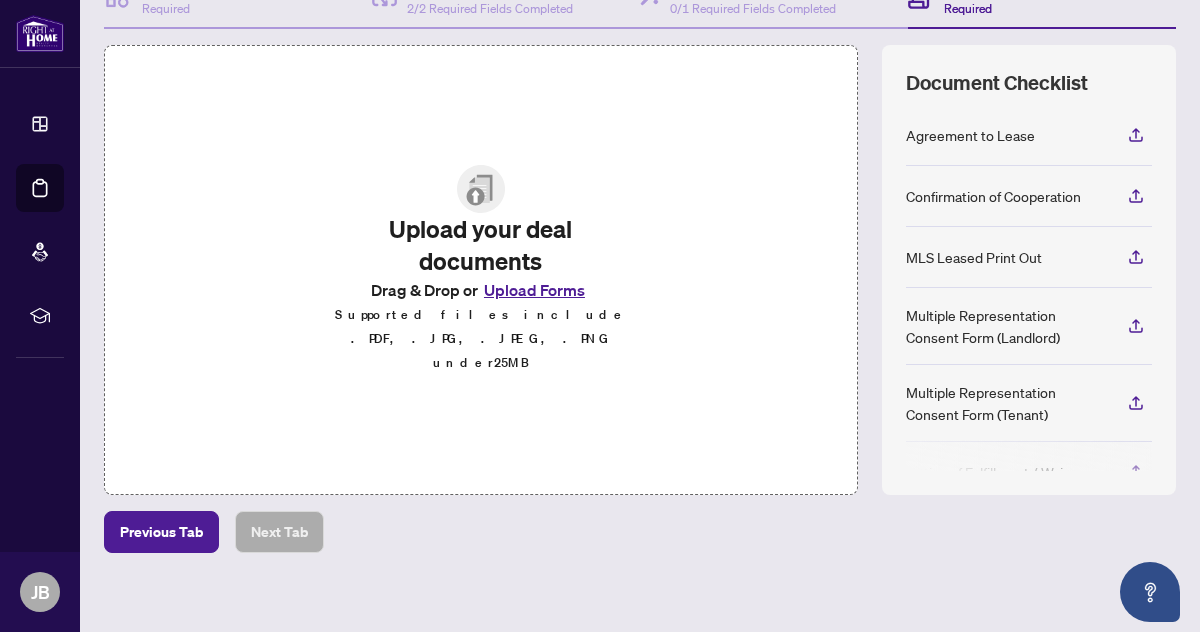 click on "Upload Forms" at bounding box center [534, 290] 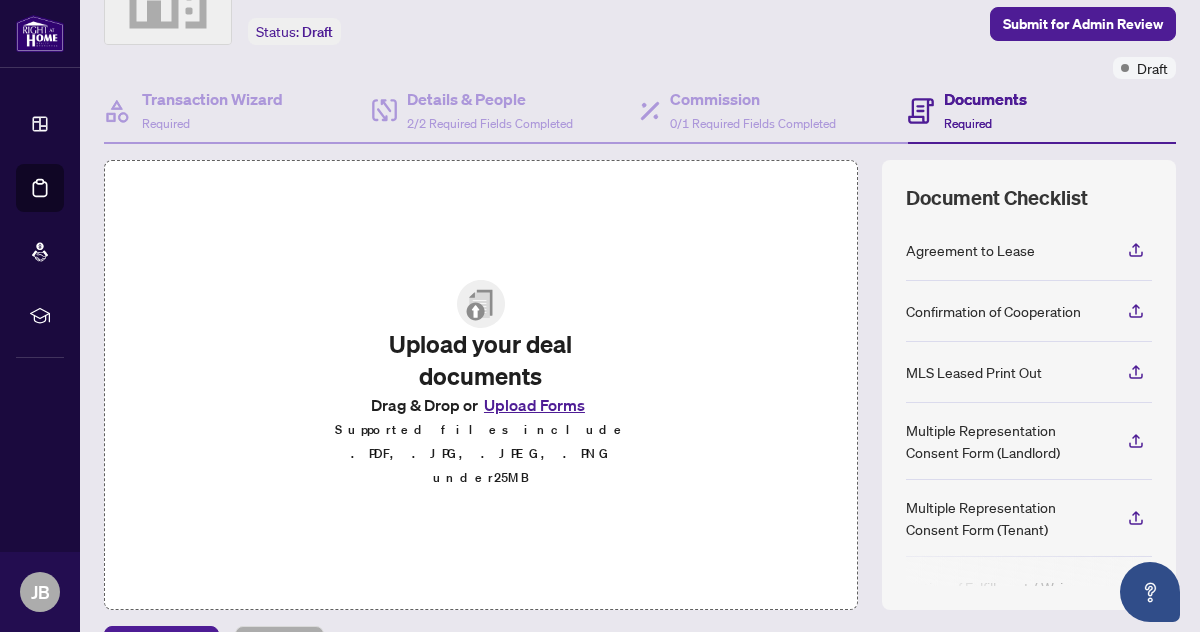 scroll, scrollTop: 172, scrollLeft: 0, axis: vertical 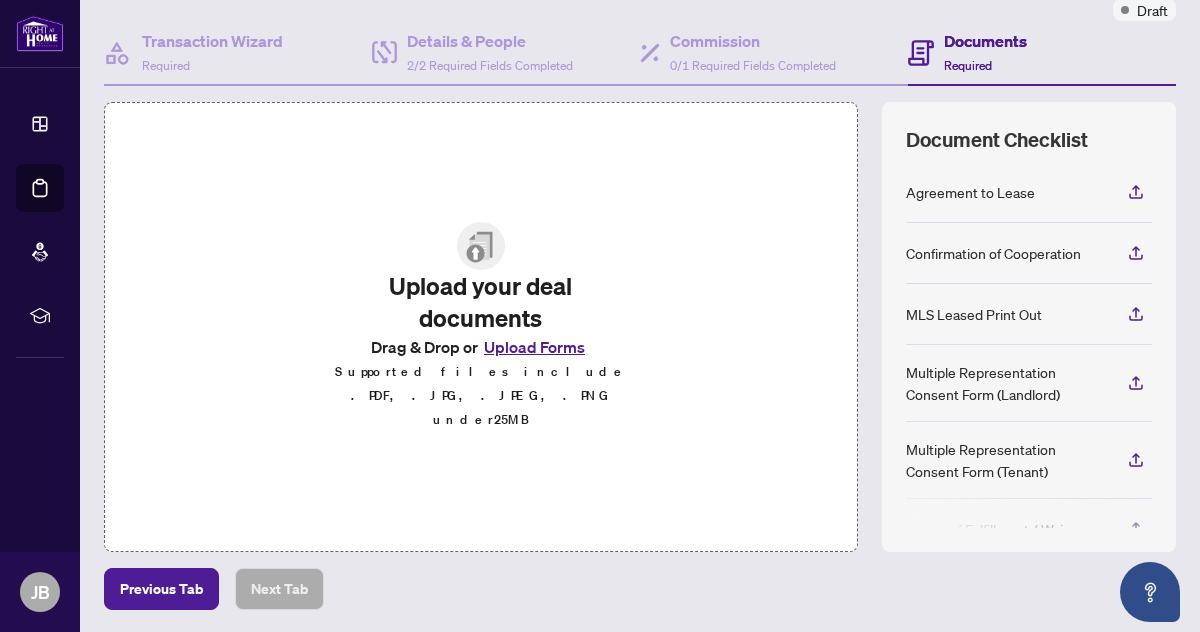 click on "Upload Forms" at bounding box center (534, 347) 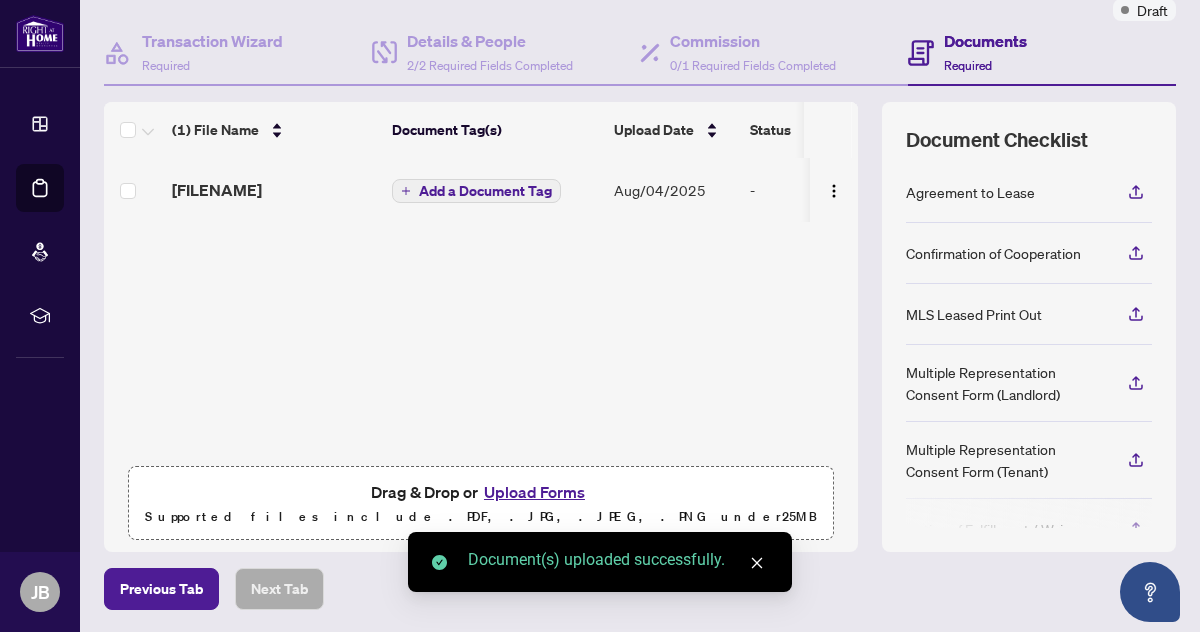 click on "Add a Document Tag" at bounding box center (485, 191) 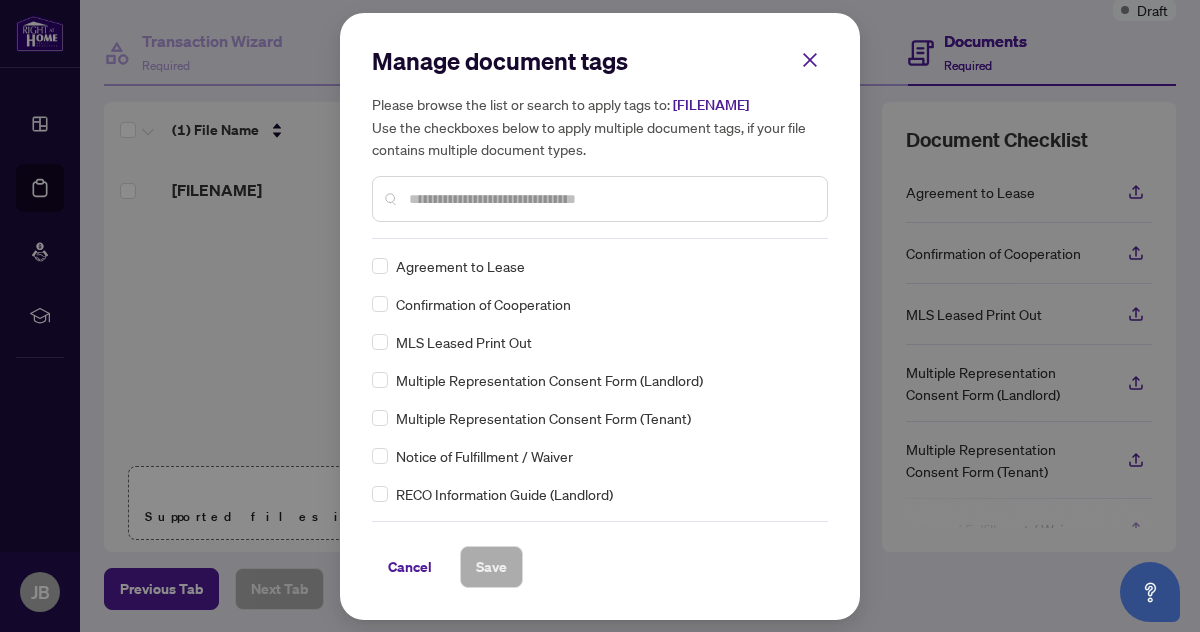click at bounding box center (610, 199) 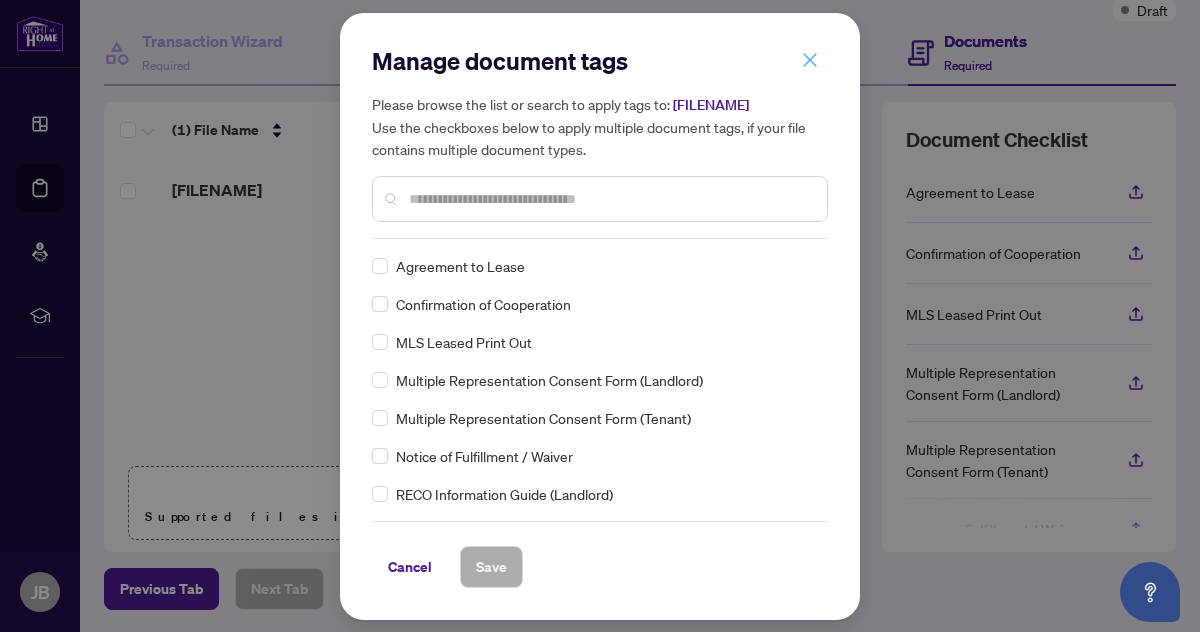 click 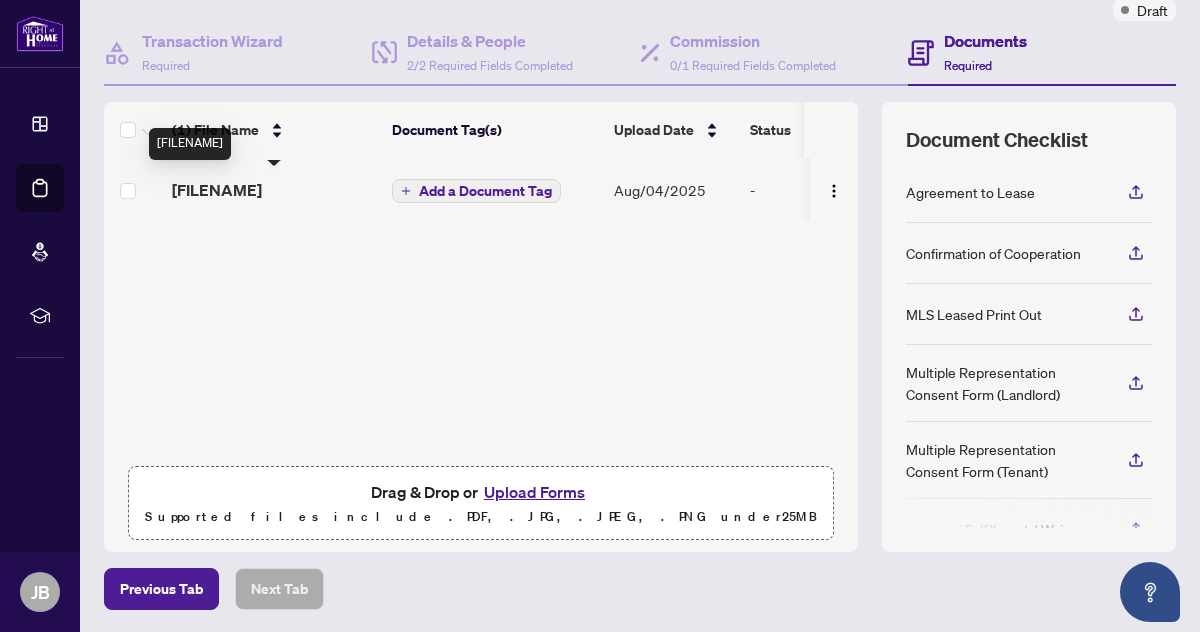 click on "[FILENAME]" at bounding box center (217, 190) 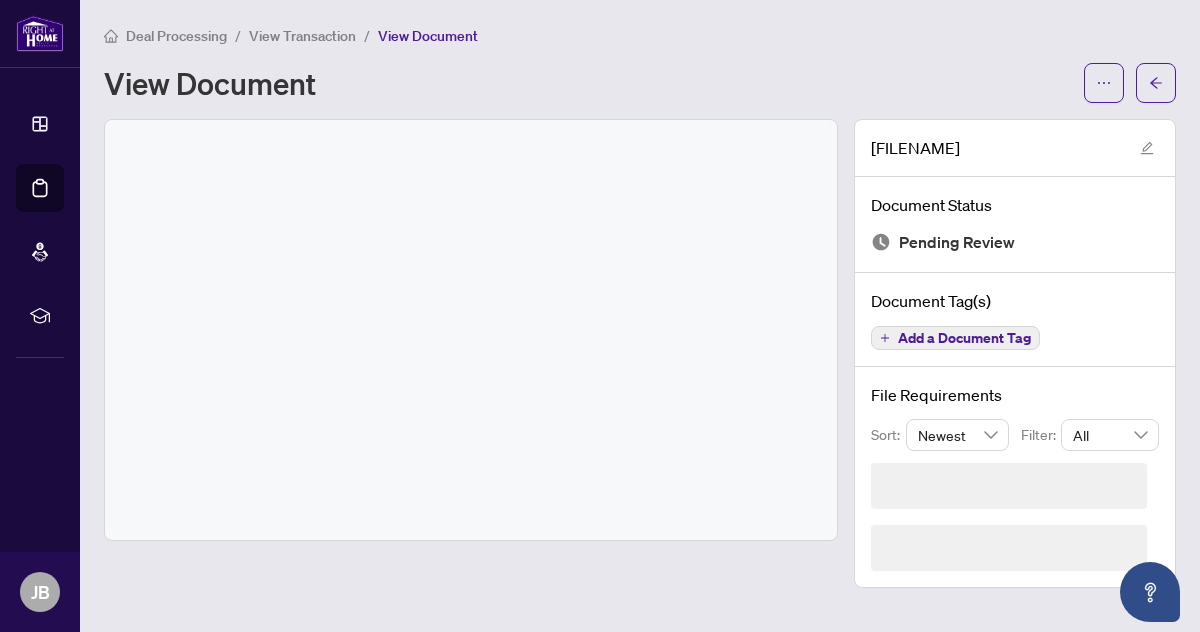 scroll, scrollTop: 0, scrollLeft: 0, axis: both 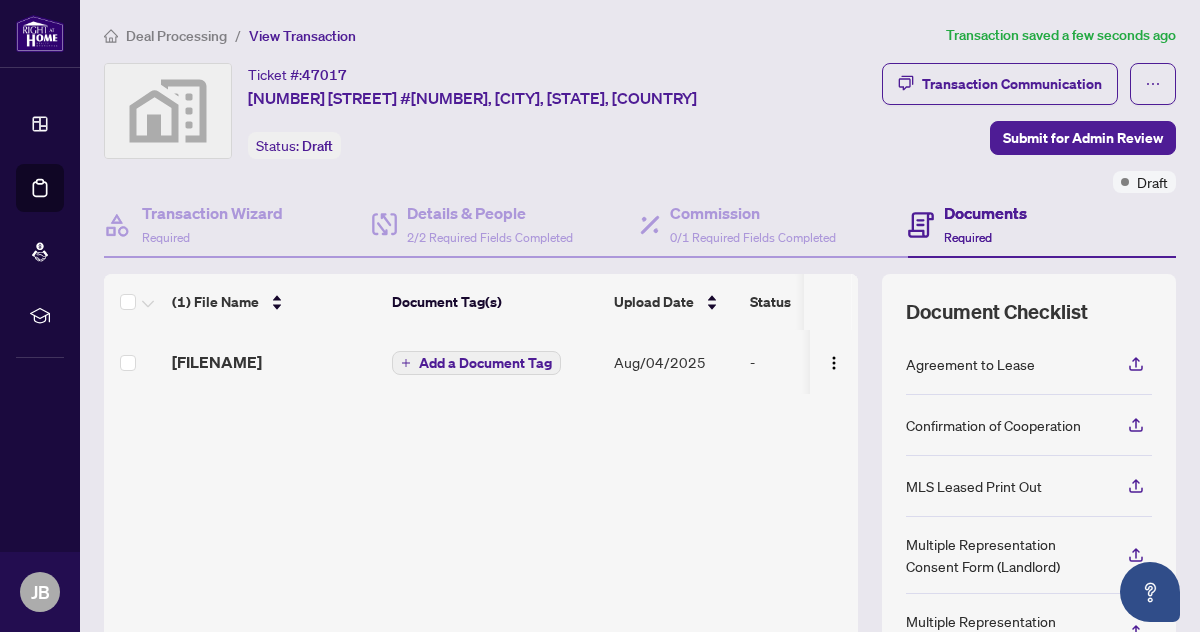 click on "Add a Document Tag" at bounding box center (485, 363) 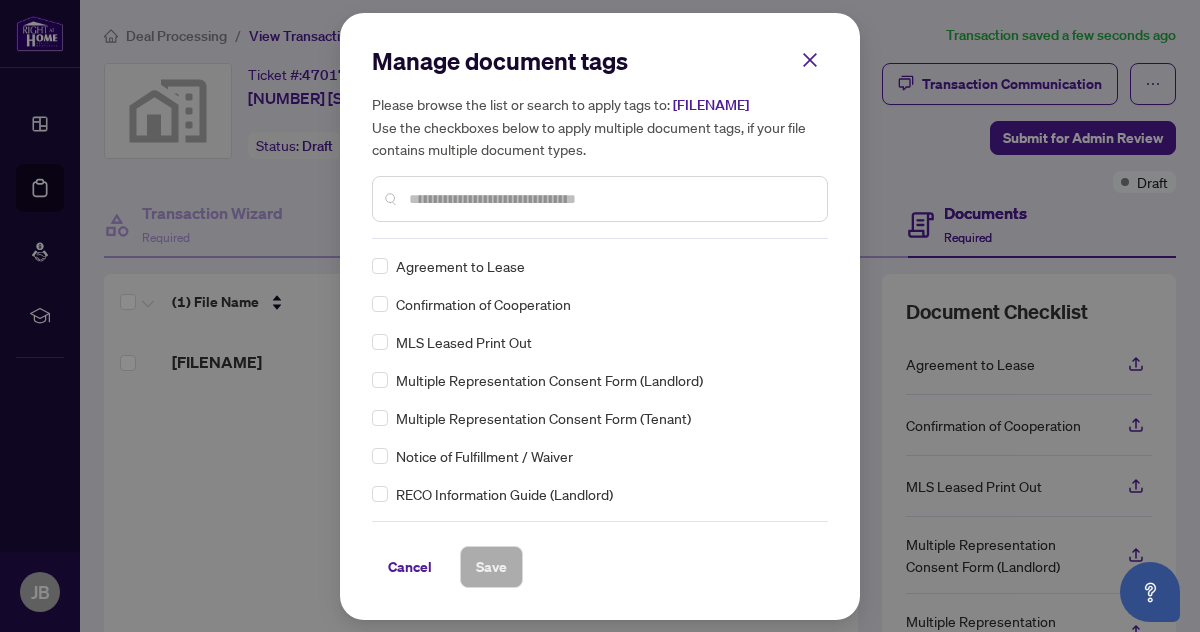 click at bounding box center (610, 199) 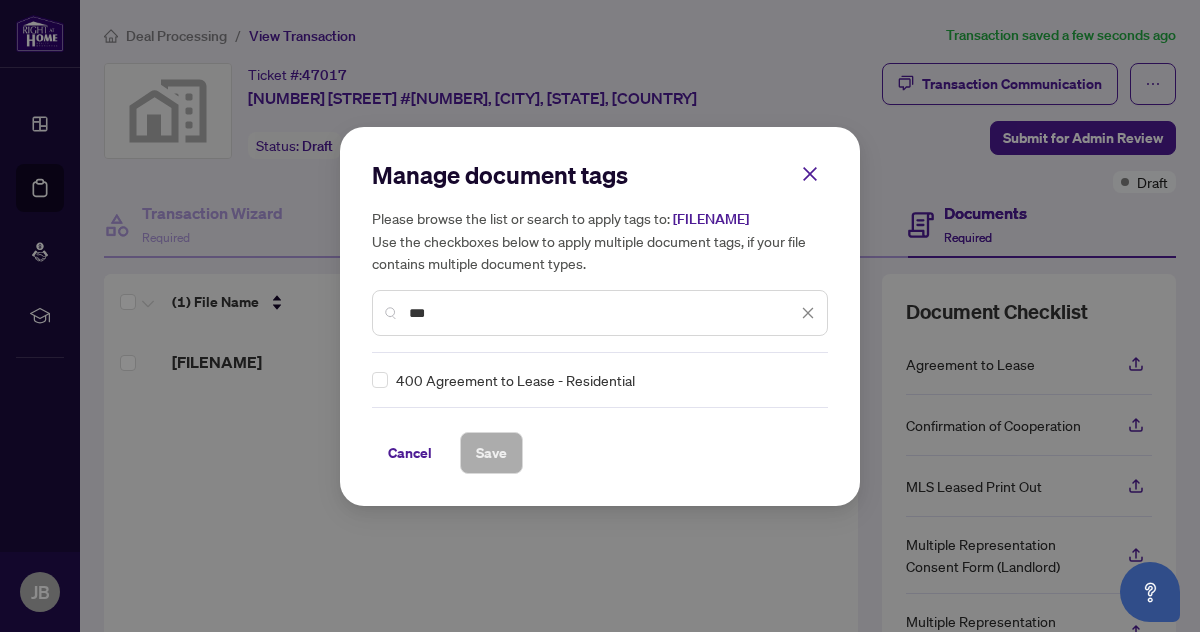 type on "***" 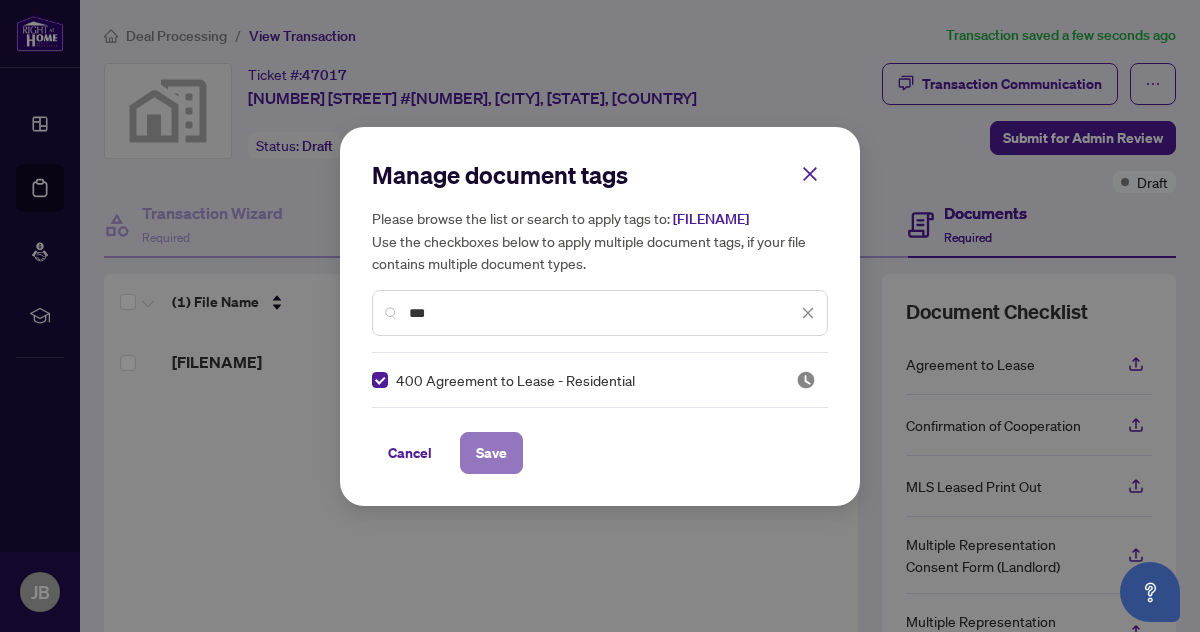 click on "Save" at bounding box center [491, 453] 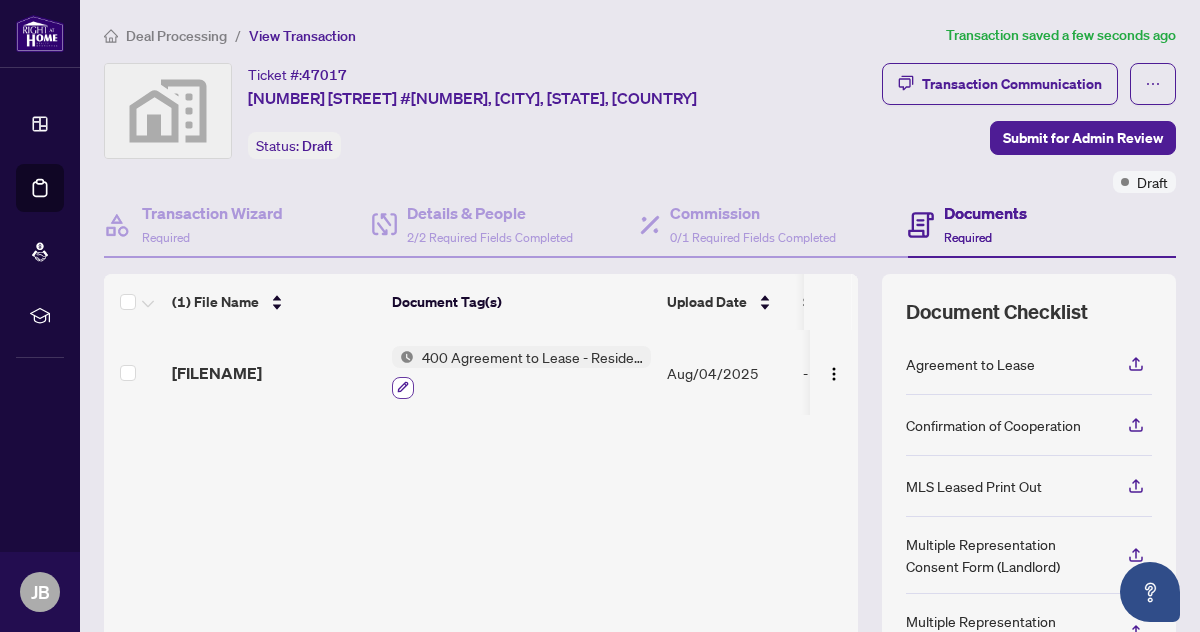click 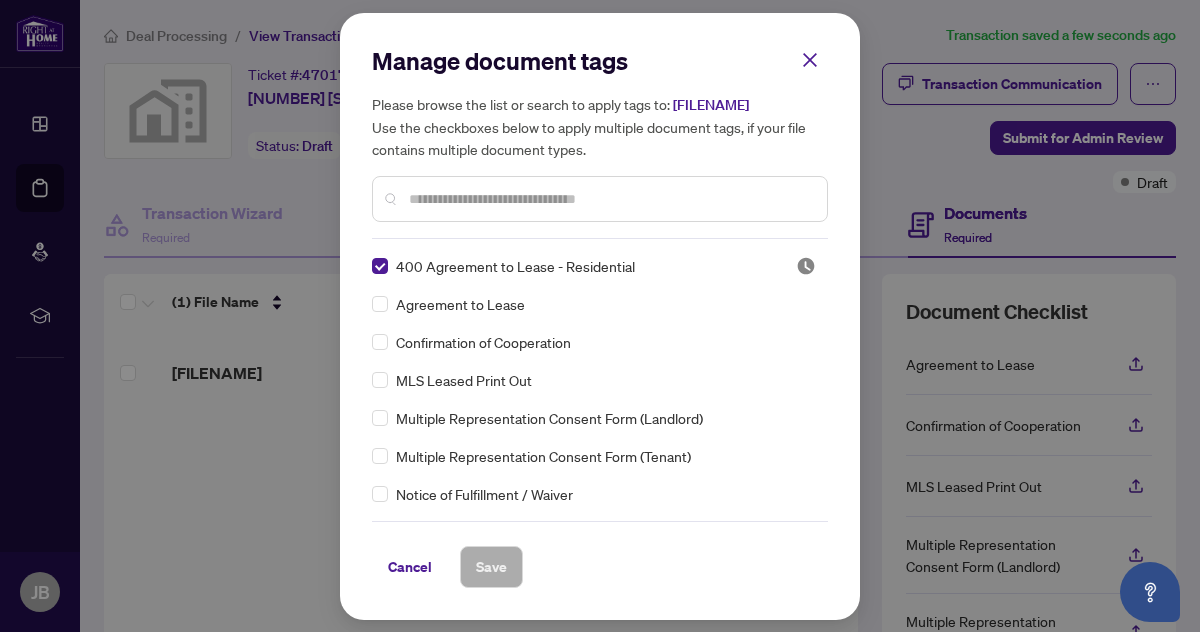 click at bounding box center (610, 199) 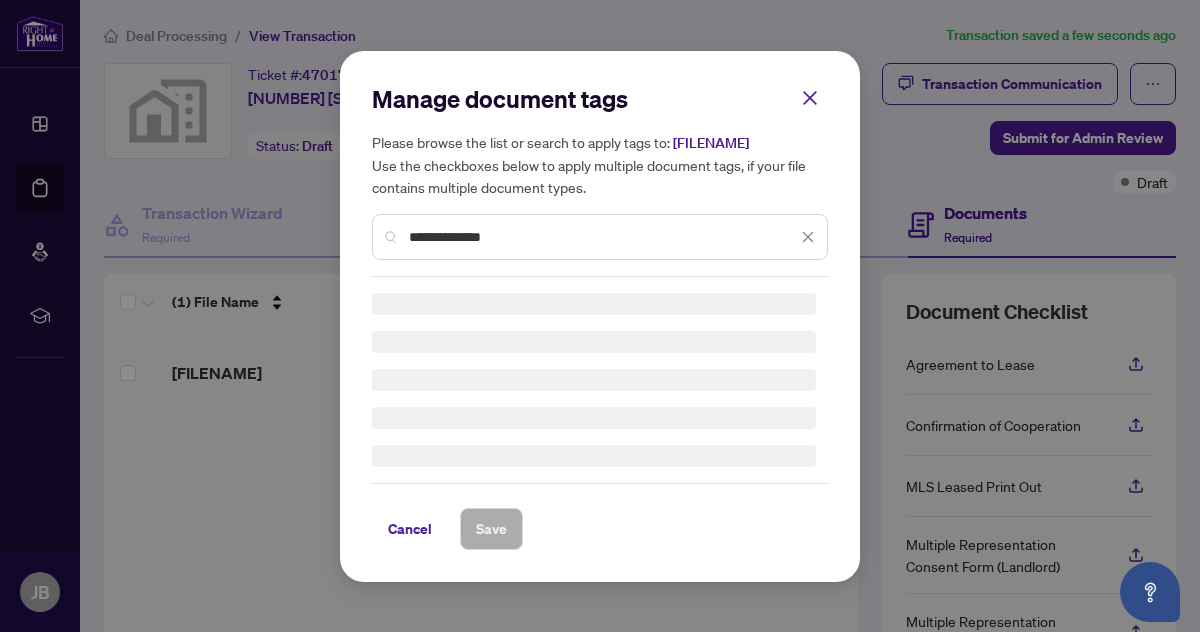 click on "**********" at bounding box center (600, 195) 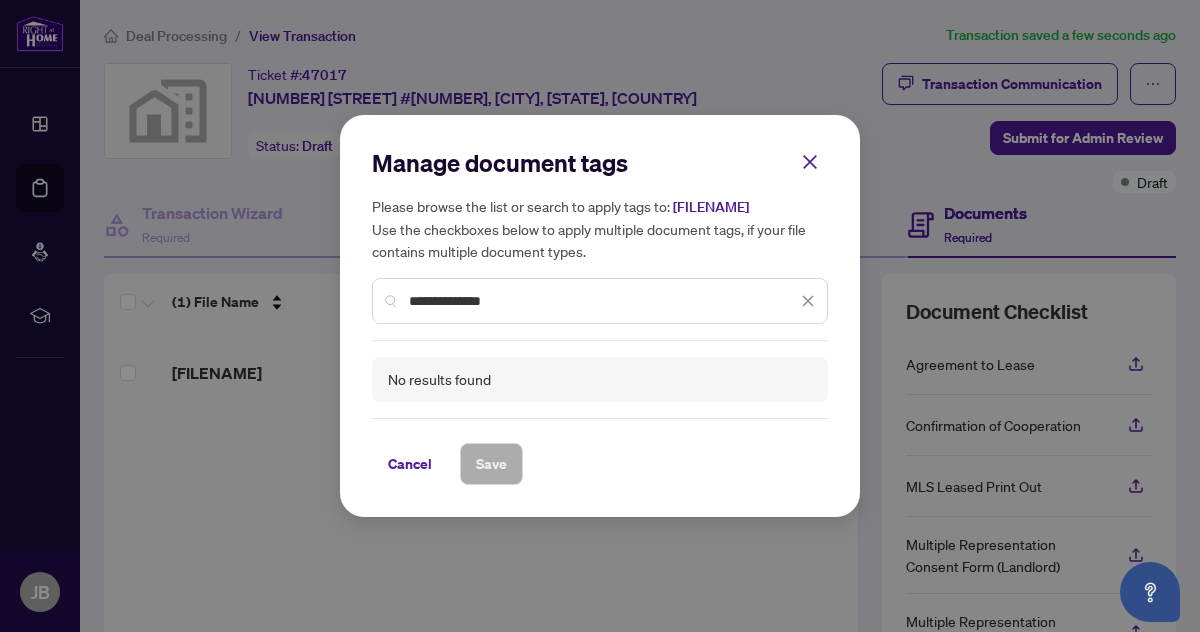 click on "**********" at bounding box center (603, 301) 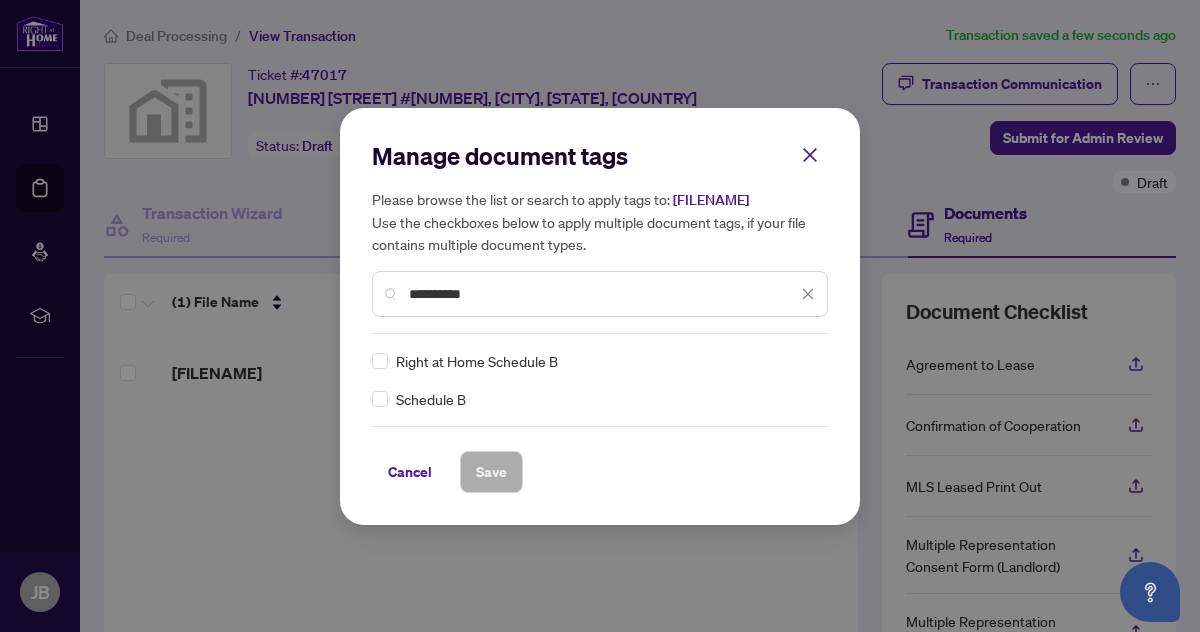type on "**********" 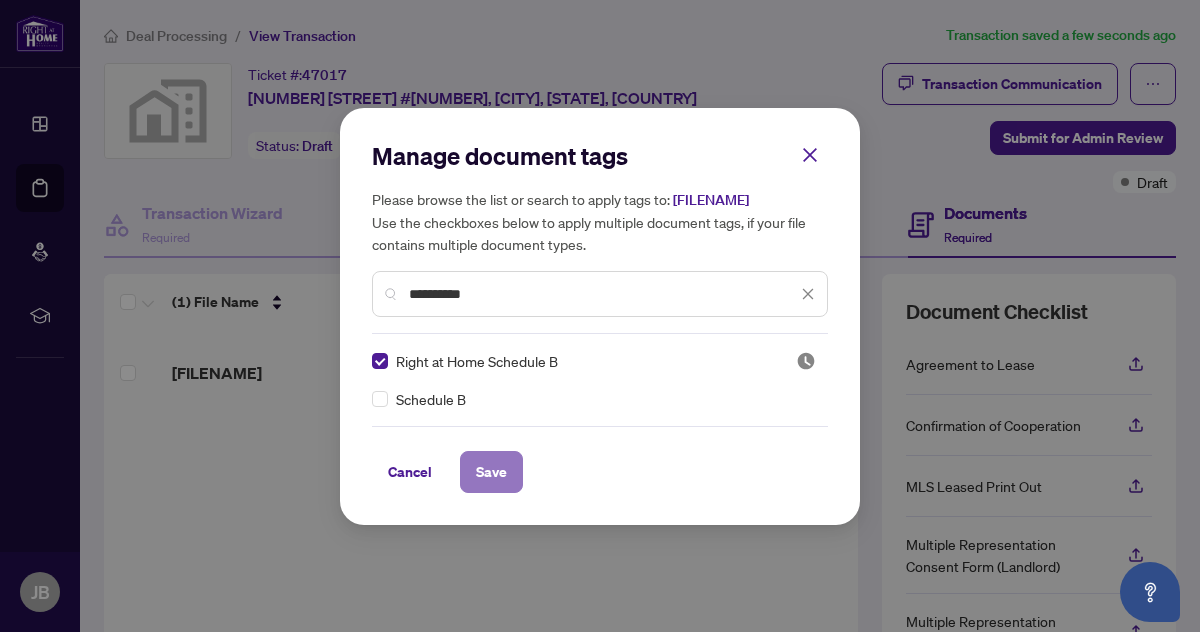 click on "Save" at bounding box center (491, 472) 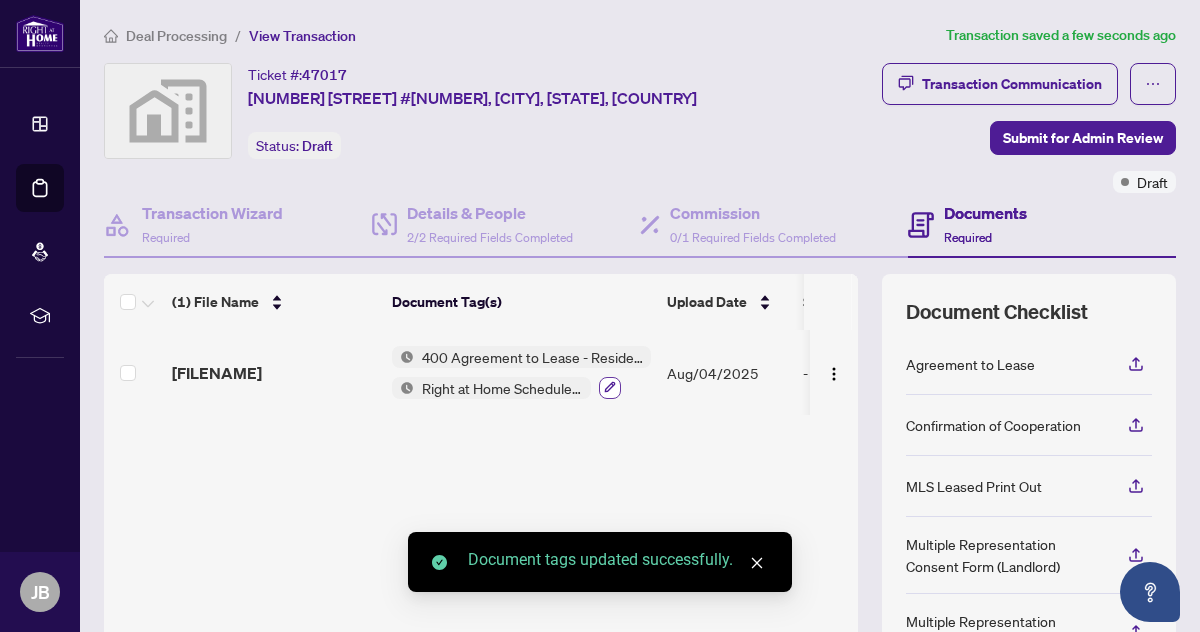 click 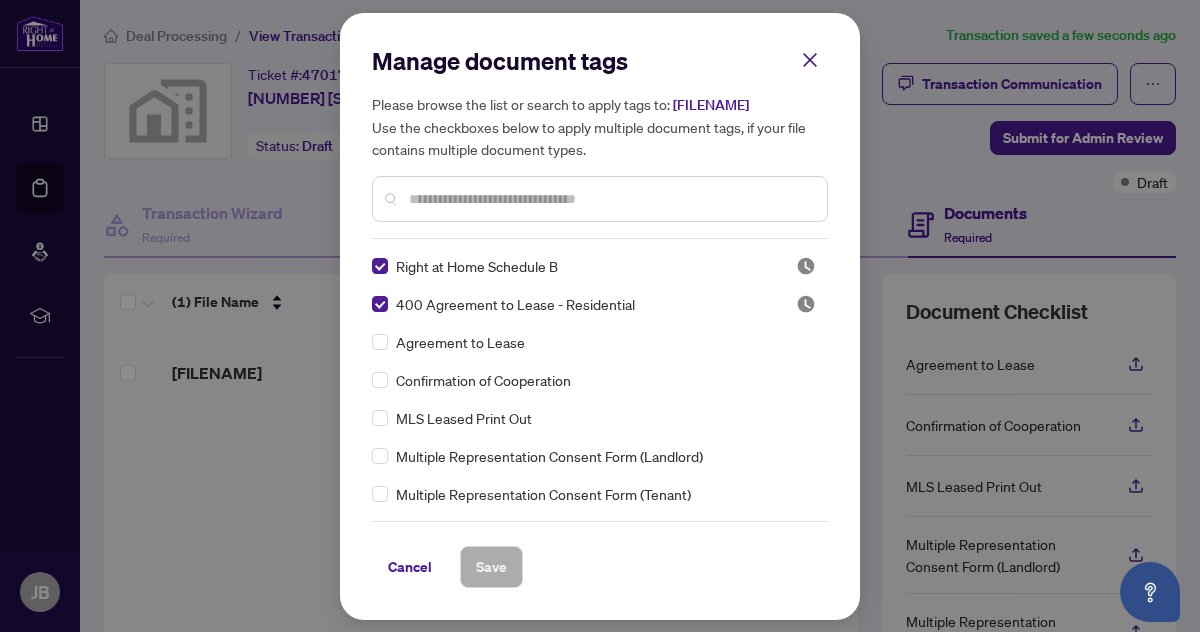 click at bounding box center (610, 199) 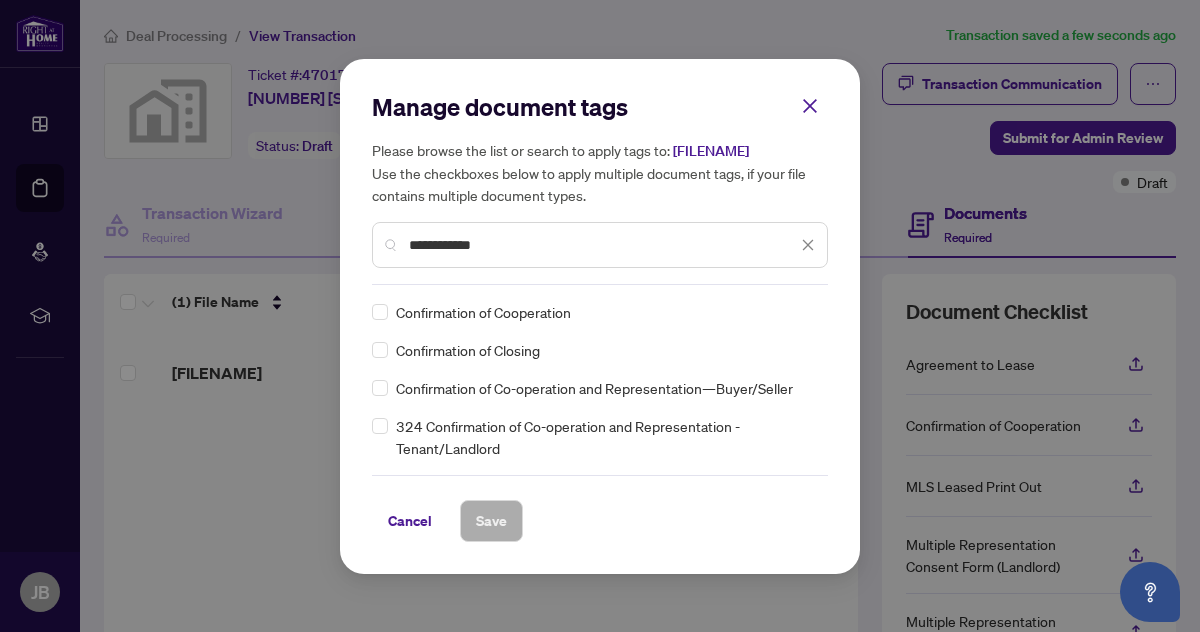 type on "**********" 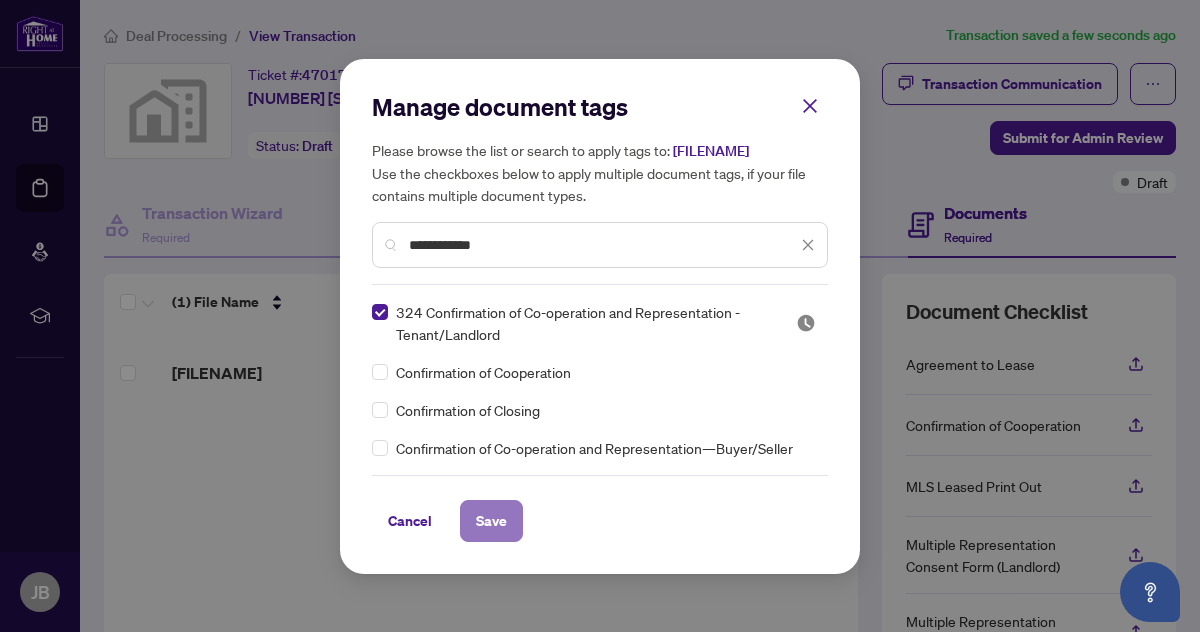 click on "Save" at bounding box center (491, 521) 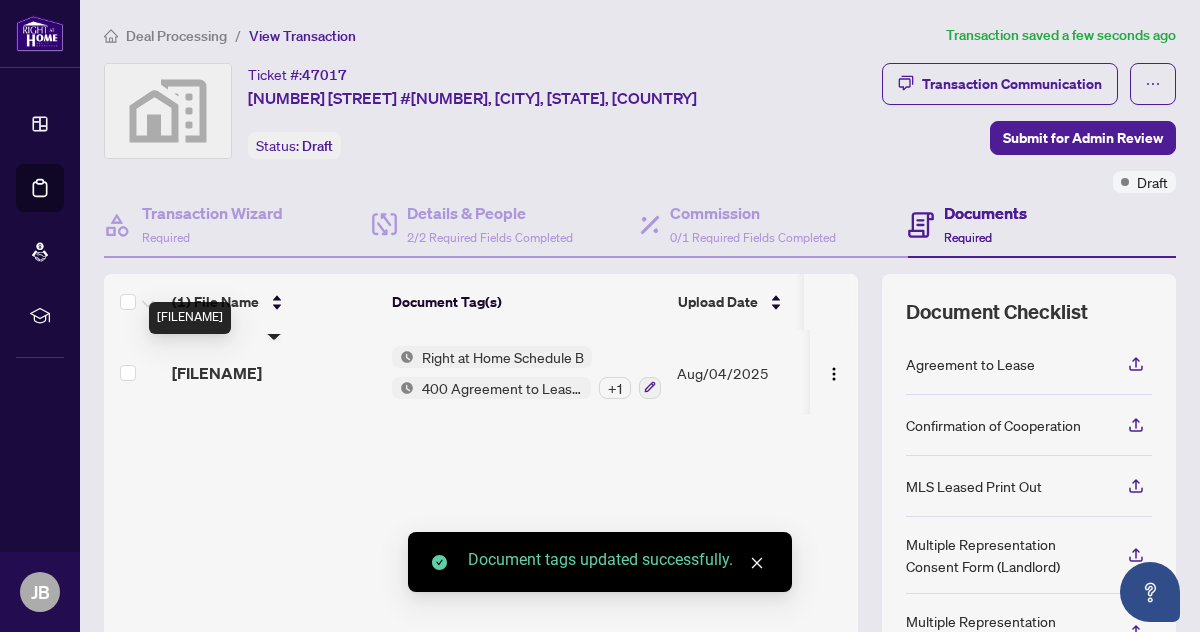 click on "[FILENAME]" at bounding box center (217, 373) 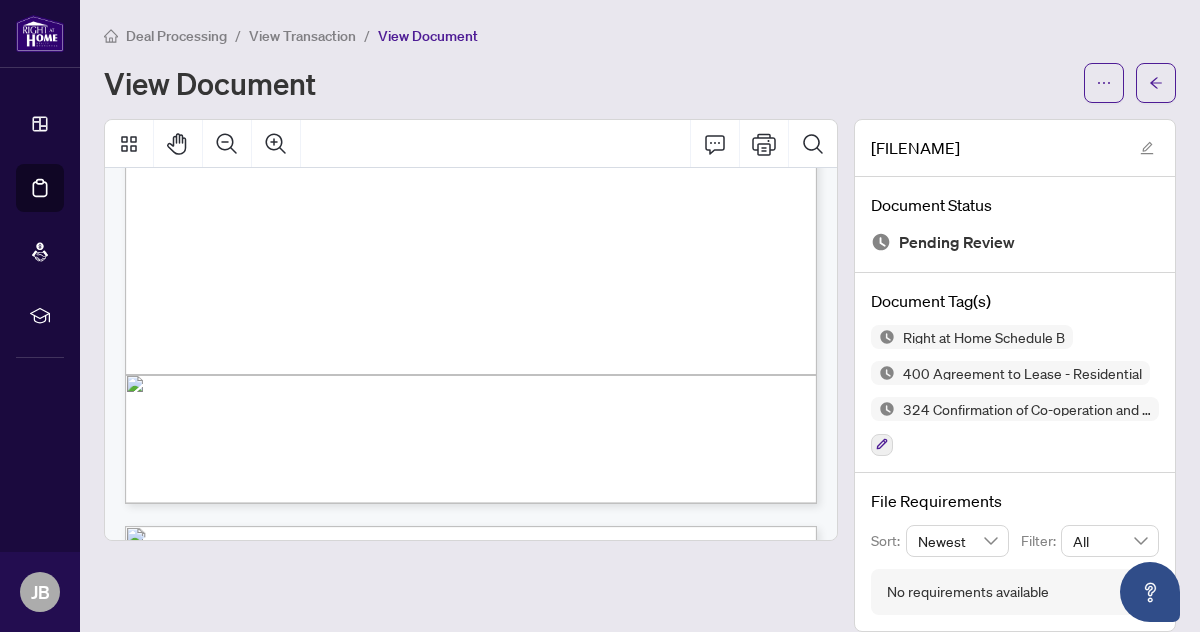 scroll, scrollTop: 6998, scrollLeft: 0, axis: vertical 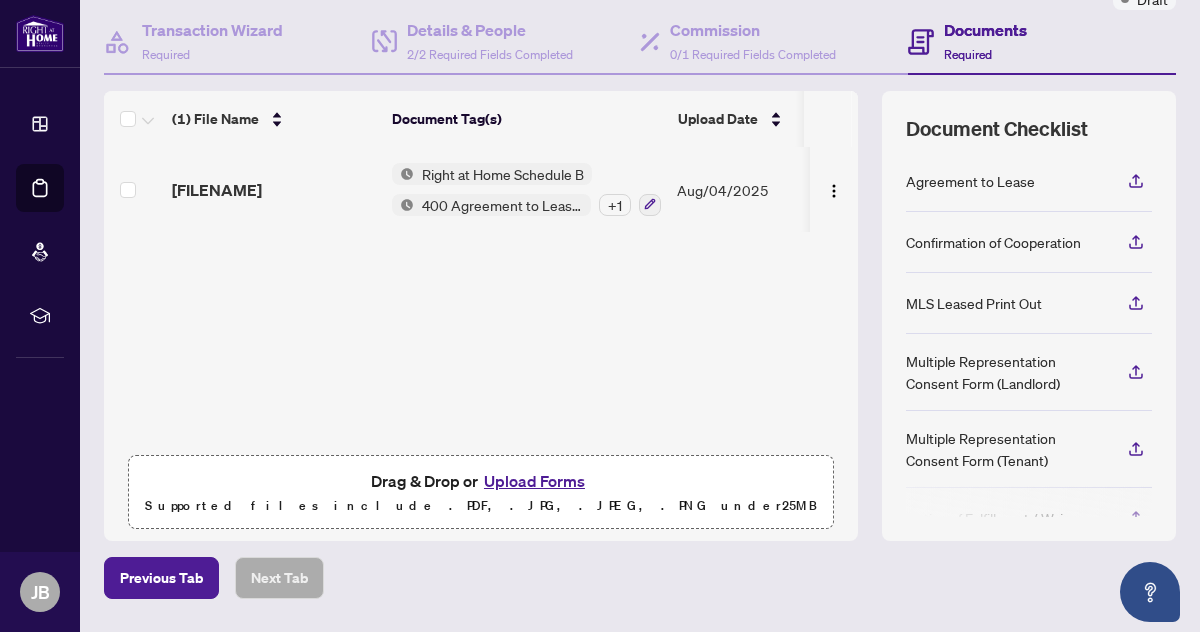 click on "Upload Forms" at bounding box center [534, 481] 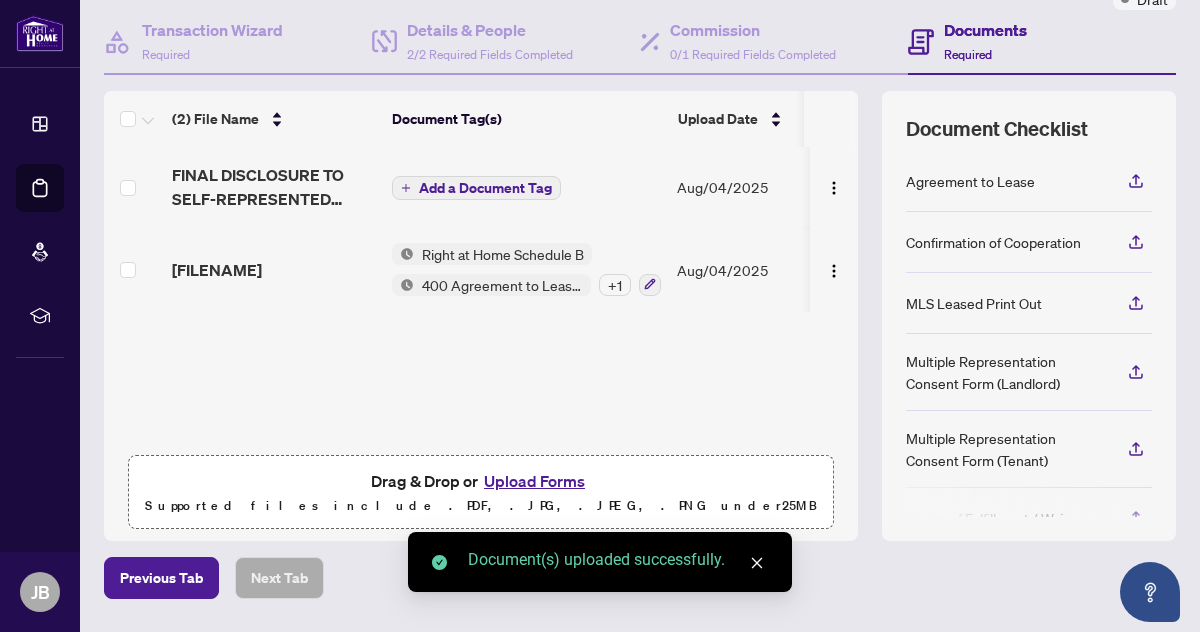 click on "Add a Document Tag" at bounding box center (485, 188) 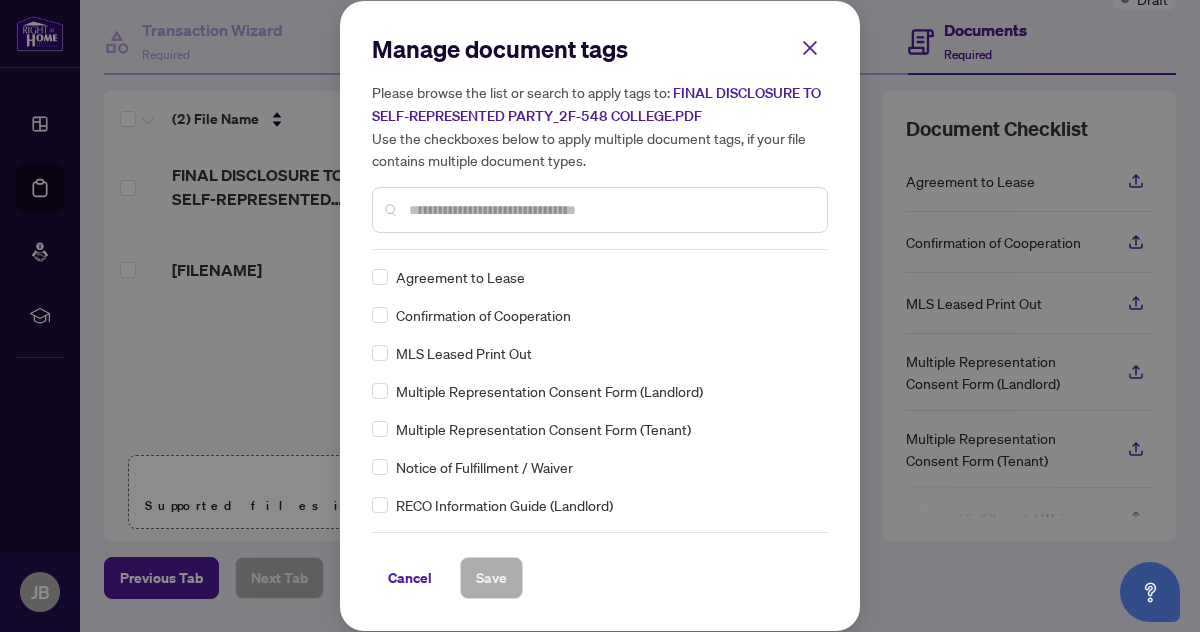 click at bounding box center (610, 210) 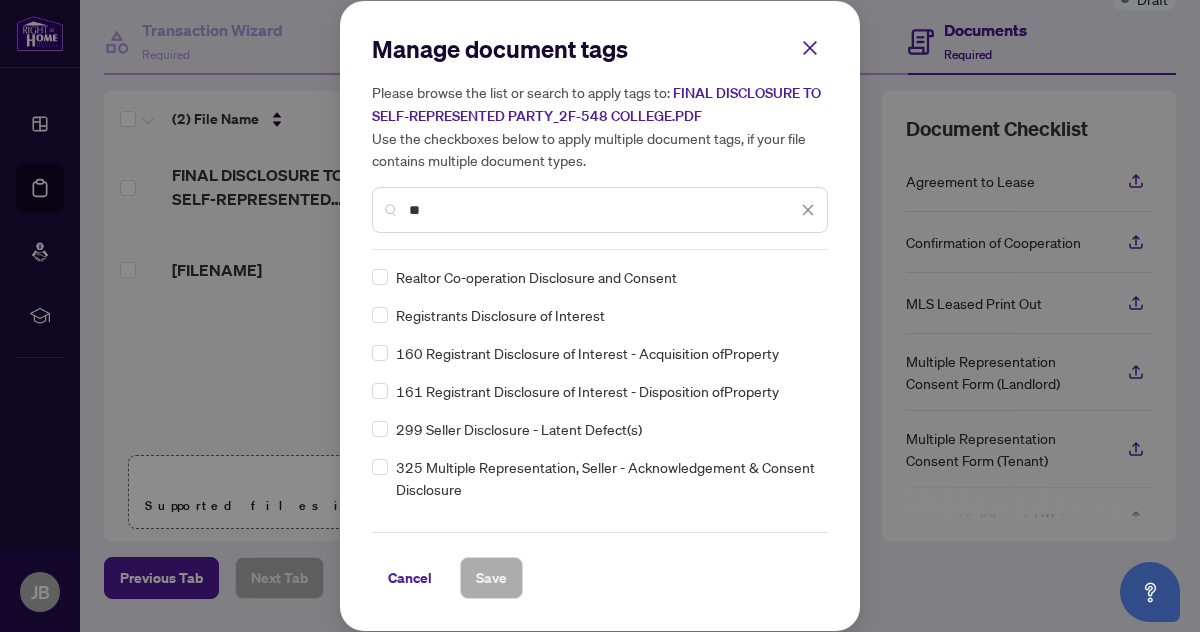 type on "*" 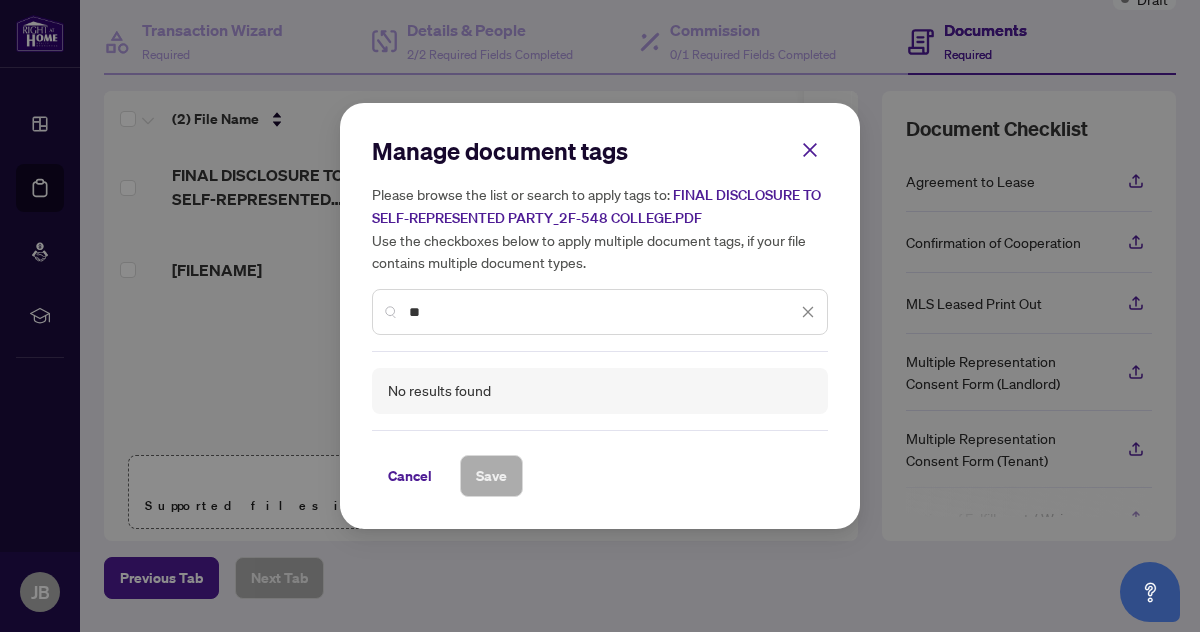 type on "*" 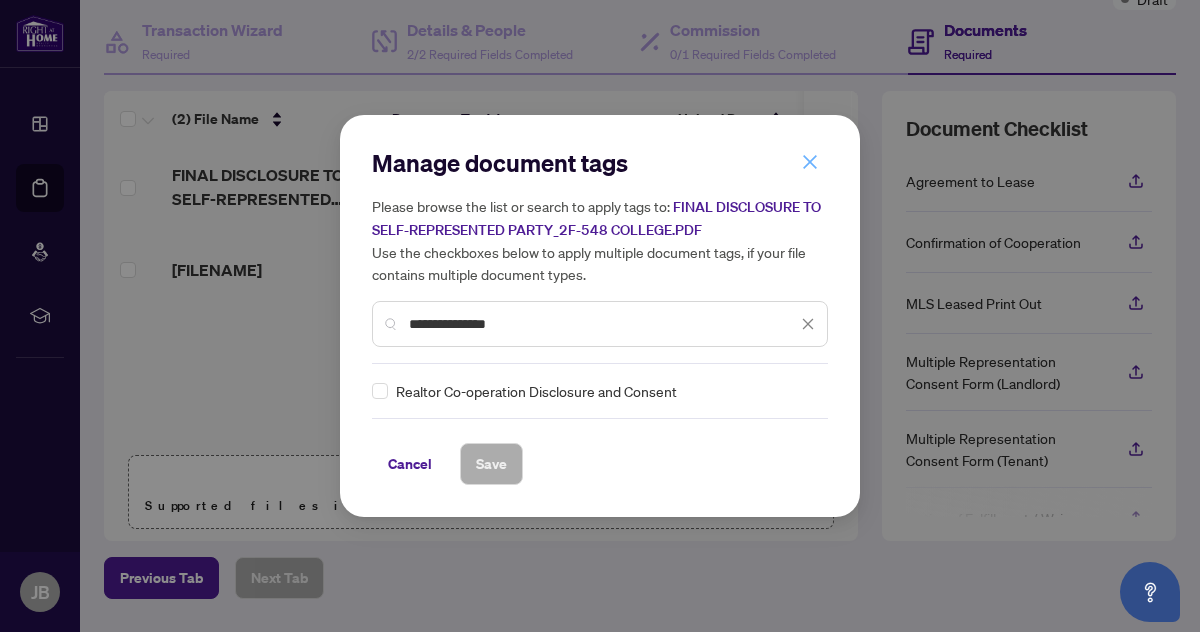 type on "**********" 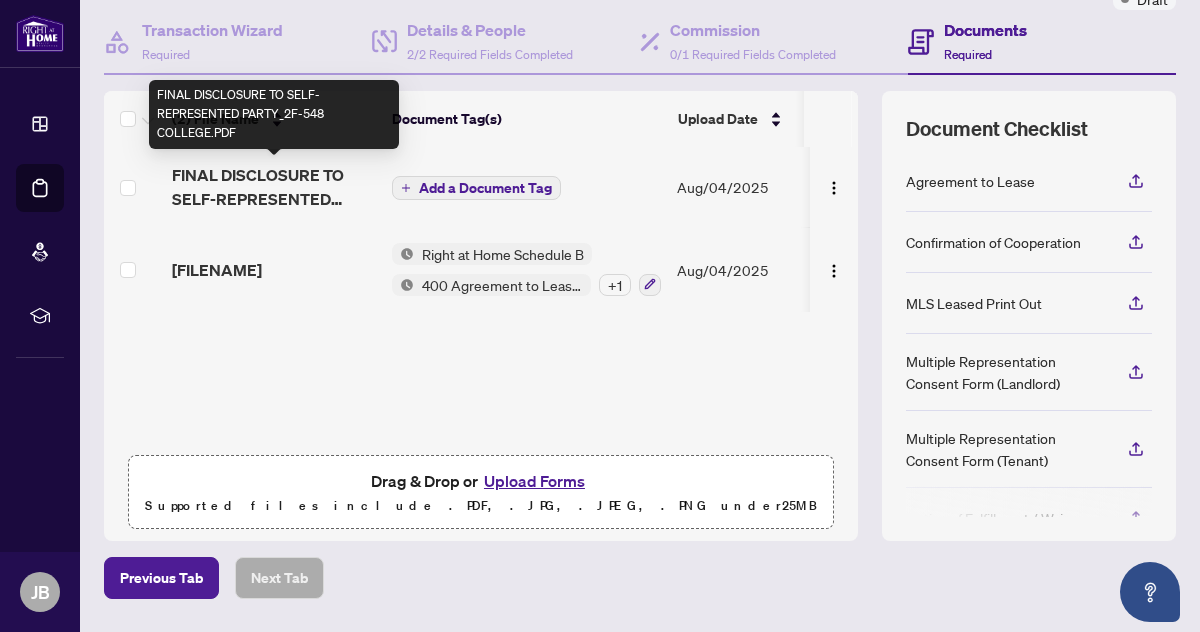 click on "FINAL DISCLOSURE TO SELF-REPRESENTED PARTY_2F-548 COLLEGE.PDF" at bounding box center (274, 187) 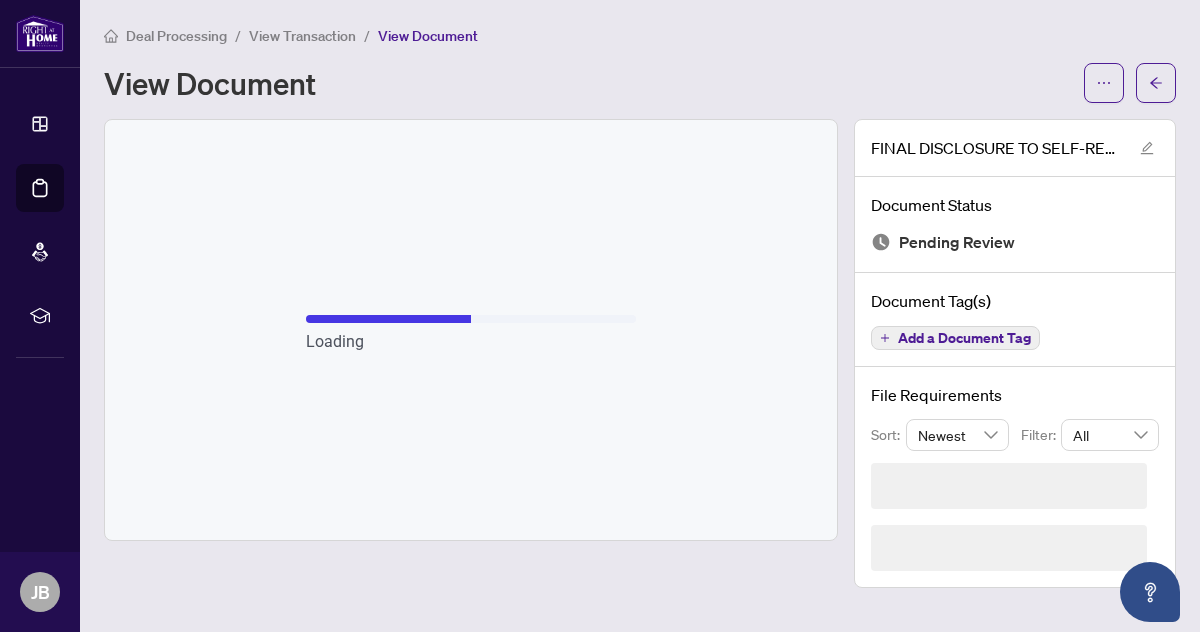 scroll, scrollTop: 0, scrollLeft: 0, axis: both 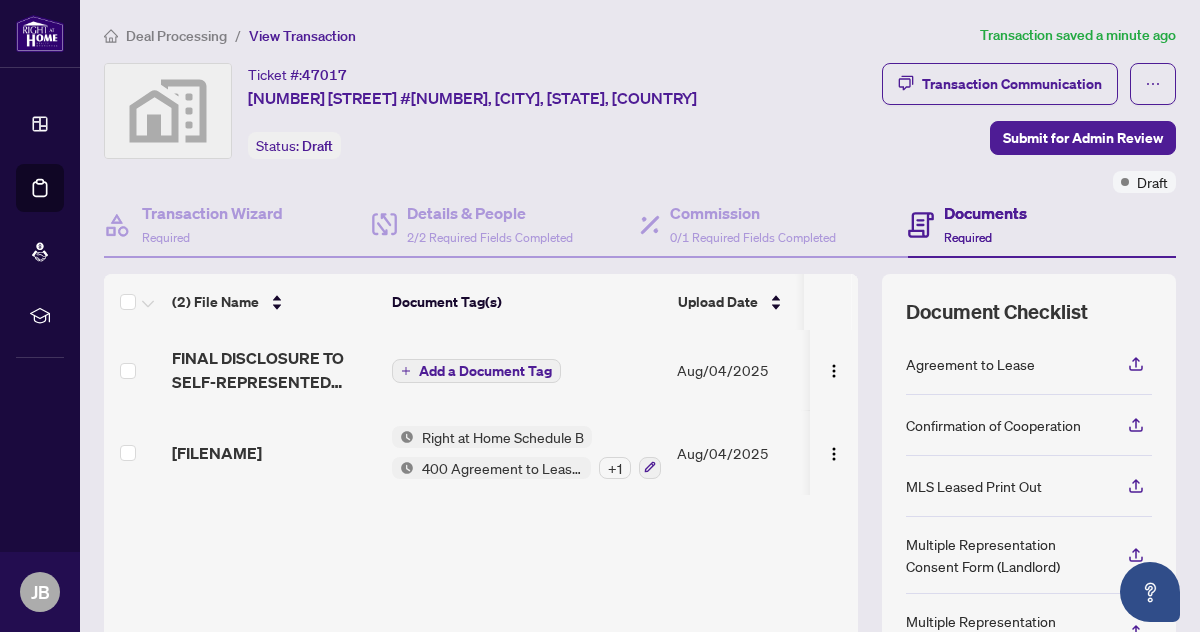 click on "Add a Document Tag" at bounding box center (485, 371) 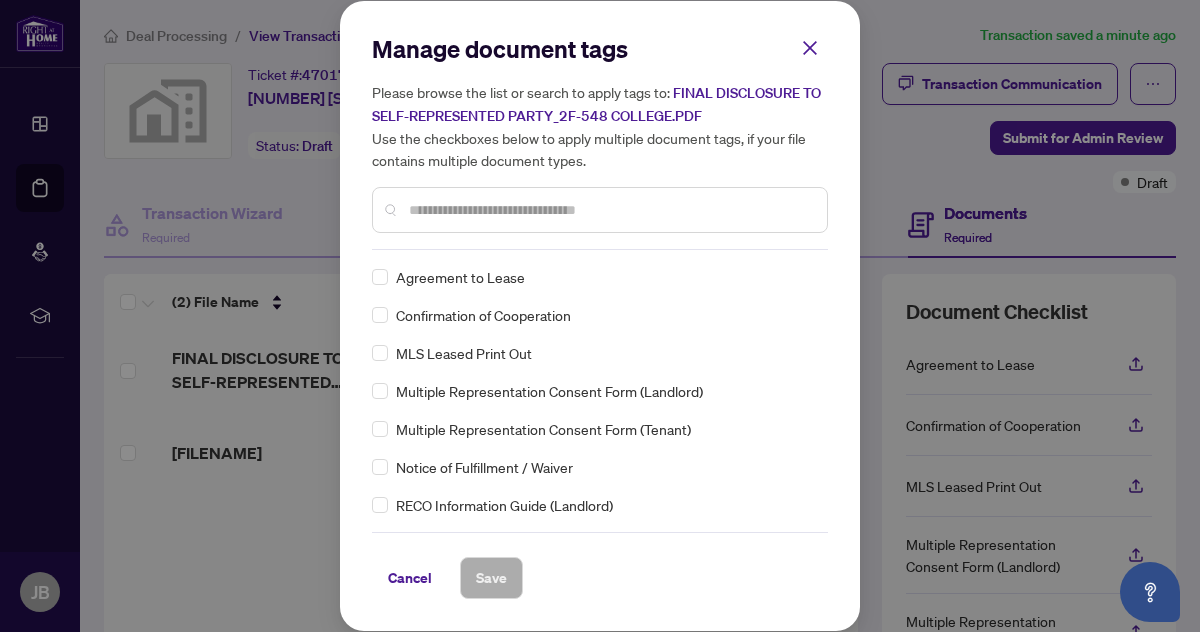 click at bounding box center [610, 210] 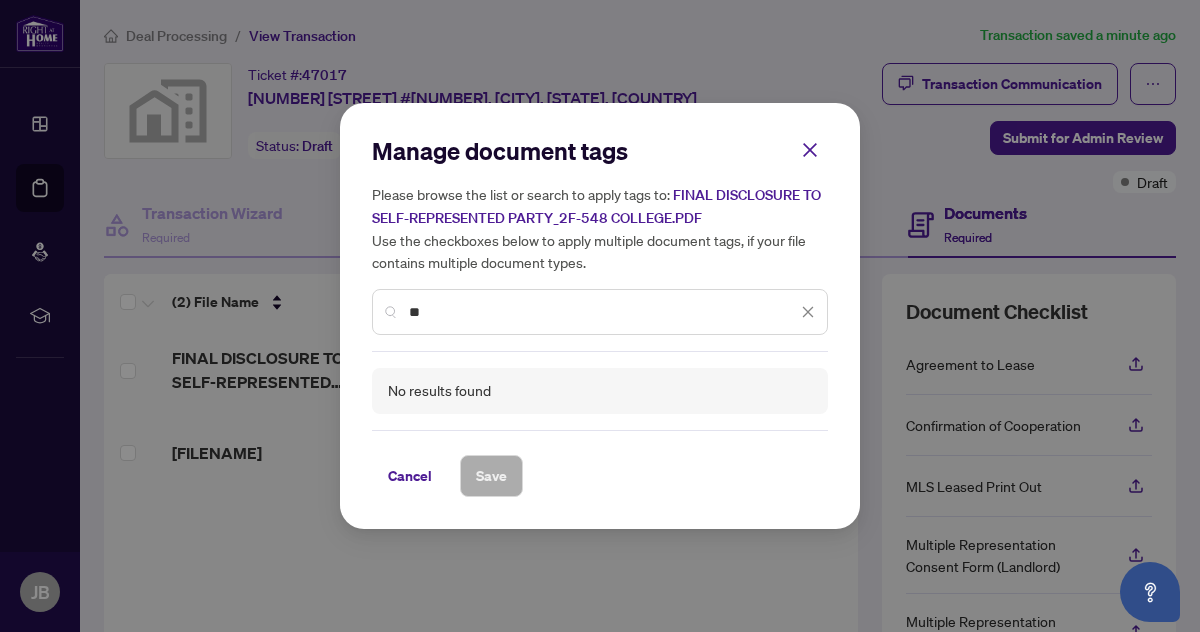 type on "*" 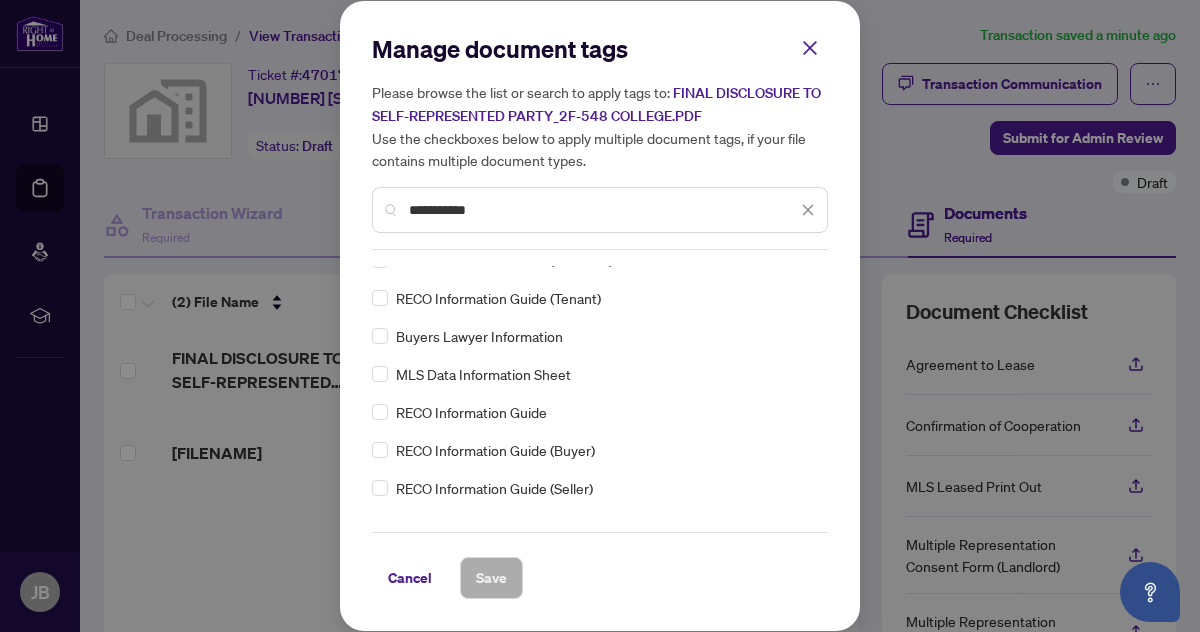scroll, scrollTop: 0, scrollLeft: 0, axis: both 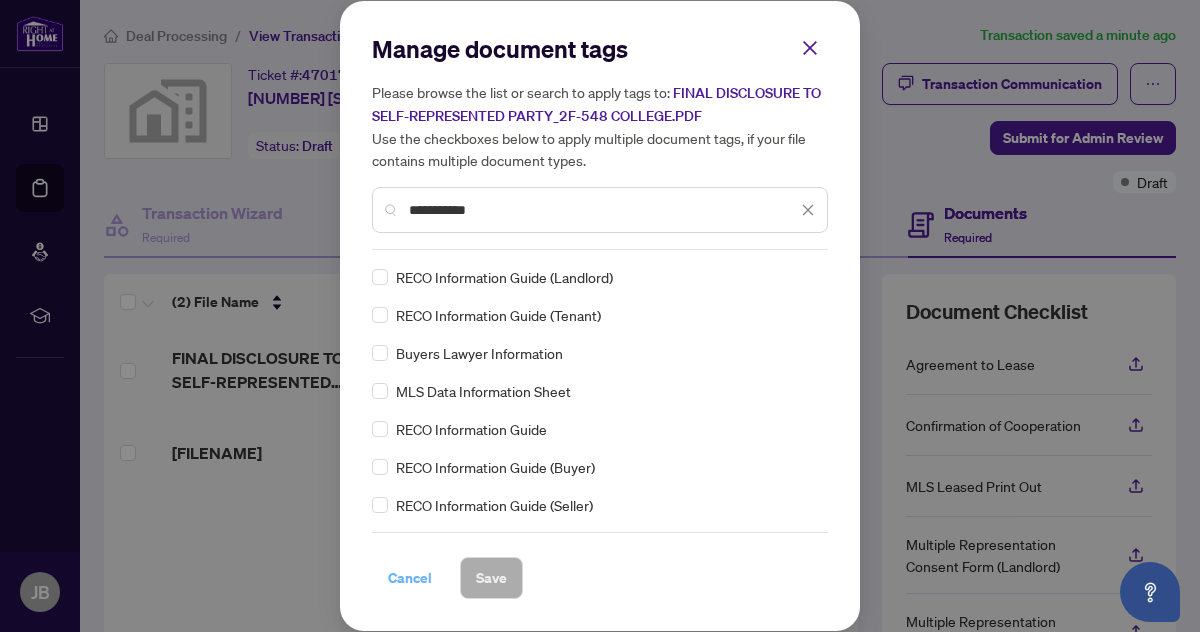 type on "**********" 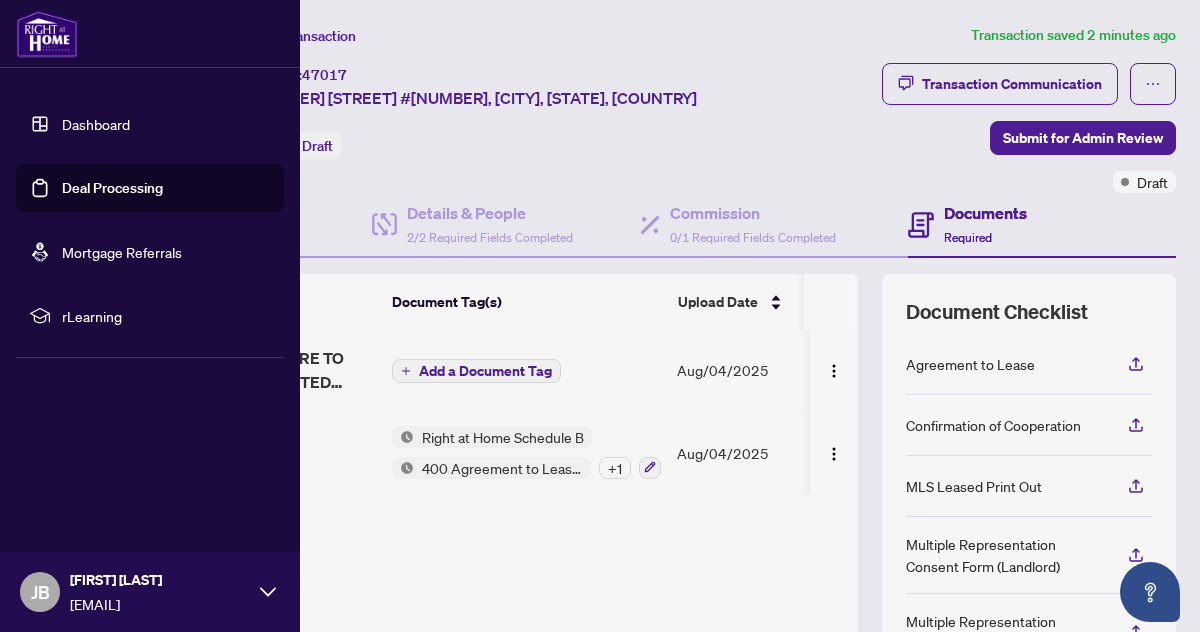 click on "Dashboard" at bounding box center (96, 124) 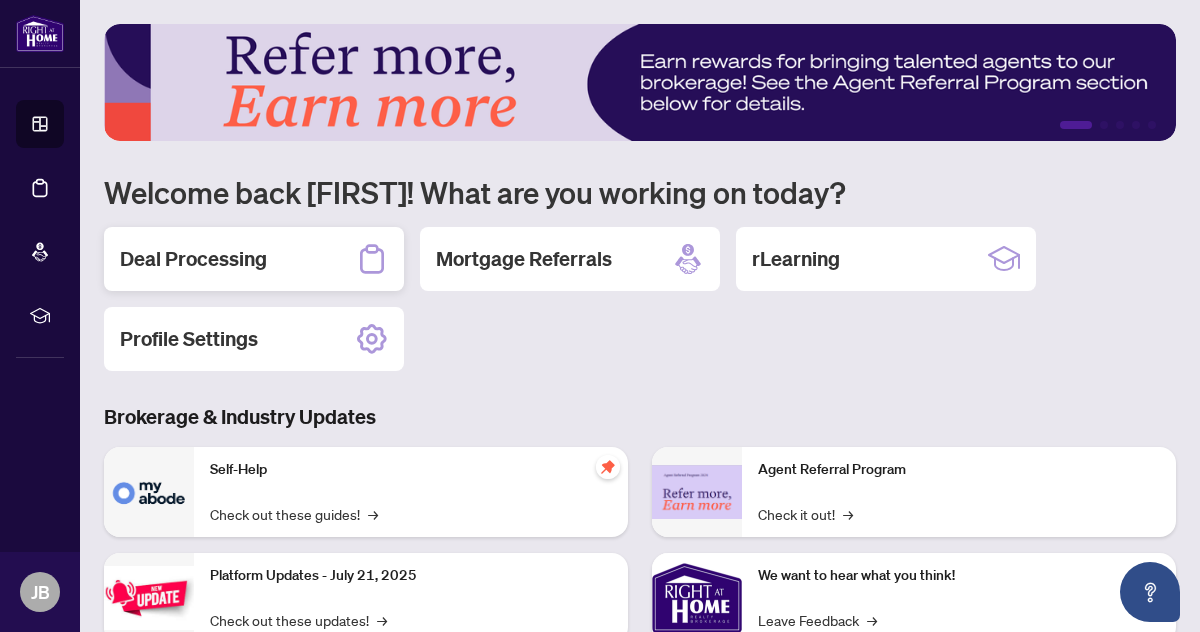 click on "Deal Processing" at bounding box center (193, 259) 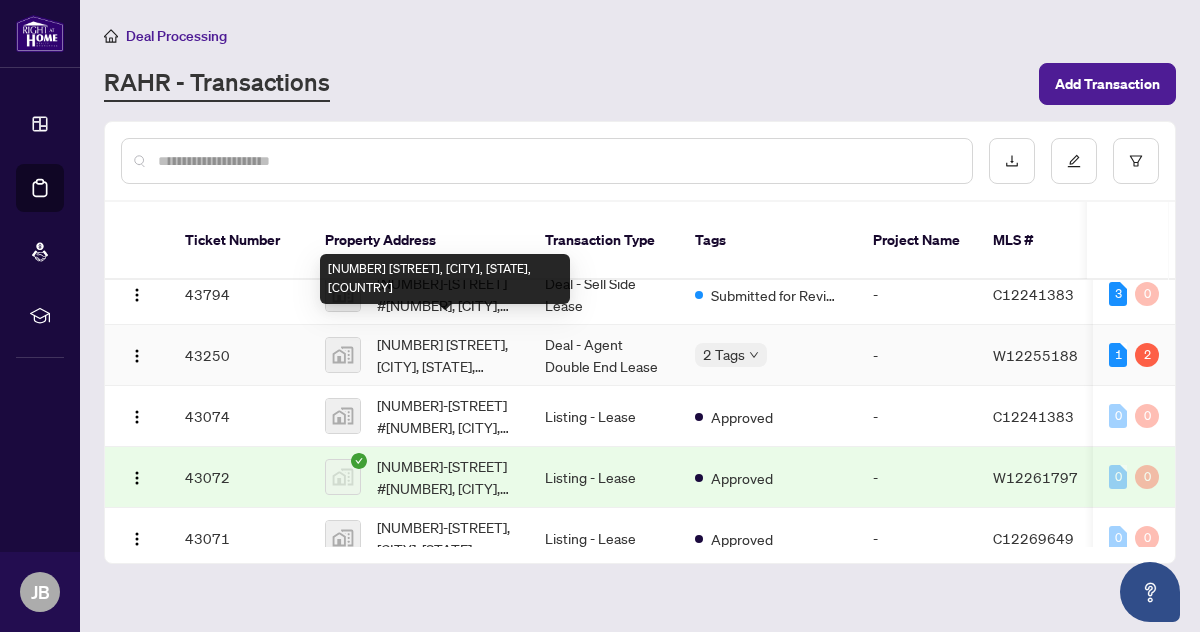 scroll, scrollTop: 219, scrollLeft: 0, axis: vertical 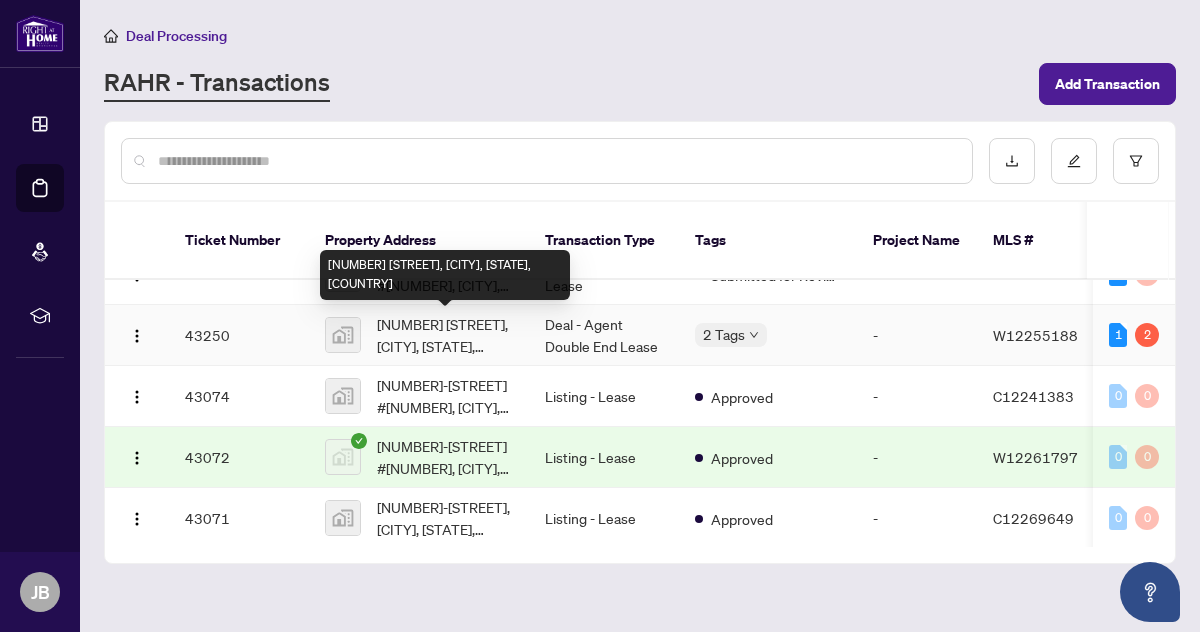 click on "[NUMBER] [STREET], [CITY], [STATE], [COUNTRY]" at bounding box center (445, 335) 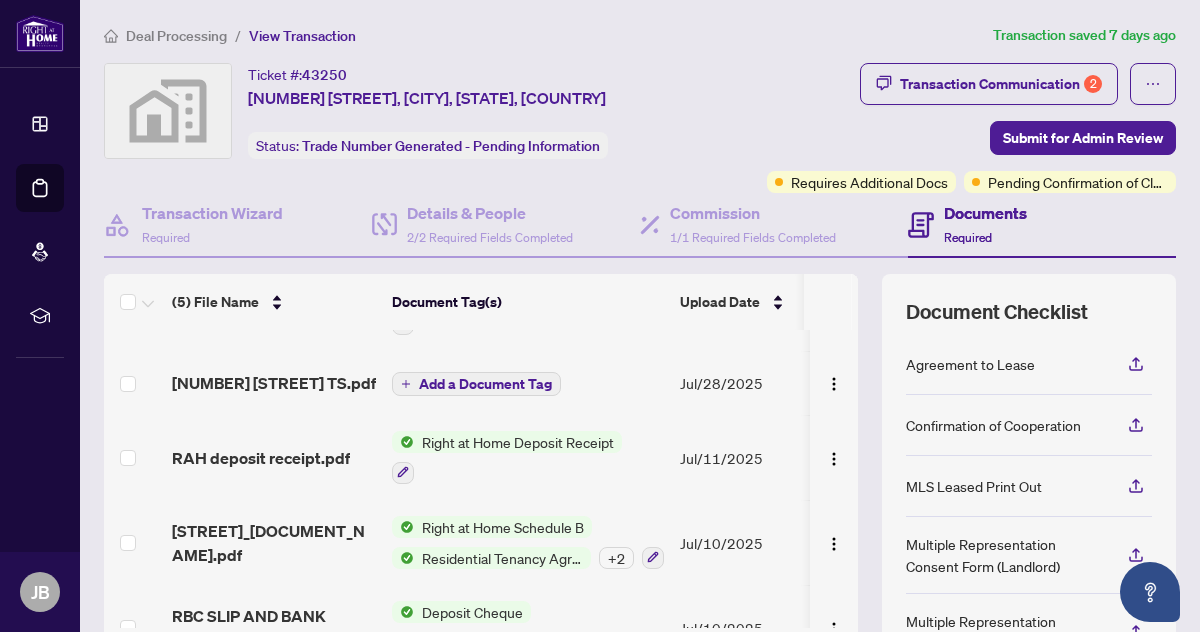 scroll, scrollTop: 110, scrollLeft: 0, axis: vertical 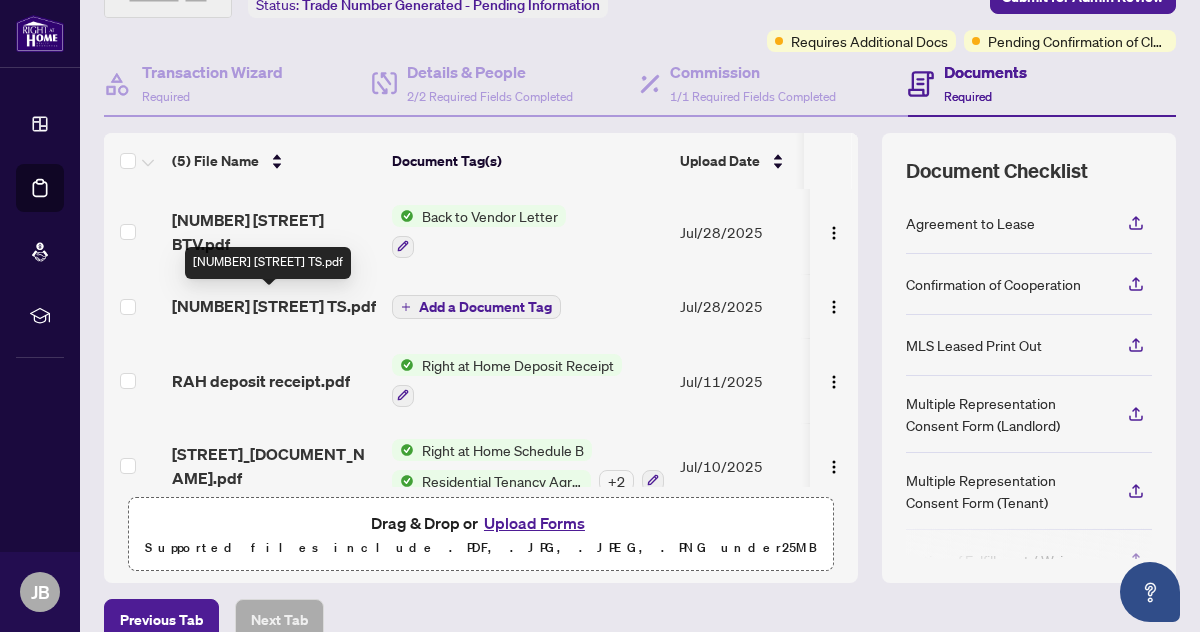 click on "[NUMBER] [STREET] TS.pdf" at bounding box center (274, 306) 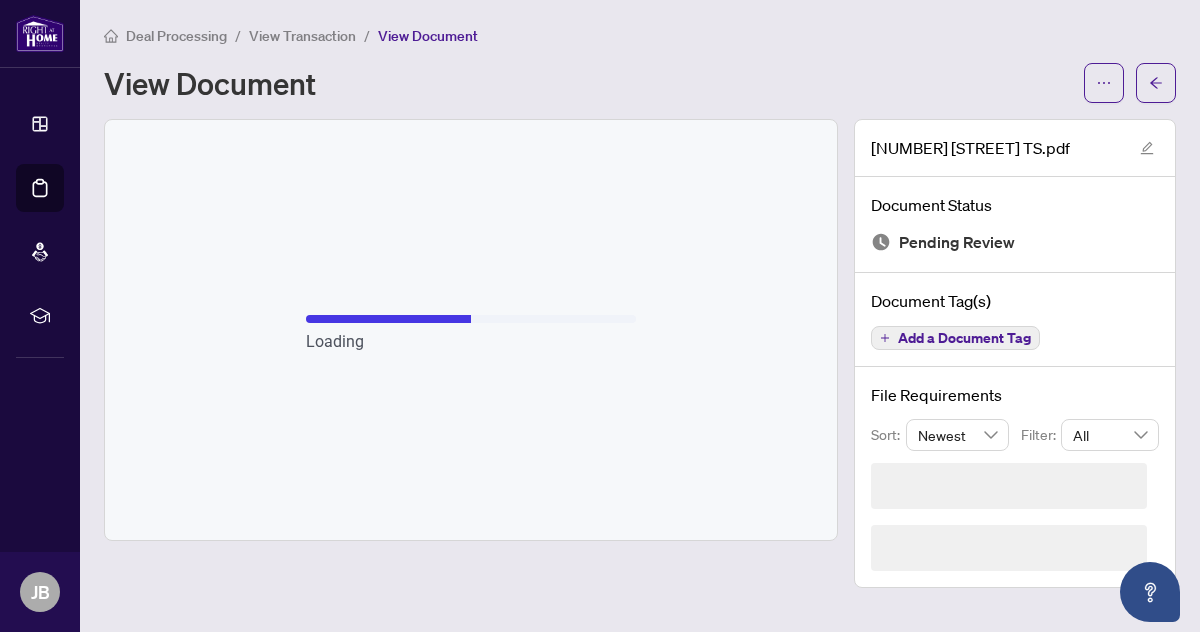 scroll, scrollTop: 0, scrollLeft: 0, axis: both 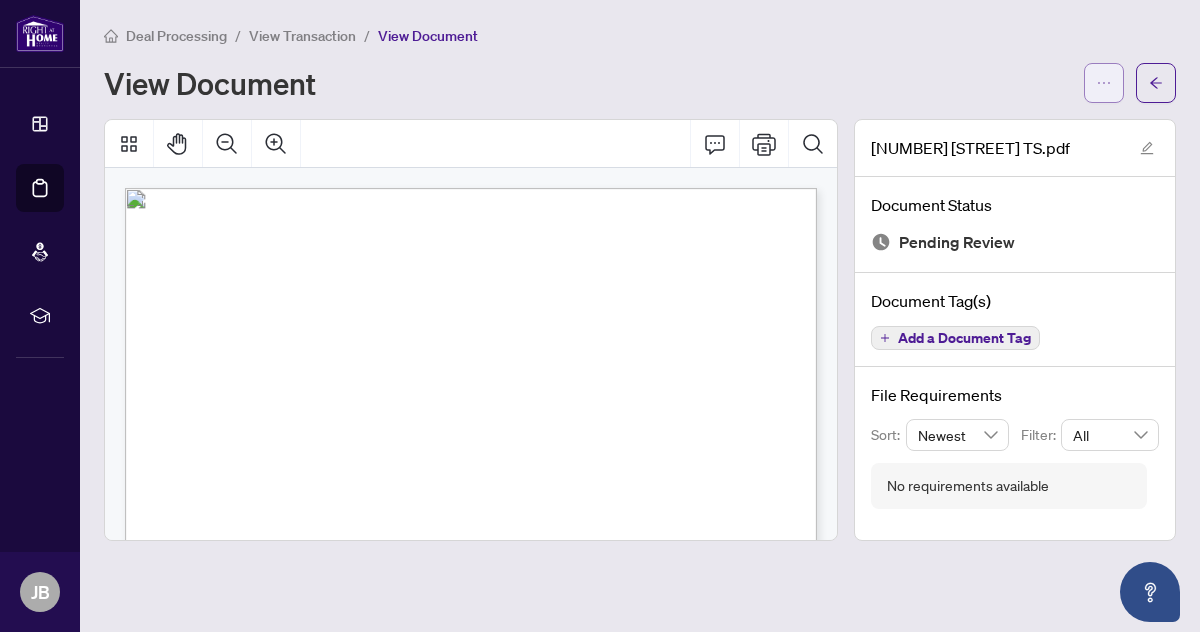 click 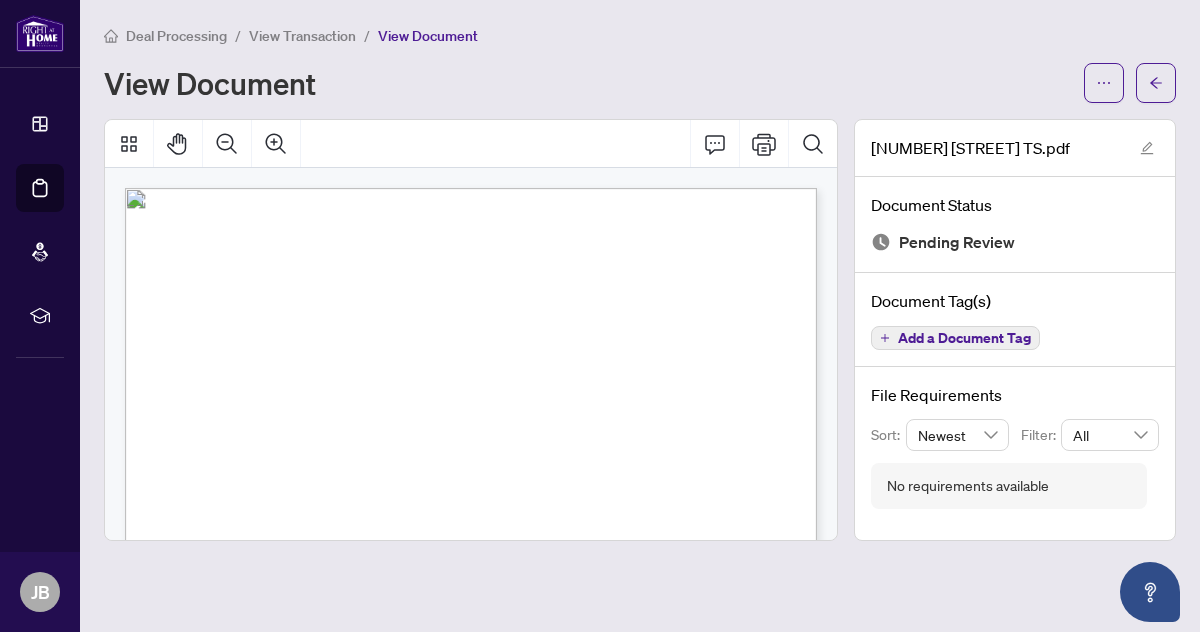 click at bounding box center (516, 694) 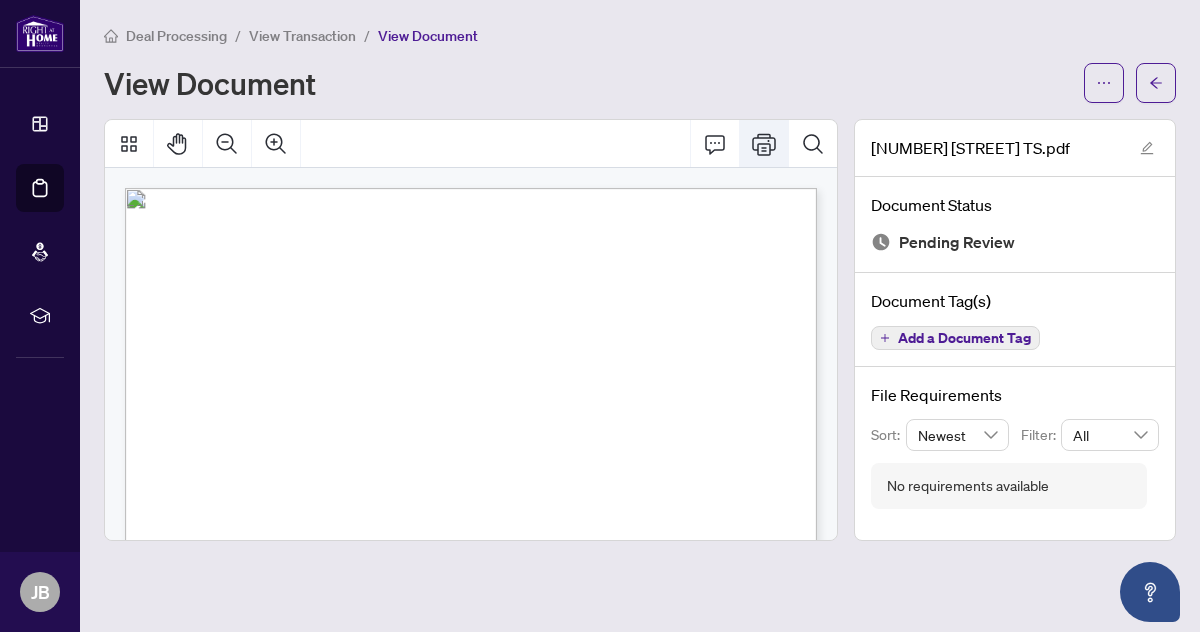 click 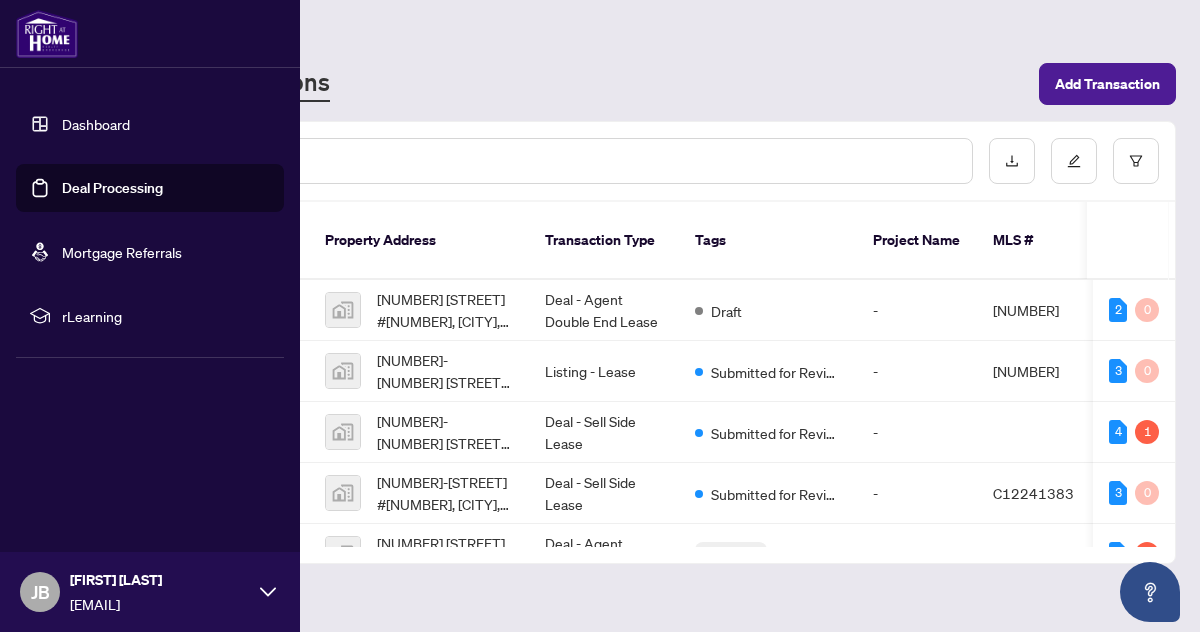 click on "Dashboard" at bounding box center [96, 124] 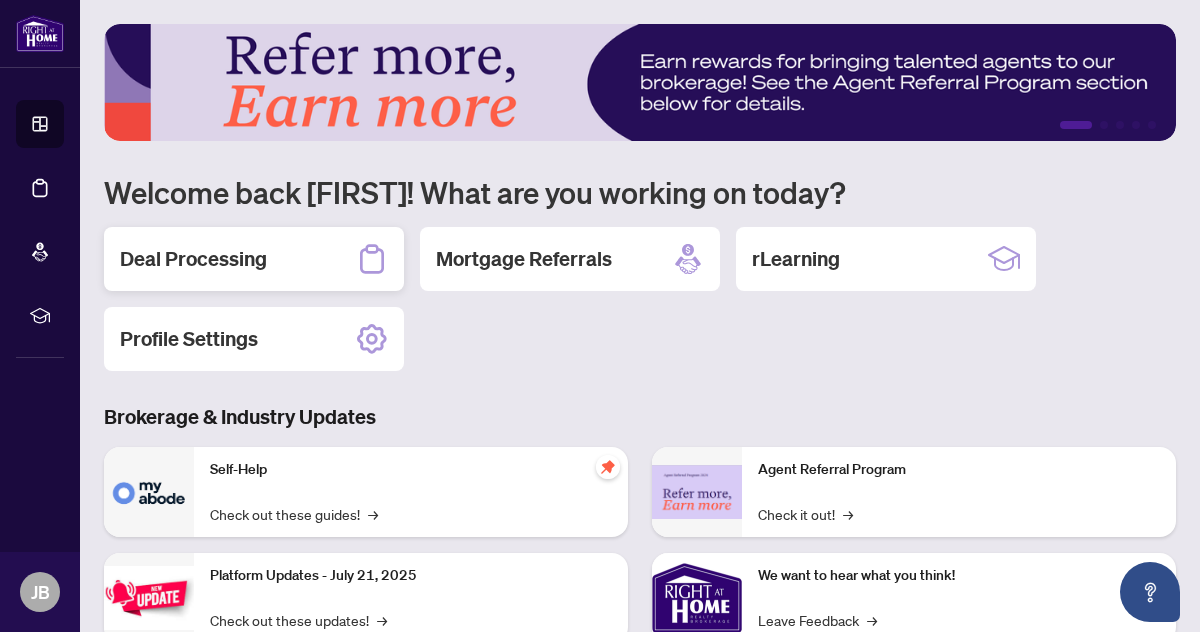 click on "Deal Processing" at bounding box center (193, 259) 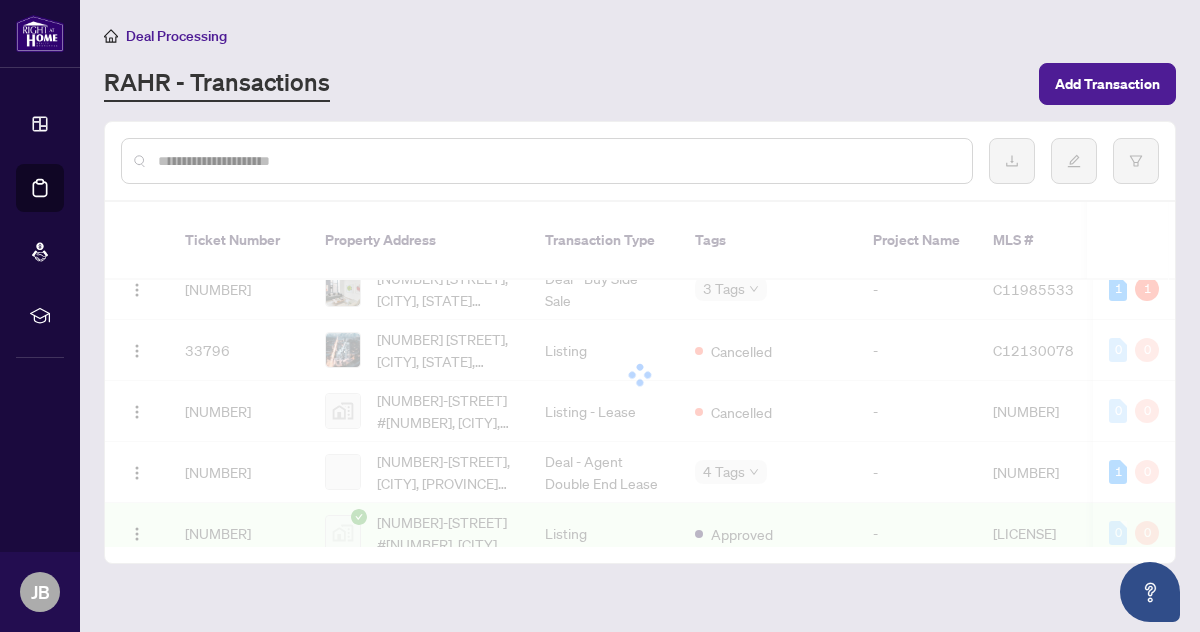 scroll, scrollTop: 959, scrollLeft: 0, axis: vertical 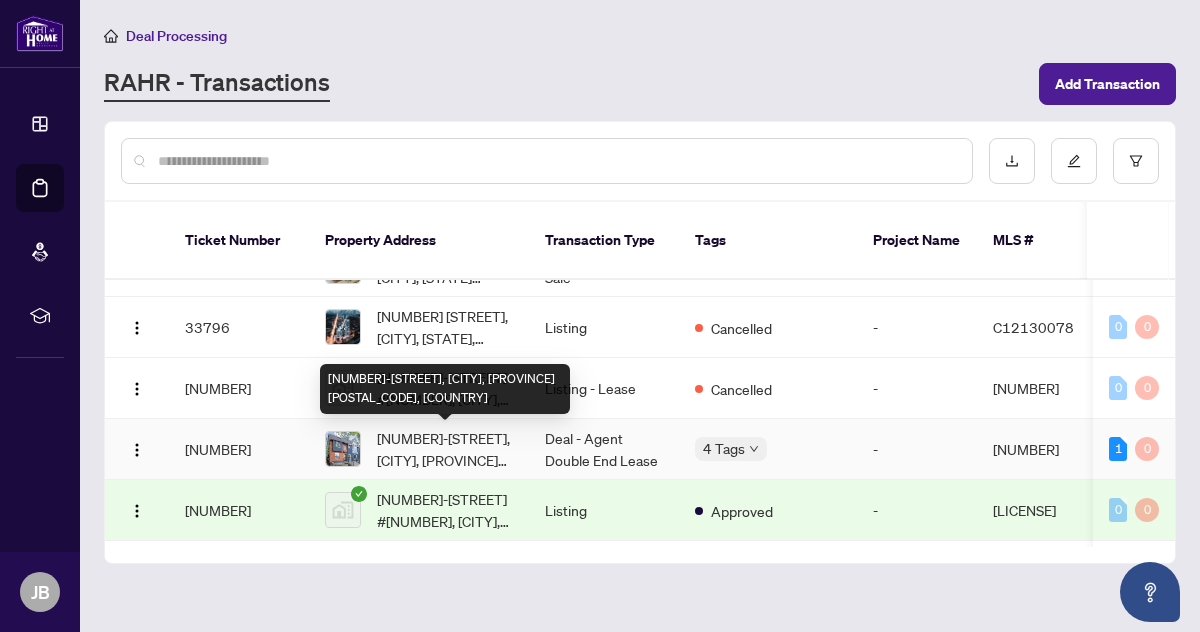 click on "[NUMBER]-[STREET], [CITY], [PROVINCE] [POSTAL_CODE], [COUNTRY]" at bounding box center (445, 449) 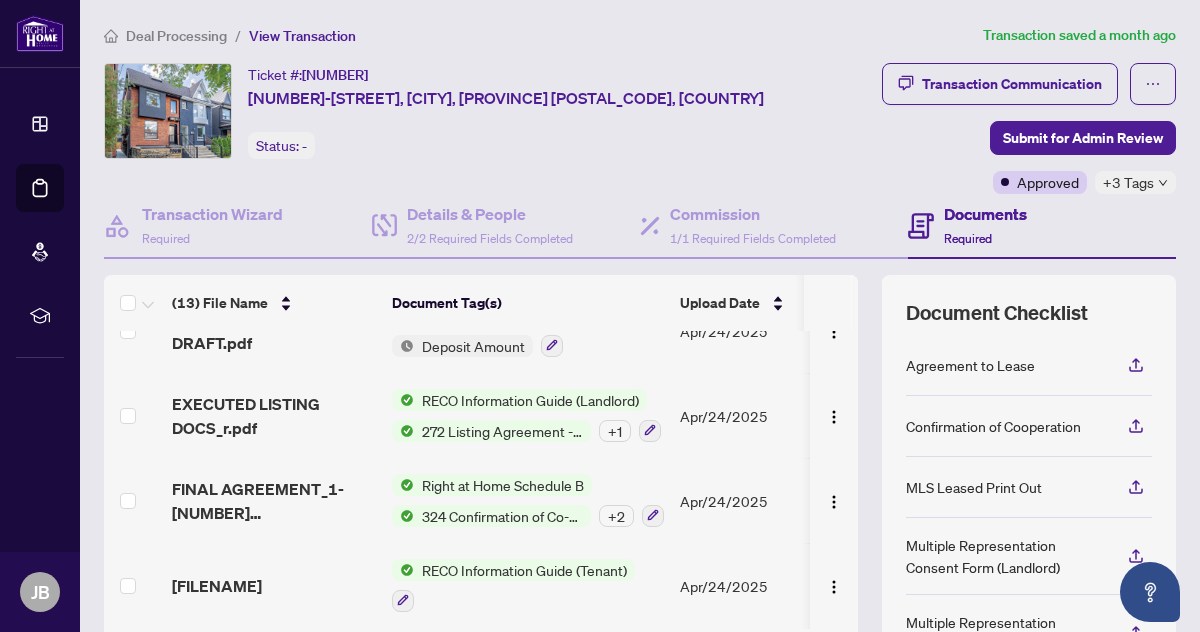 scroll, scrollTop: 800, scrollLeft: 0, axis: vertical 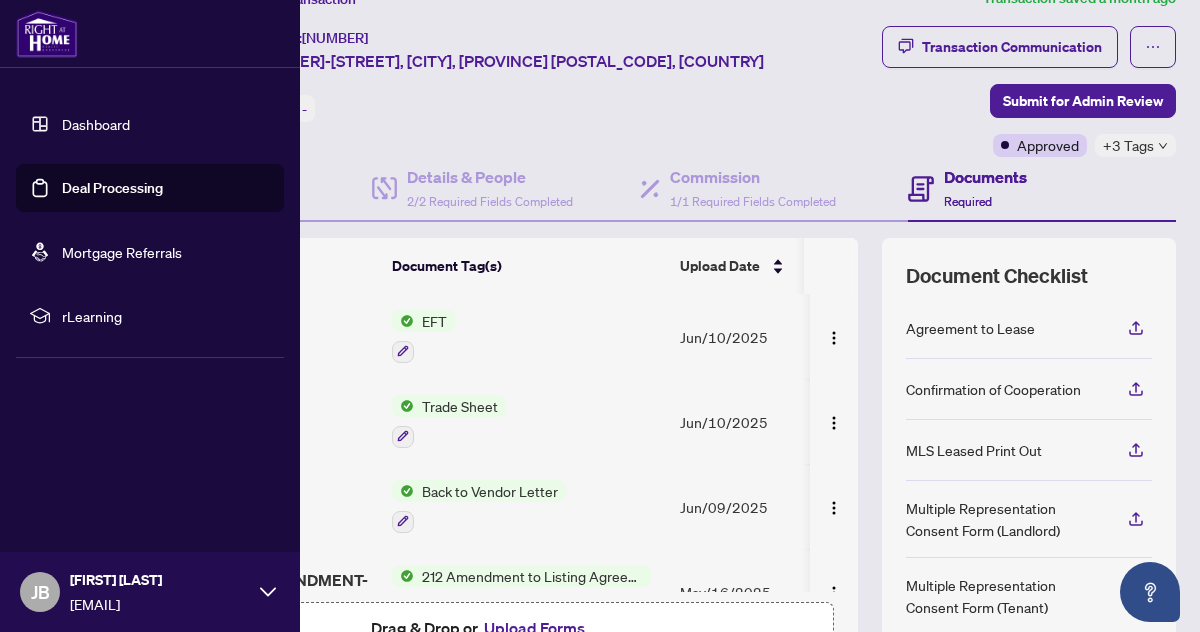 click on "Dashboard" at bounding box center (96, 124) 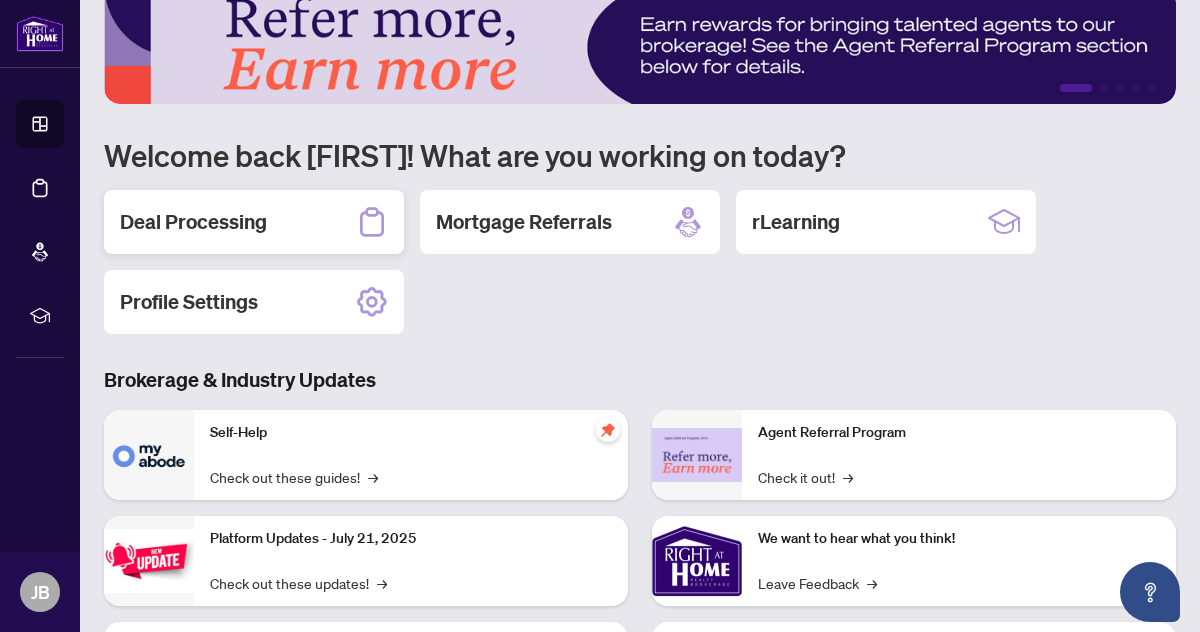 click on "Deal Processing" at bounding box center (193, 222) 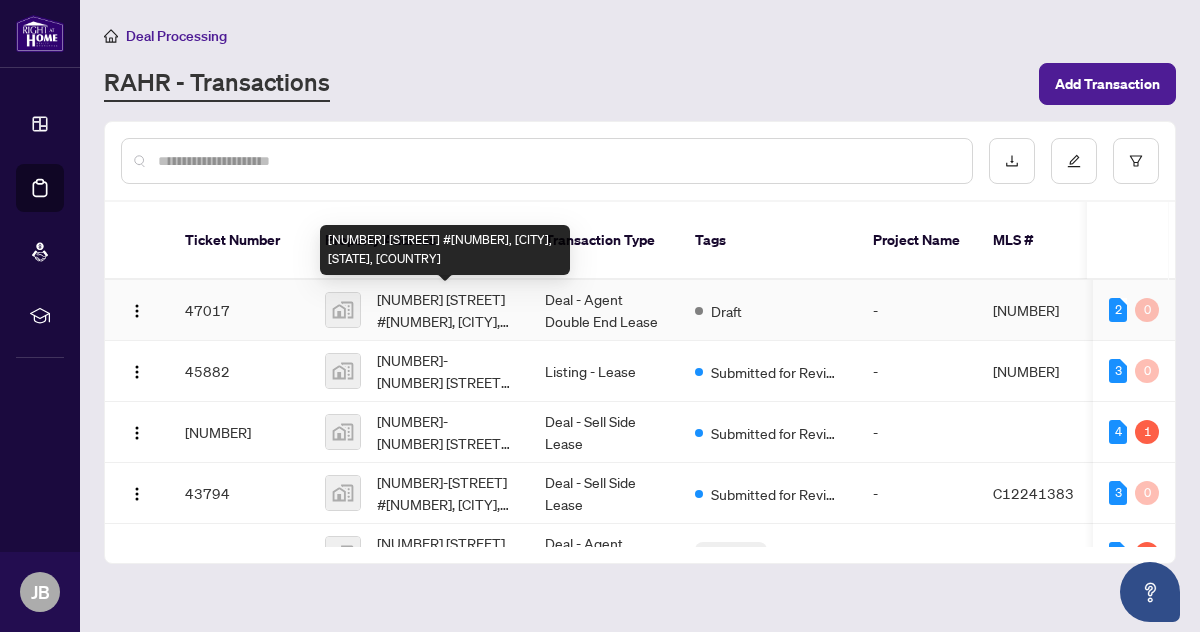 click on "[NUMBER] [STREET] #[NUMBER], [CITY], [STATE], [COUNTRY]" at bounding box center (445, 310) 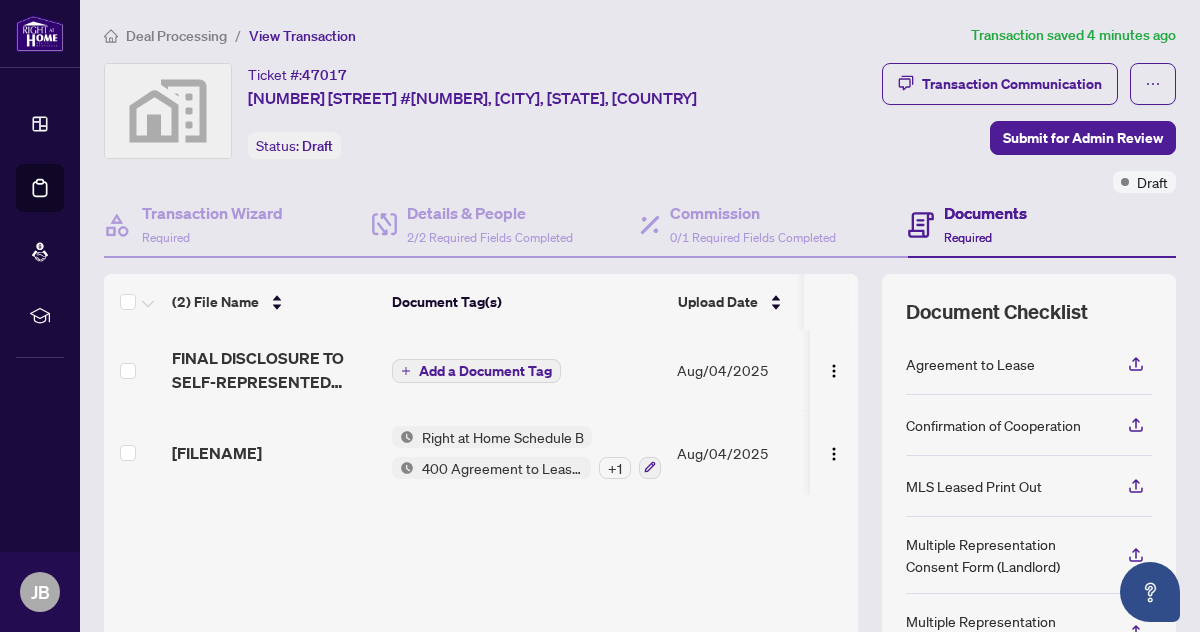 click on "Add a Document Tag" at bounding box center (485, 371) 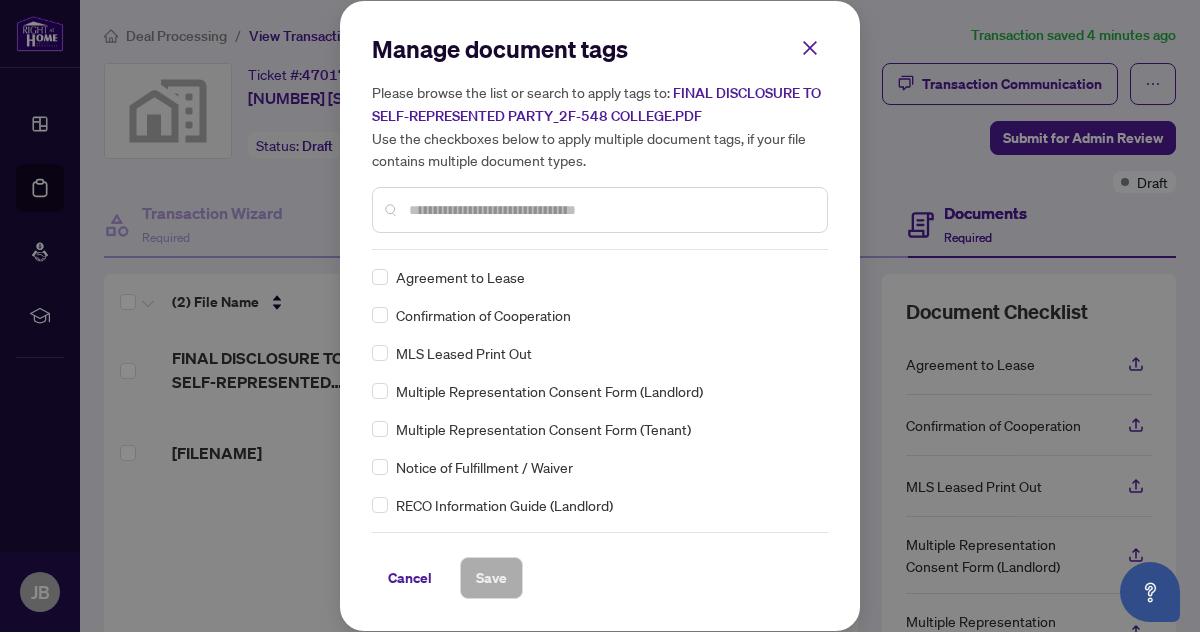 click at bounding box center [610, 210] 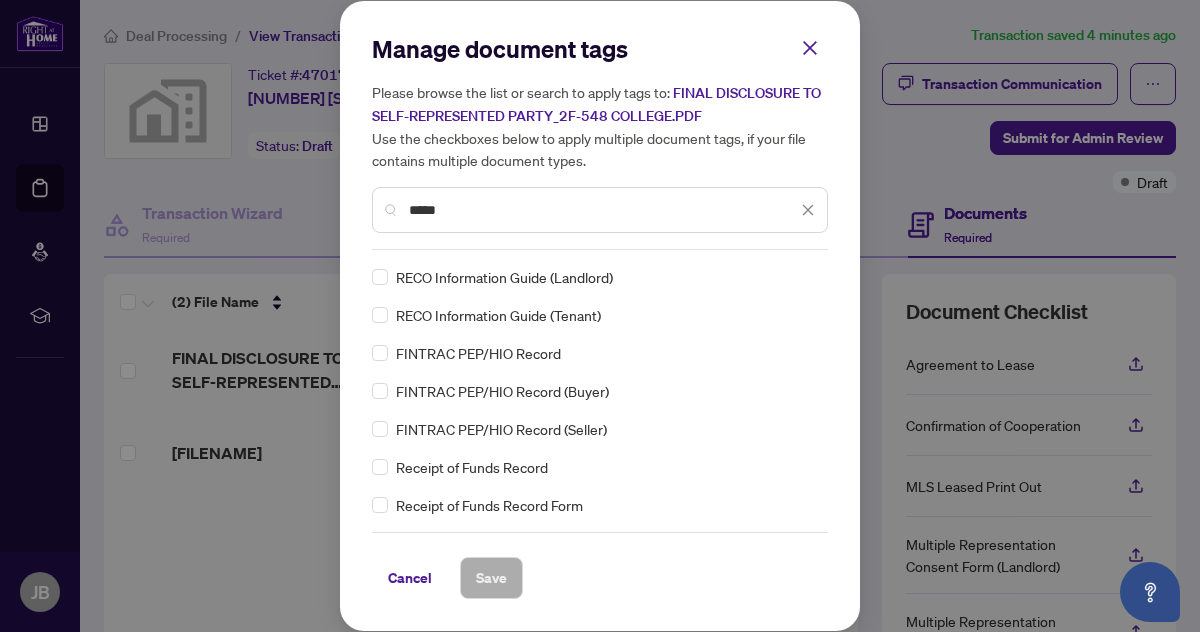 type on "****" 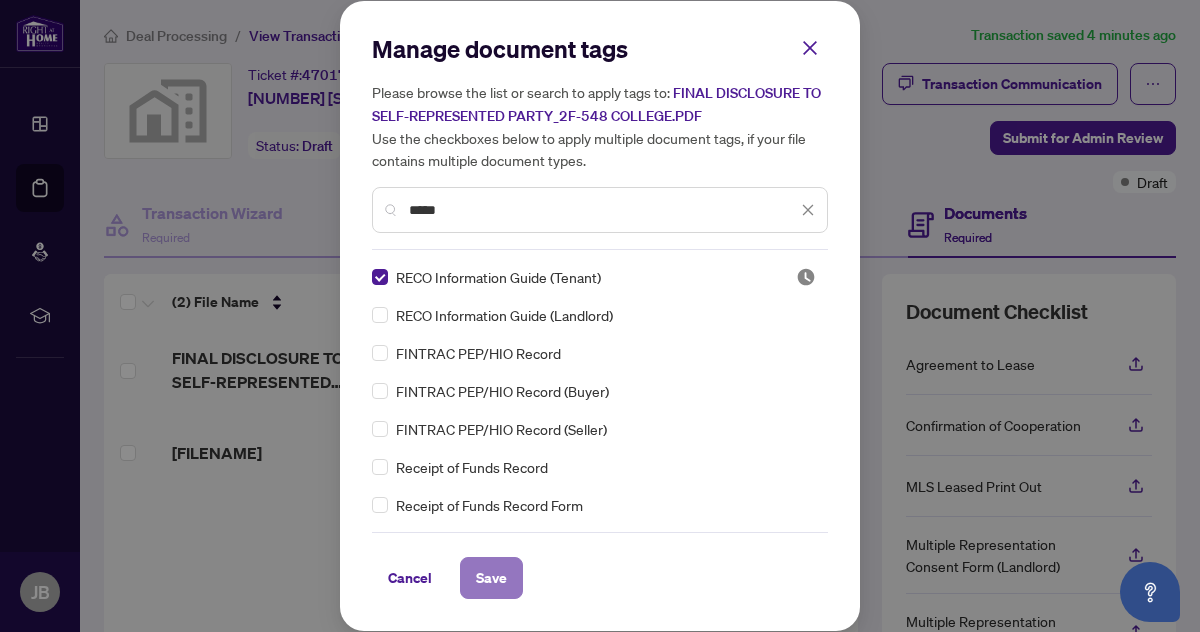 click on "Save" at bounding box center [491, 578] 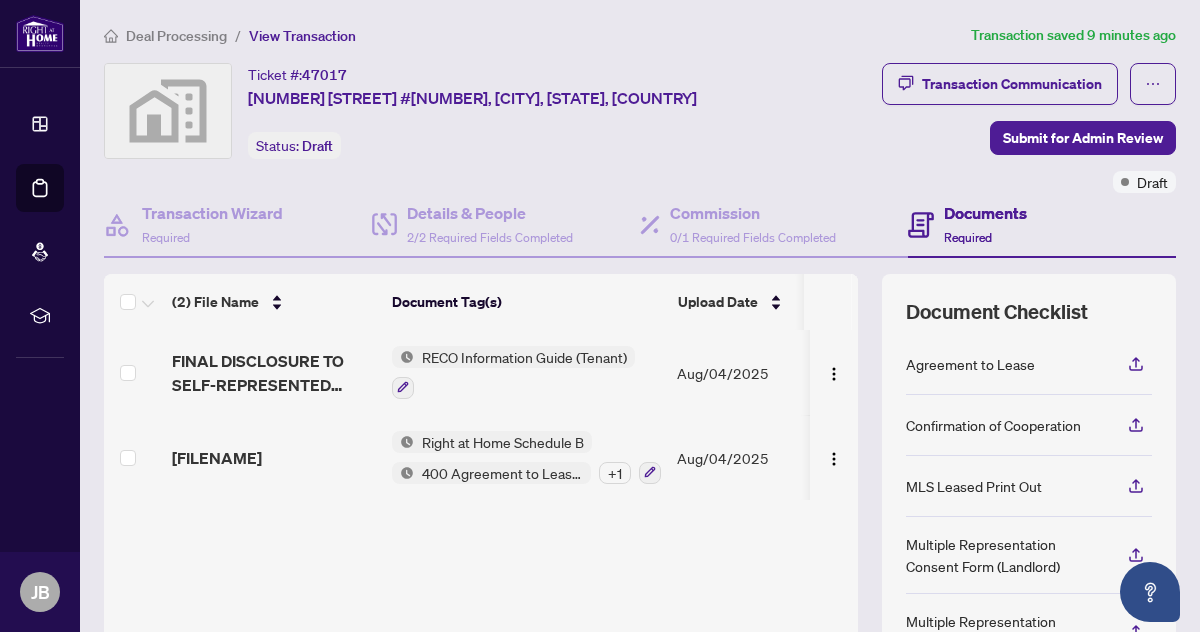scroll, scrollTop: 1, scrollLeft: 0, axis: vertical 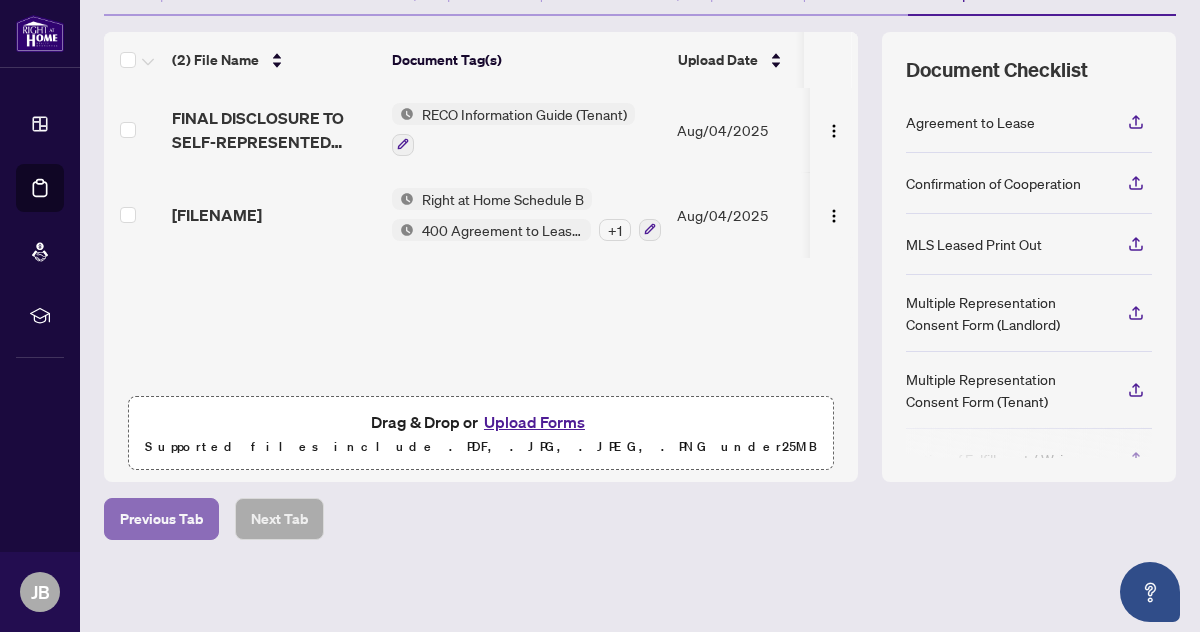 click on "Previous Tab" at bounding box center [161, 519] 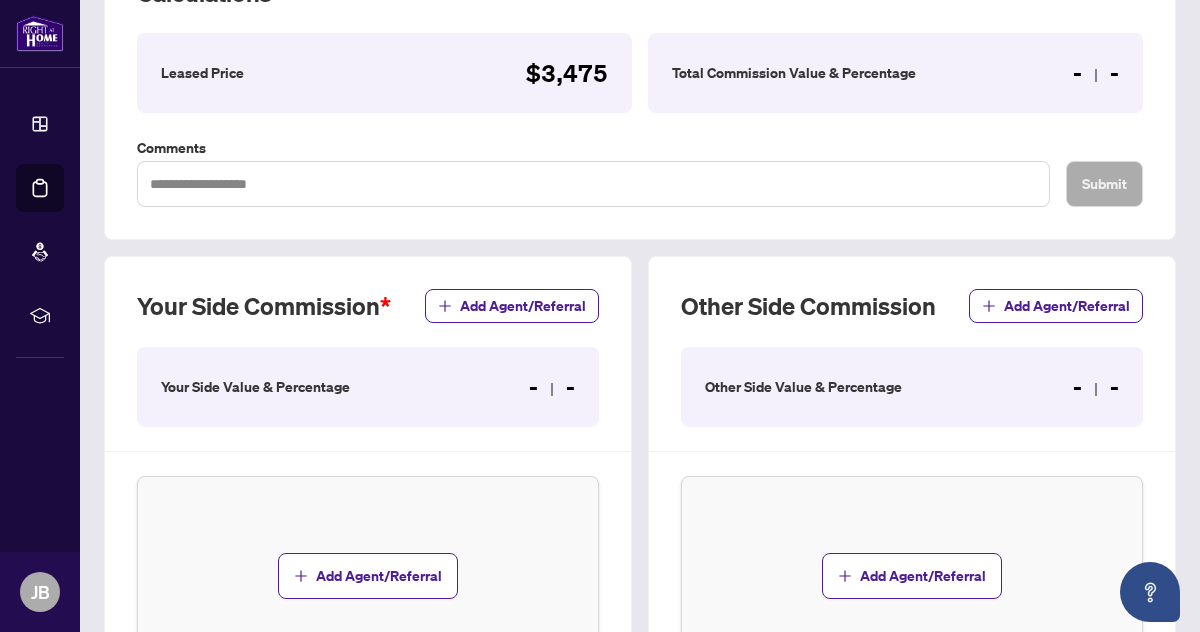 scroll, scrollTop: 359, scrollLeft: 0, axis: vertical 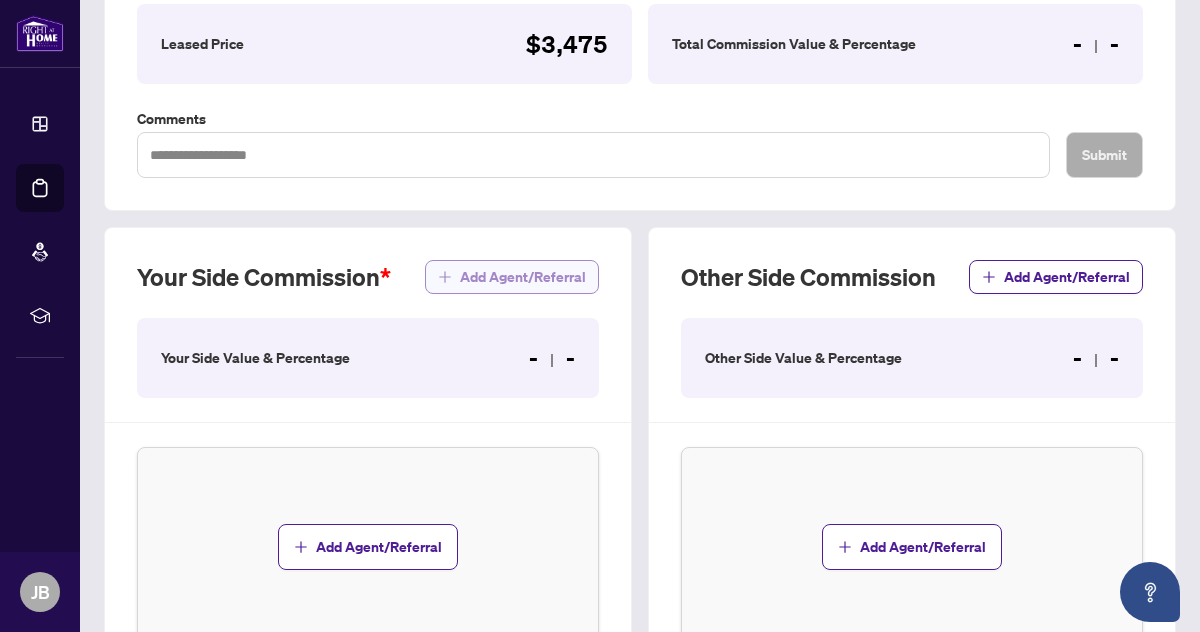 click on "Add Agent/Referral" at bounding box center [523, 277] 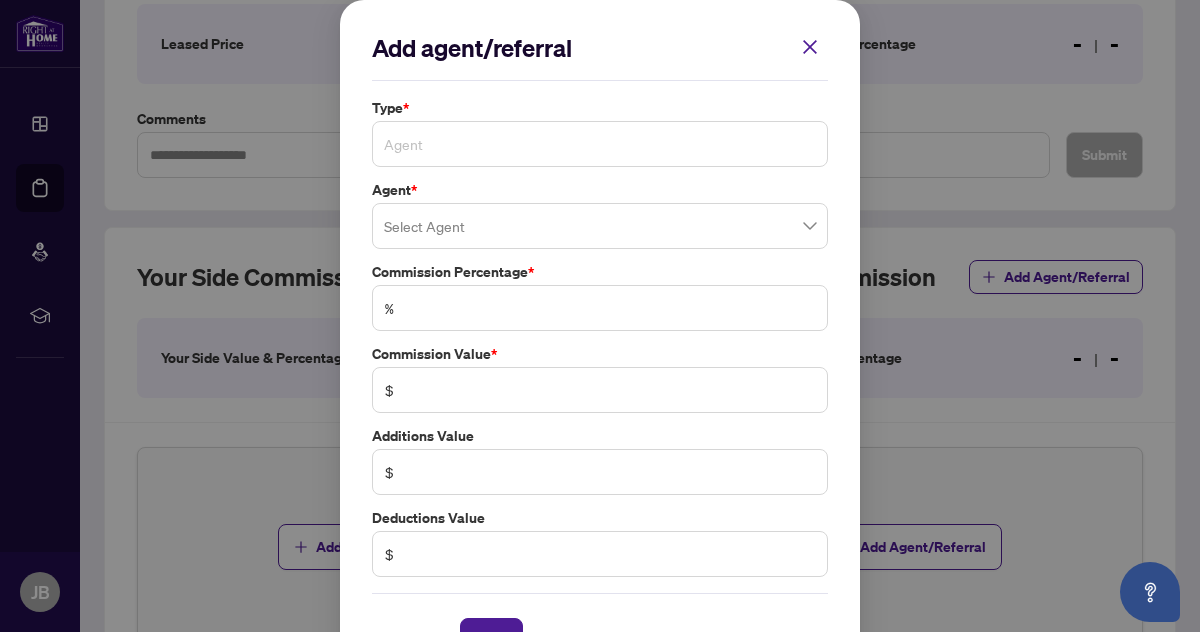 click on "Agent" at bounding box center [600, 144] 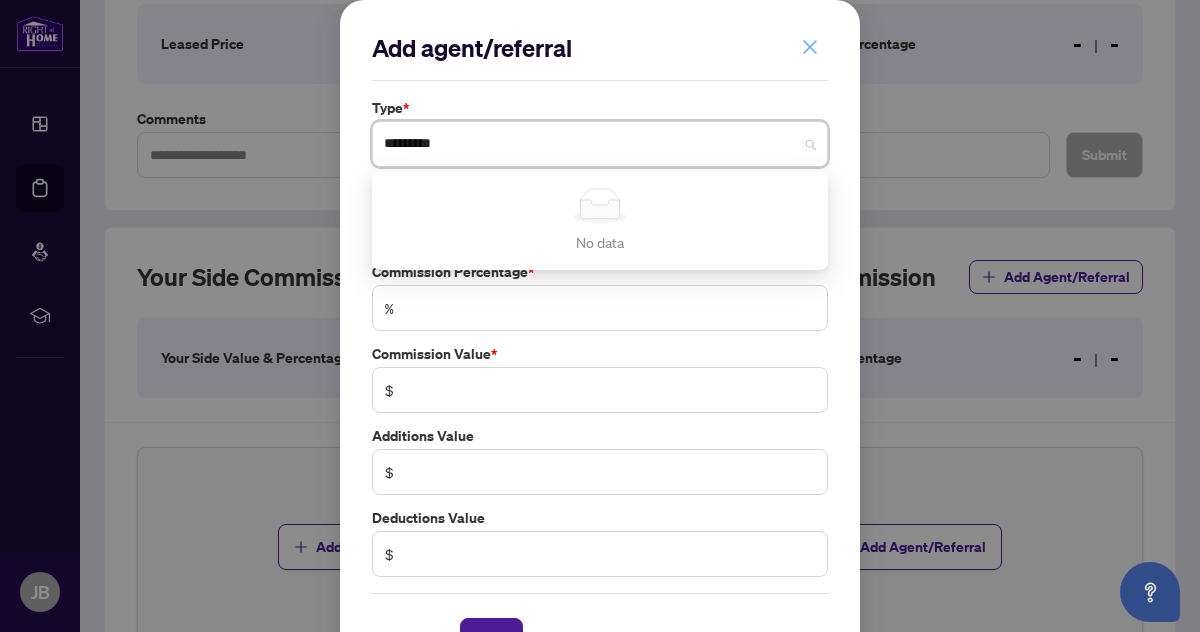 type on "*********" 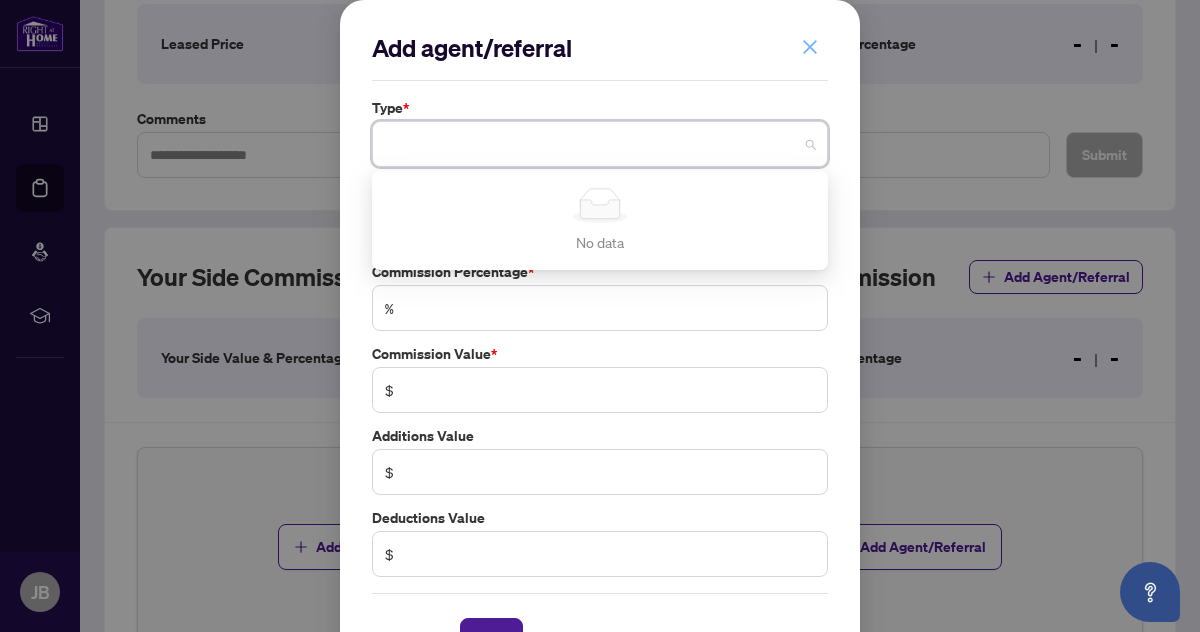 click 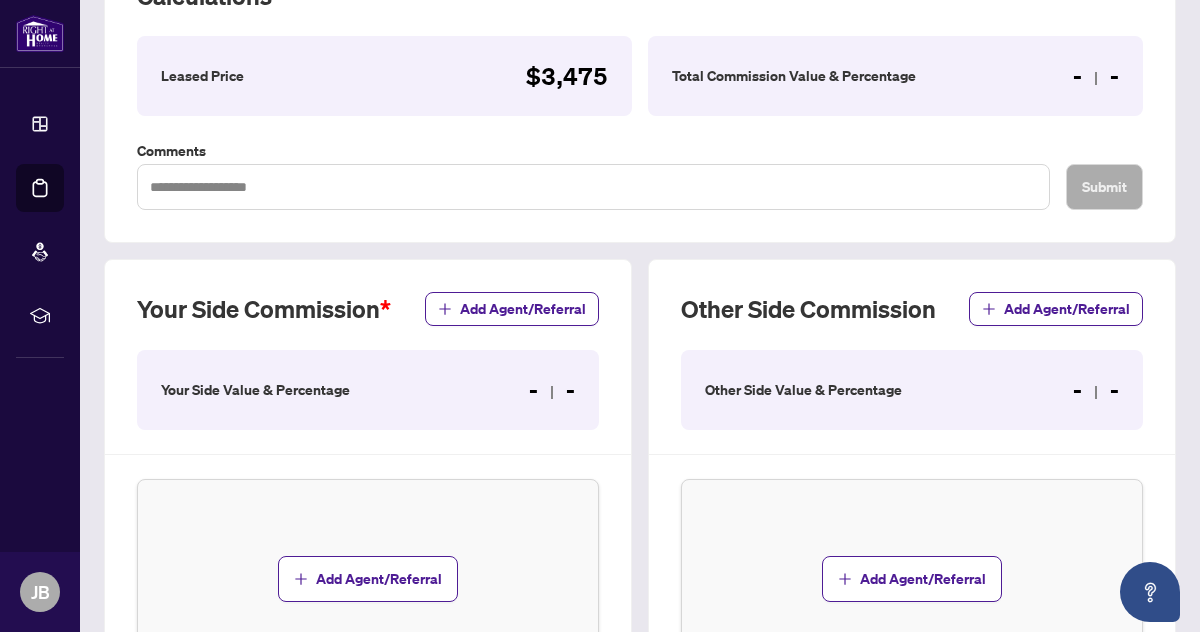 scroll, scrollTop: 332, scrollLeft: 0, axis: vertical 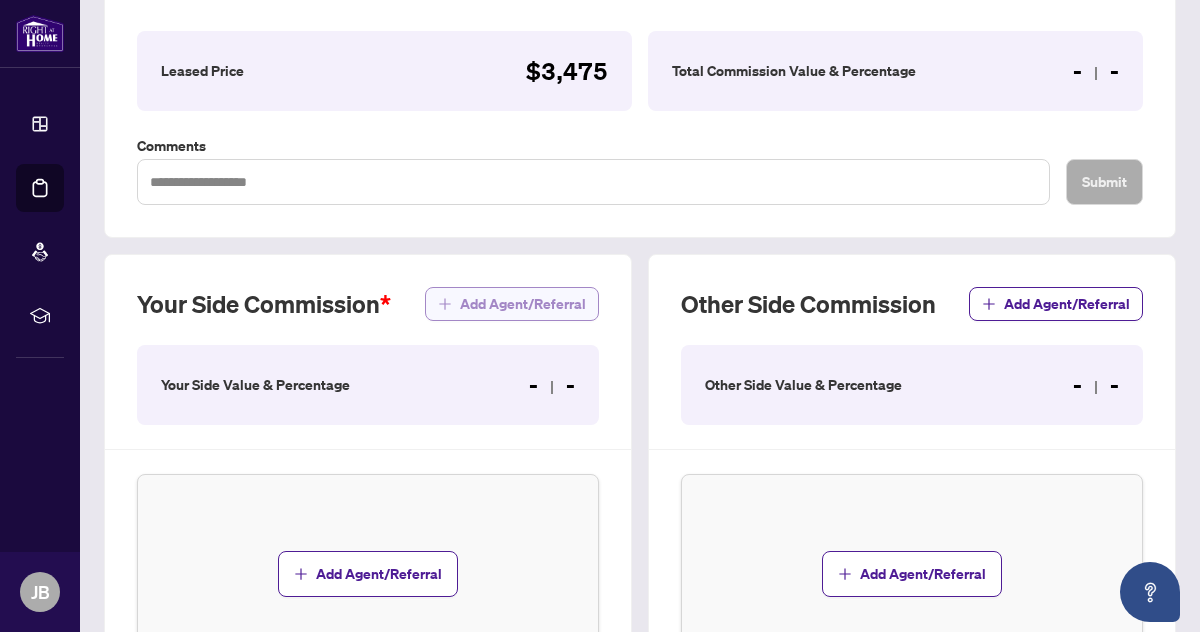 click on "Add Agent/Referral" at bounding box center (523, 304) 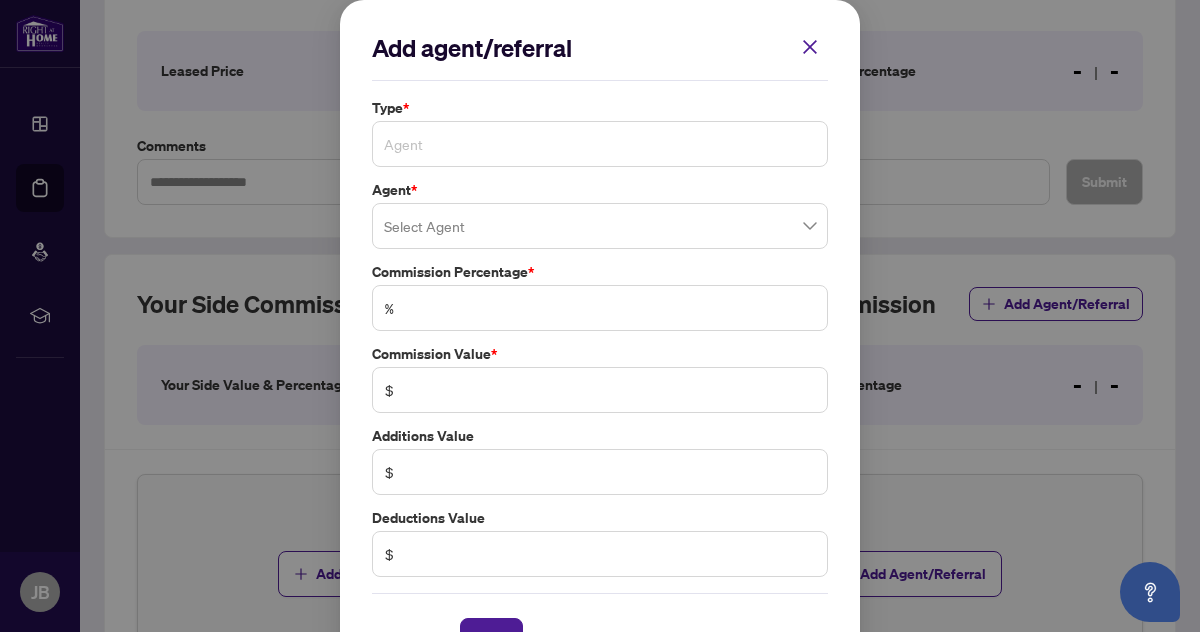 click on "Agent" at bounding box center (600, 144) 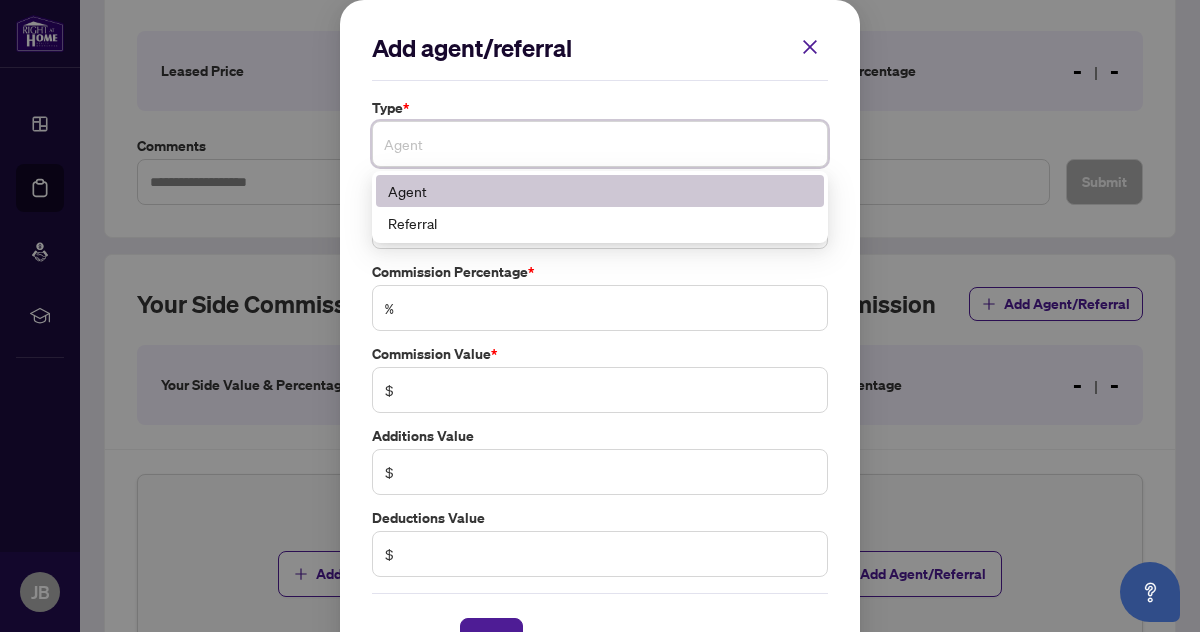 click on "Agent" at bounding box center (600, 191) 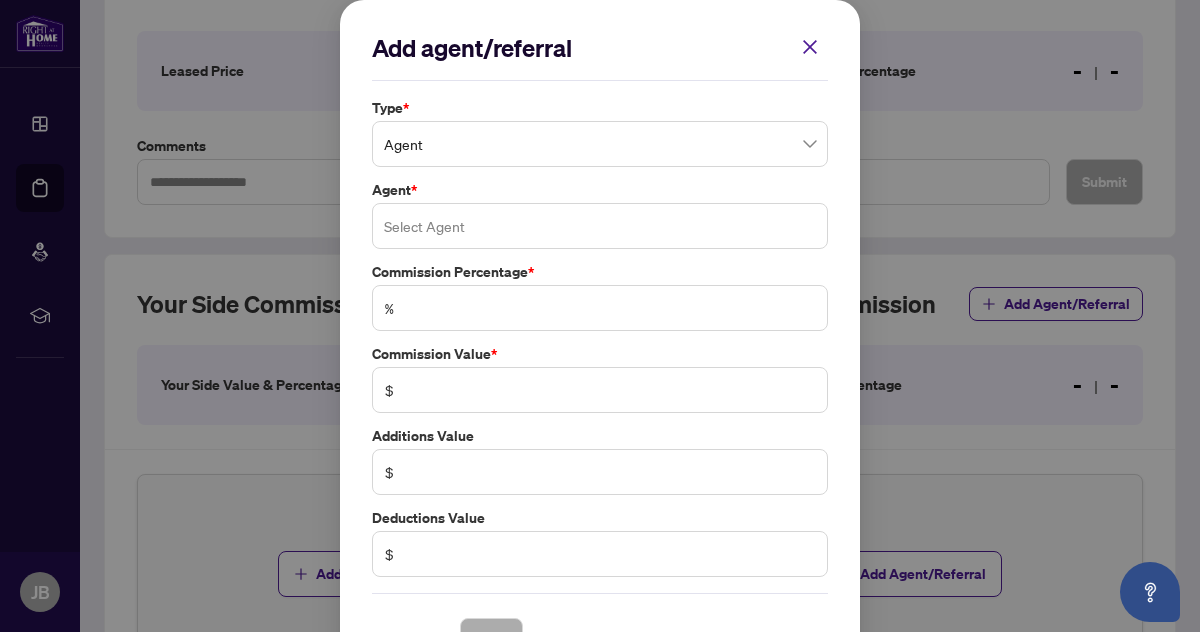 click at bounding box center (600, 226) 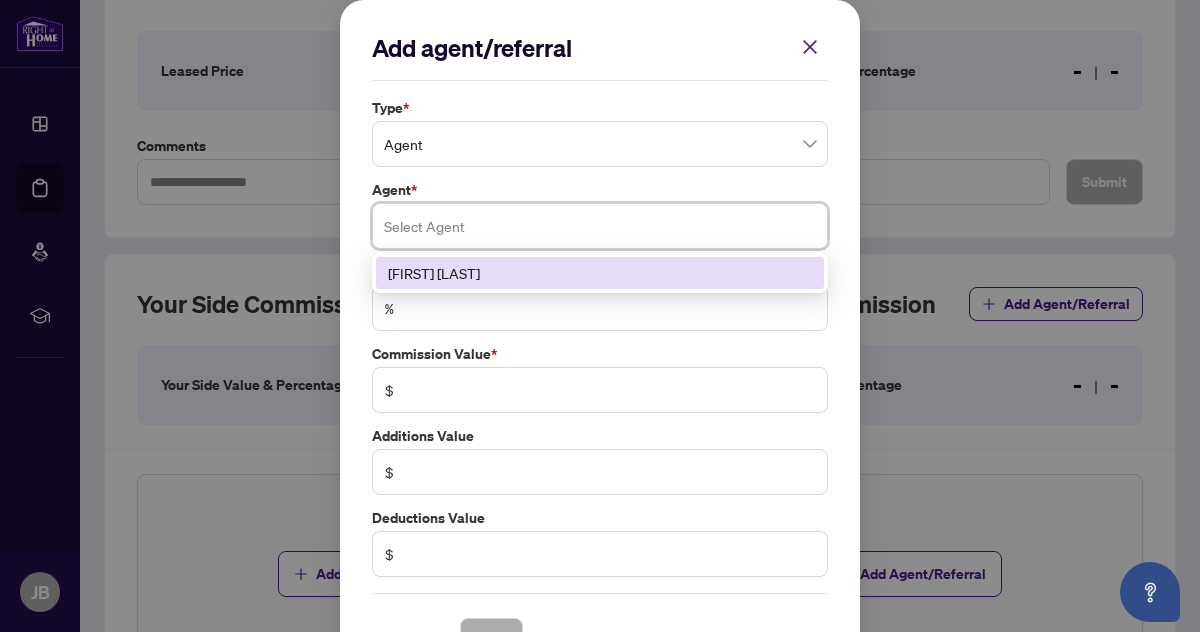 click on "[FIRST] [LAST]" at bounding box center [600, 273] 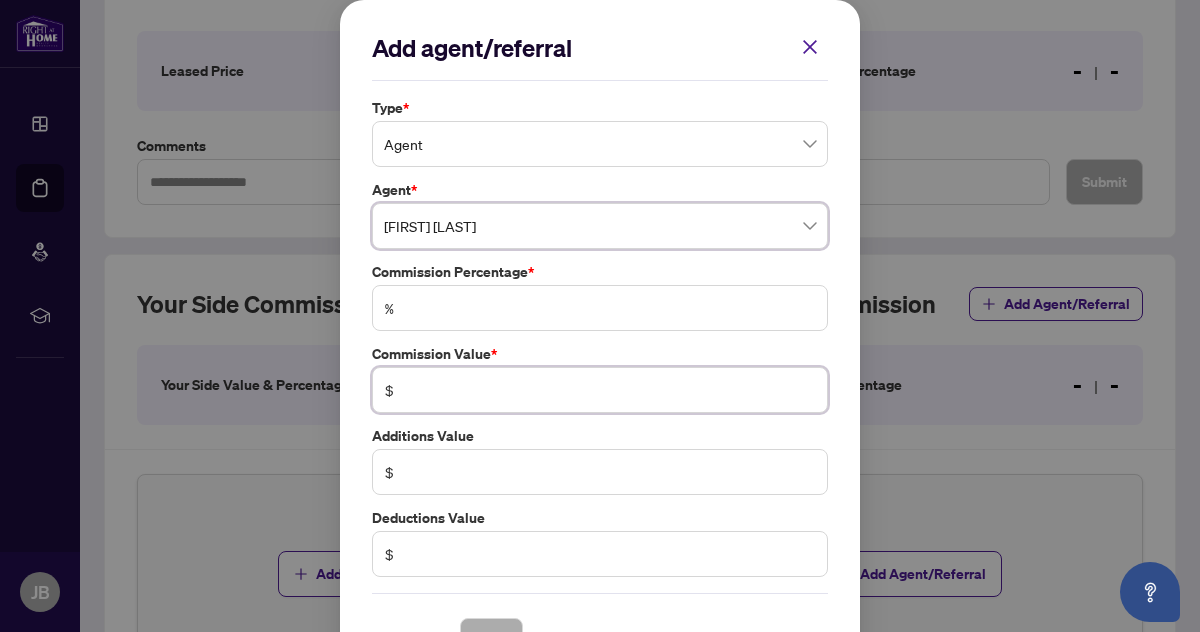 click at bounding box center [610, 390] 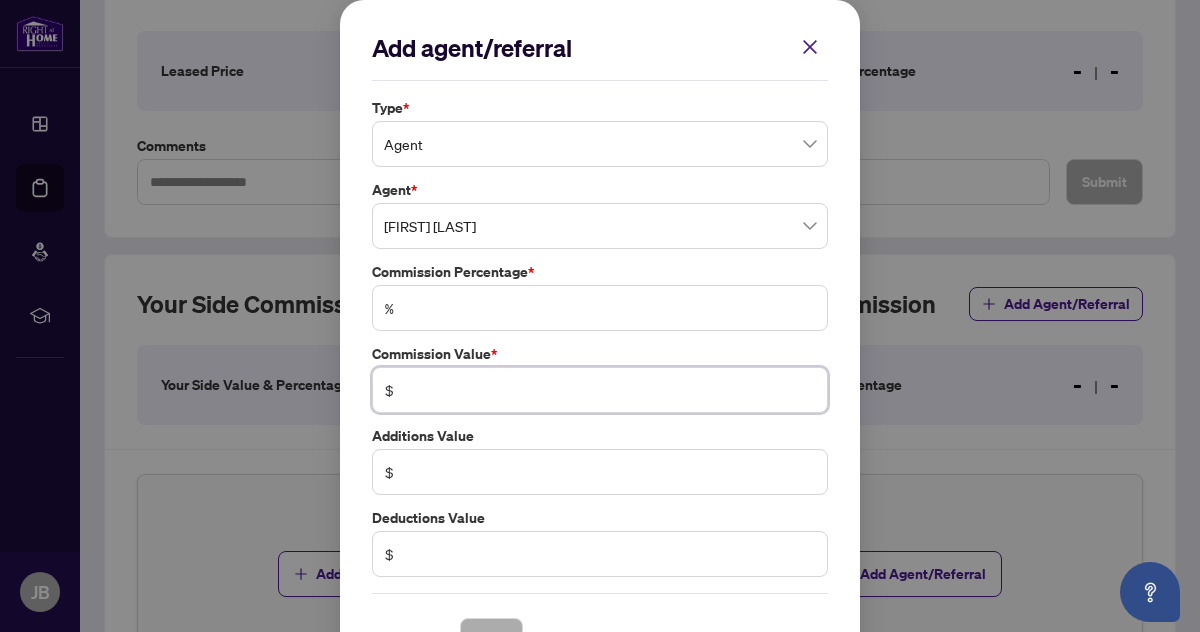 type on "******" 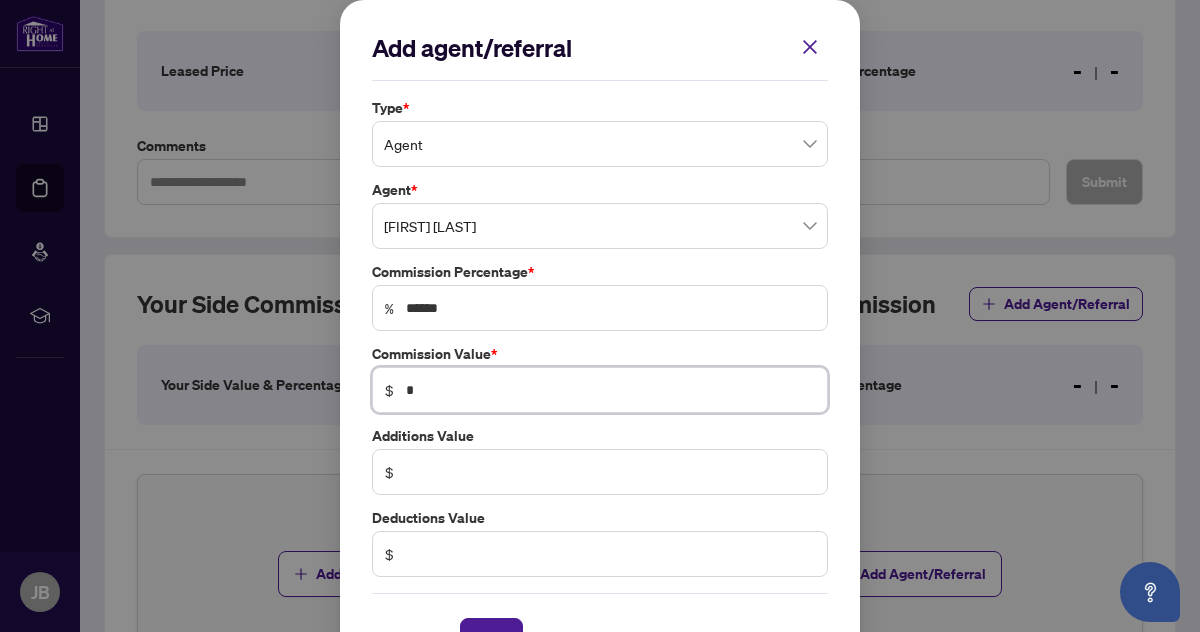 type on "******" 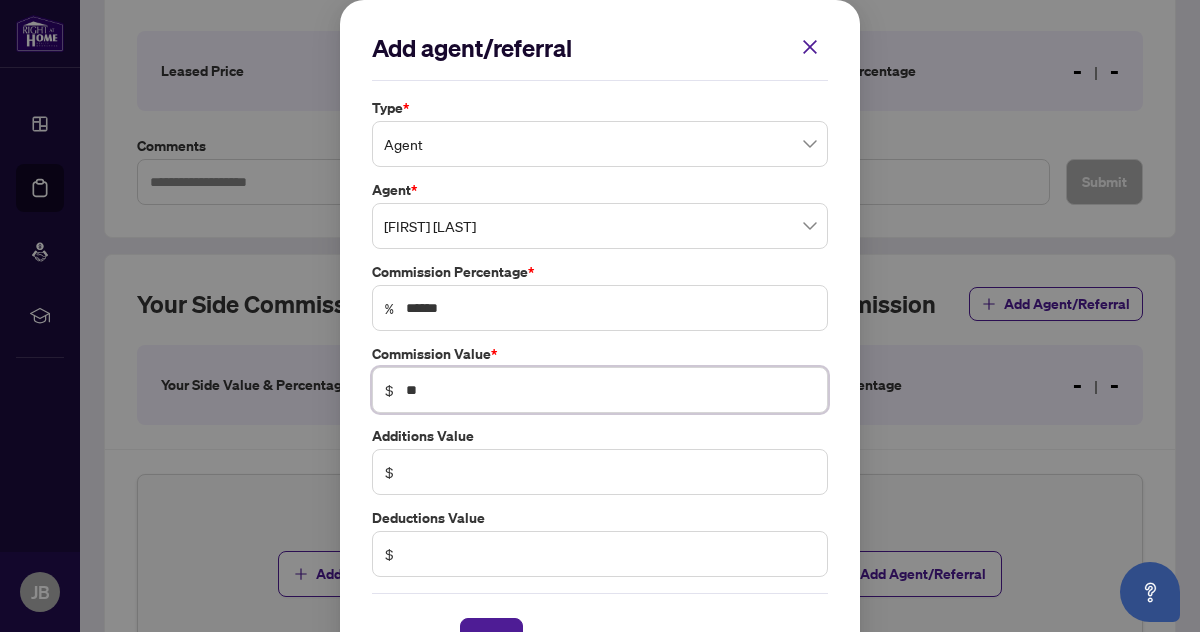 type on "******" 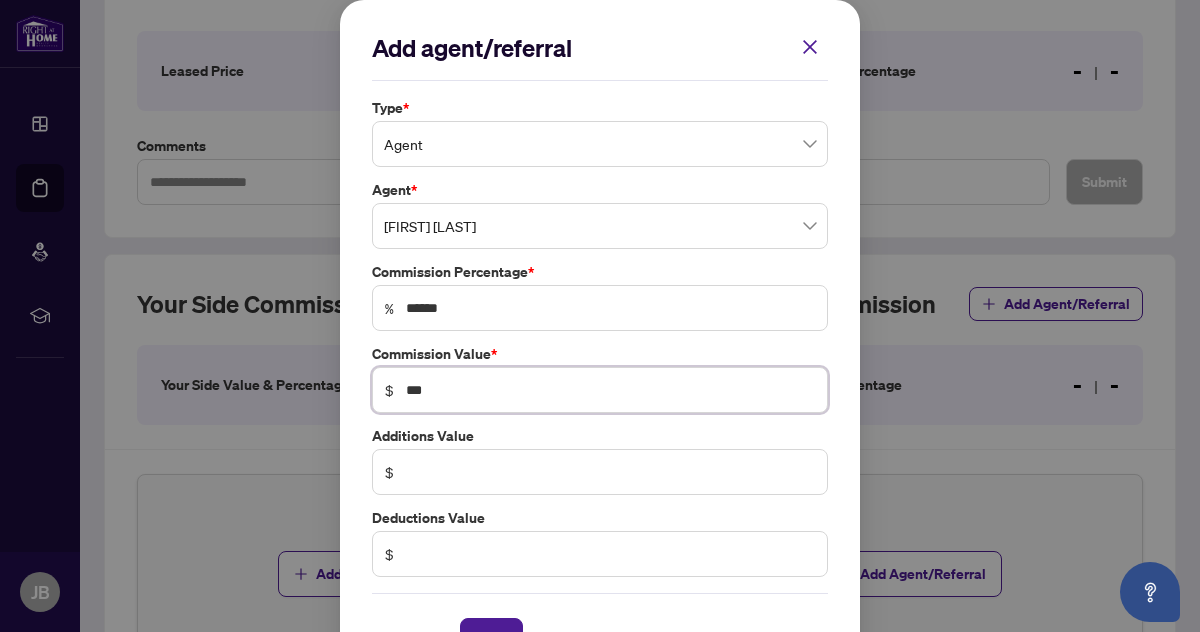 type on "*******" 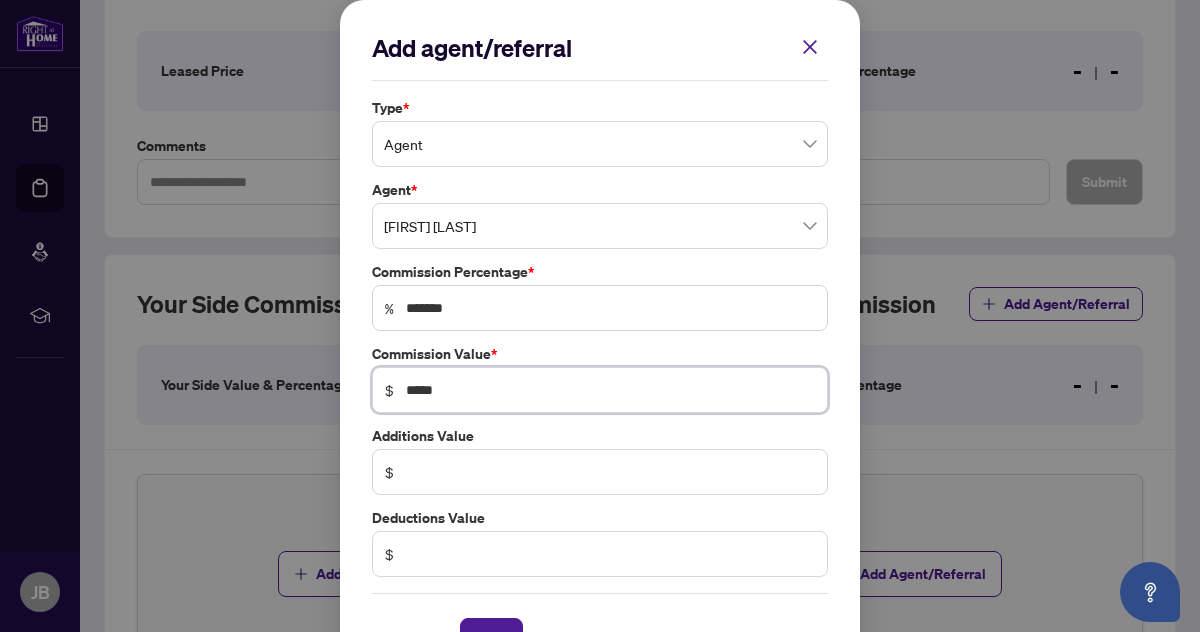 type on "******" 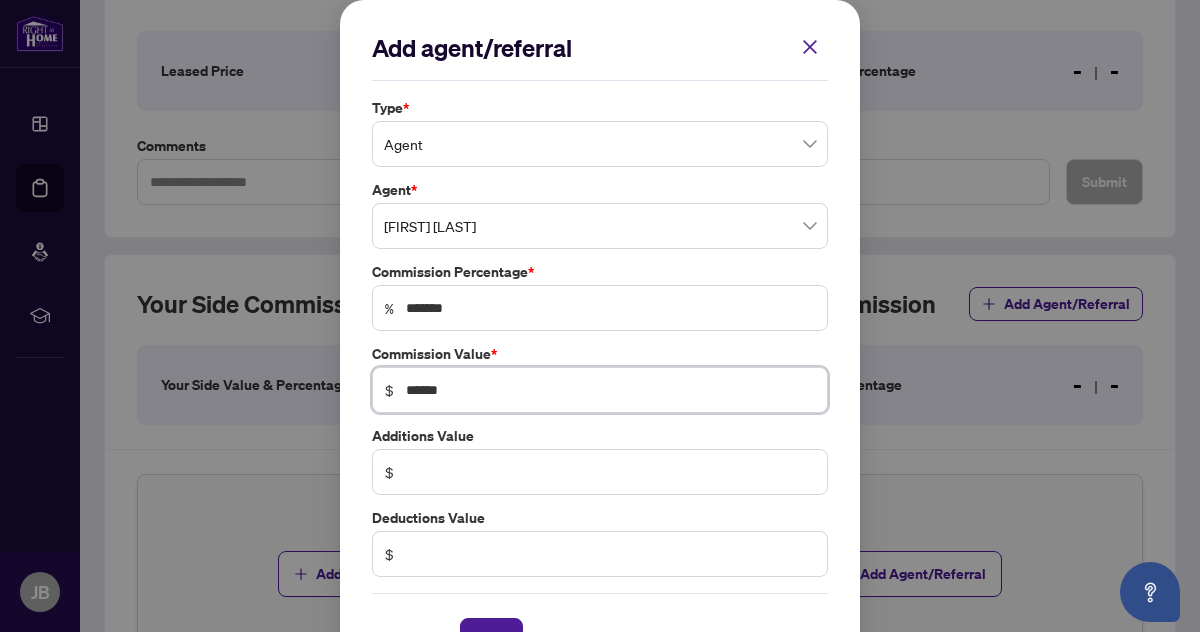 type on "*******" 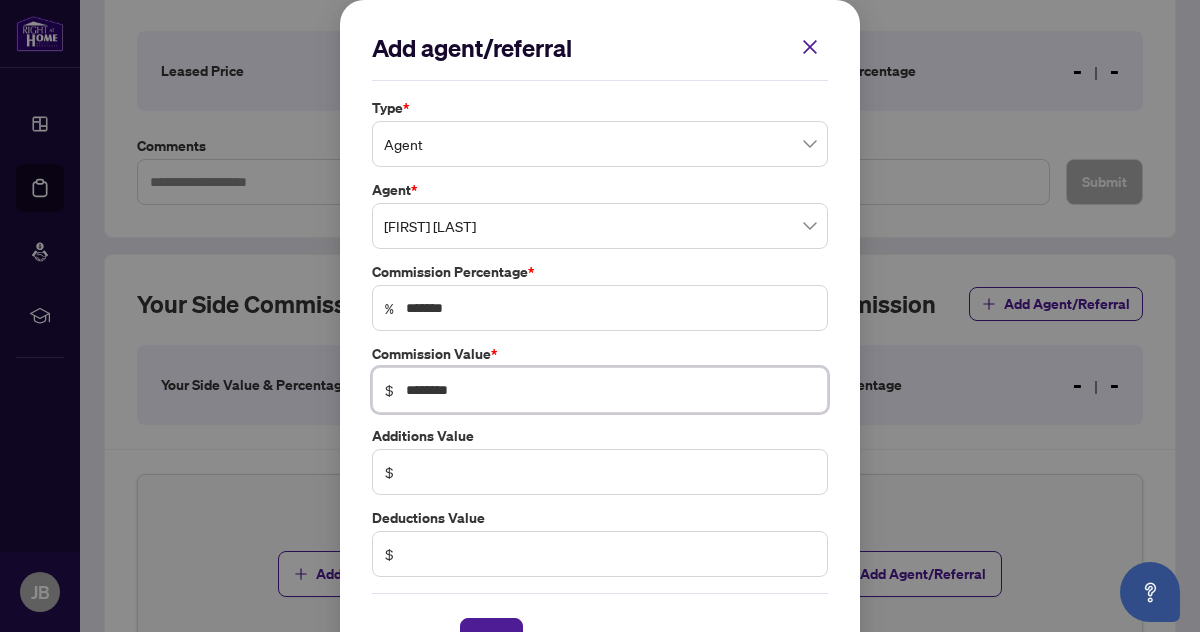 type on "********" 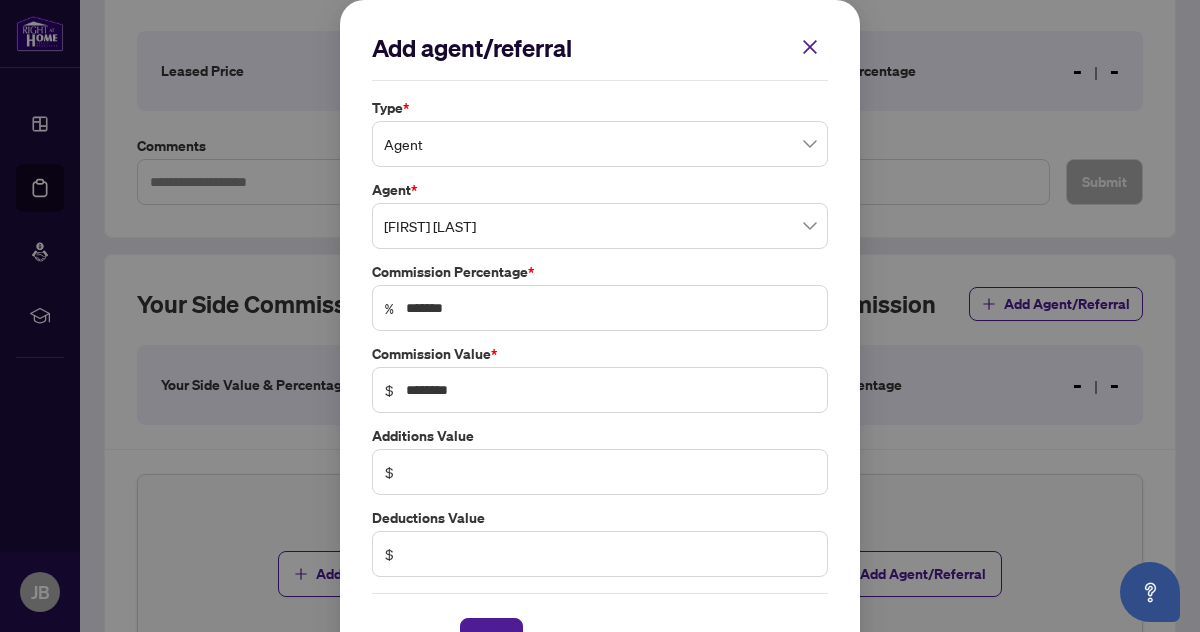 click on "Add agent/referral Type * Agent 0 1 Agent Referral Agent * [PERSON] [AGENT_ID] [PERSON] Commission Percentage * % ******* Commission Value * $ ******** Additions Value $ Deductions Value $ Cancel Save Cancel OK" at bounding box center (600, 346) 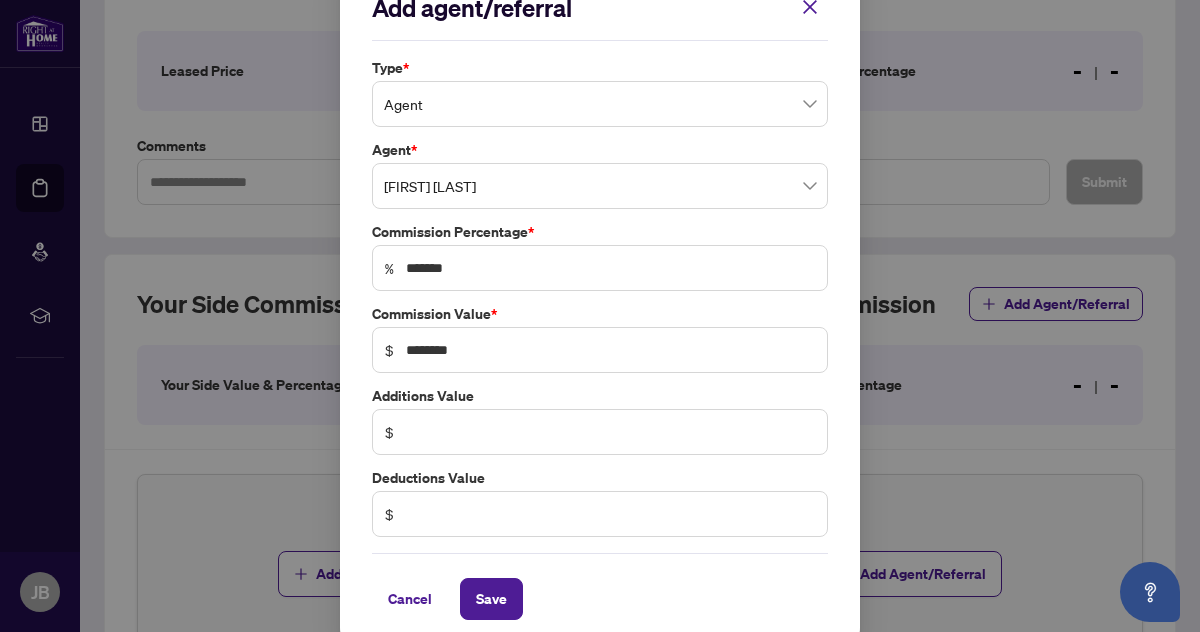 scroll, scrollTop: 60, scrollLeft: 0, axis: vertical 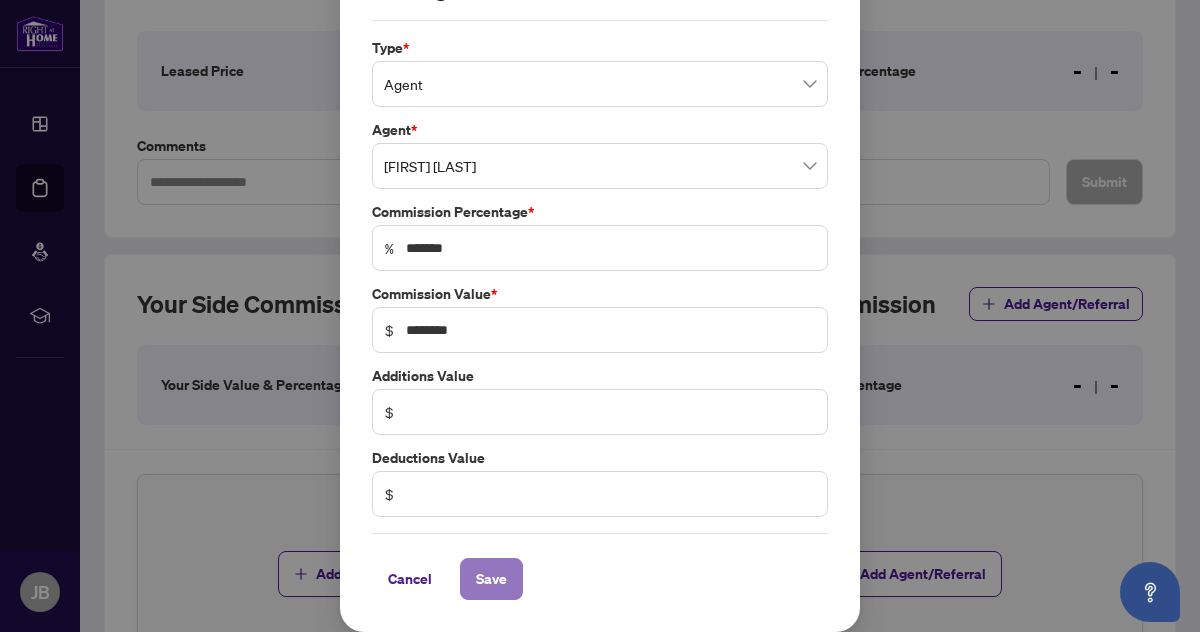 click on "Save" at bounding box center [491, 579] 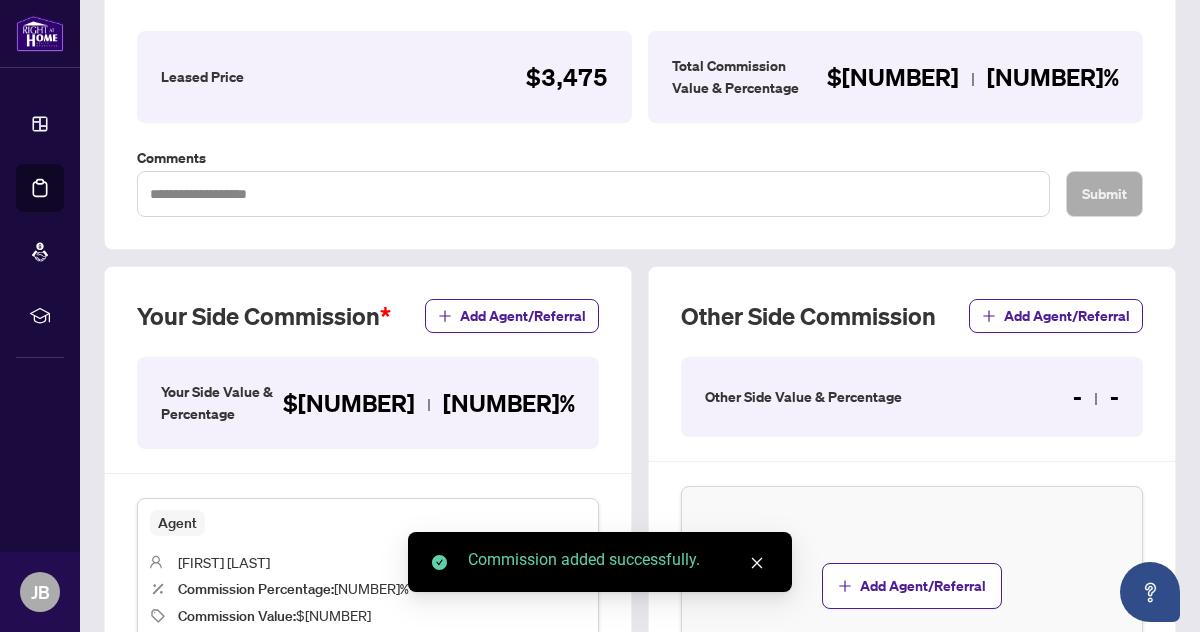click on "Calculations Leased Price $3,475   Total Commission Value & Percentage $1,787.4983     51.4388% Comments Submit" at bounding box center (640, 96) 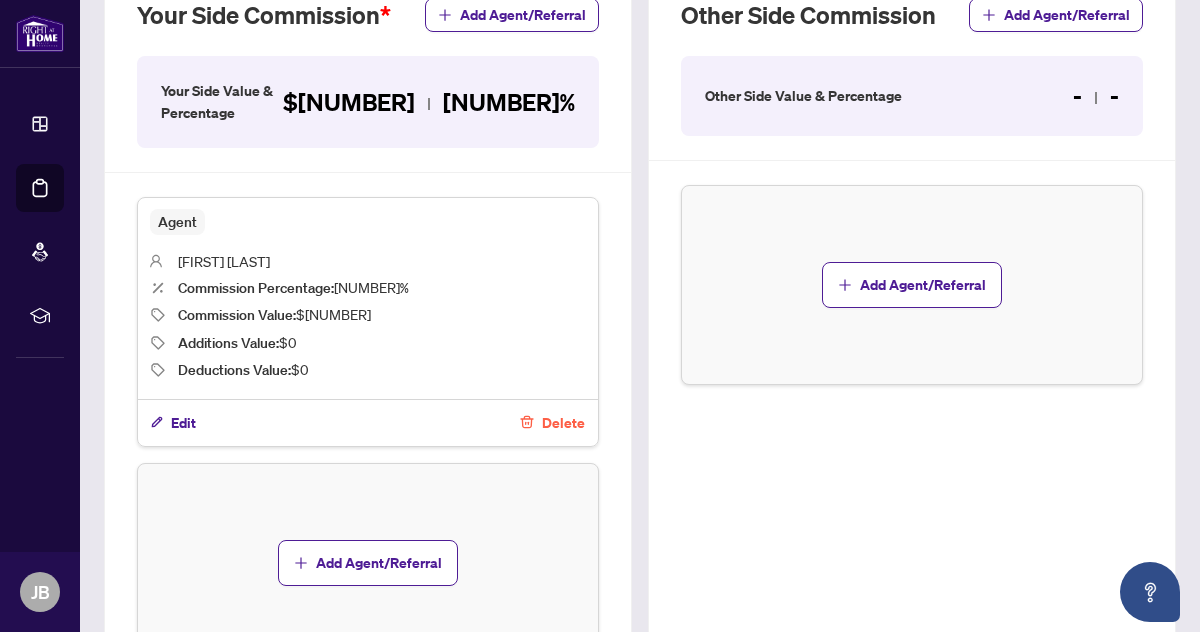 scroll, scrollTop: 842, scrollLeft: 0, axis: vertical 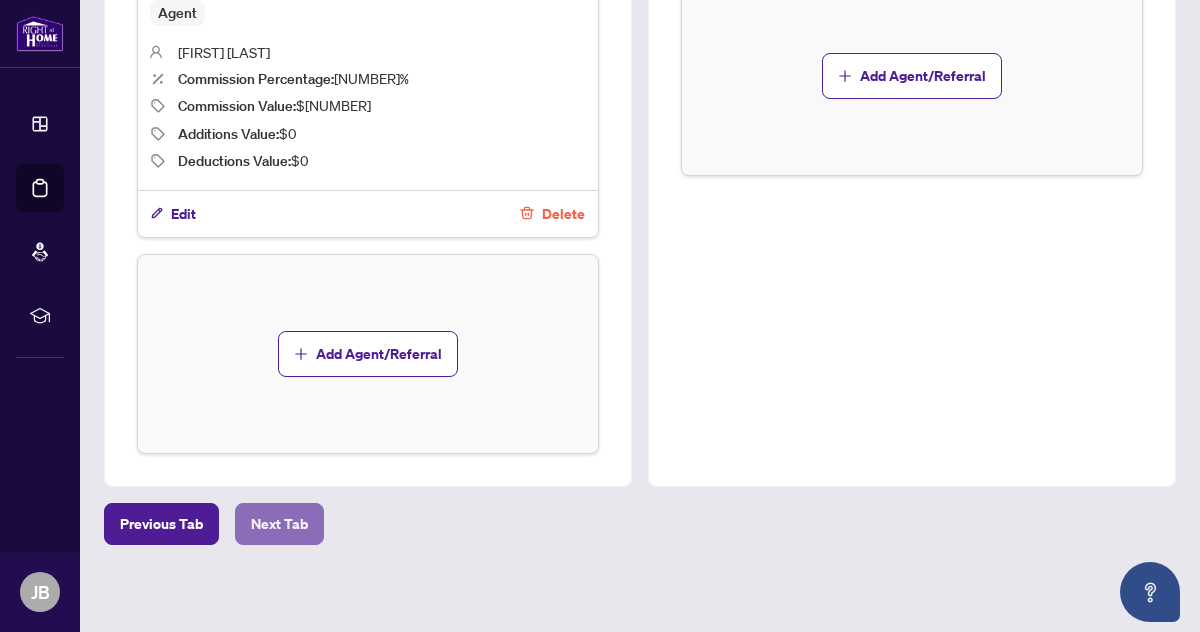 click on "Next Tab" at bounding box center [279, 524] 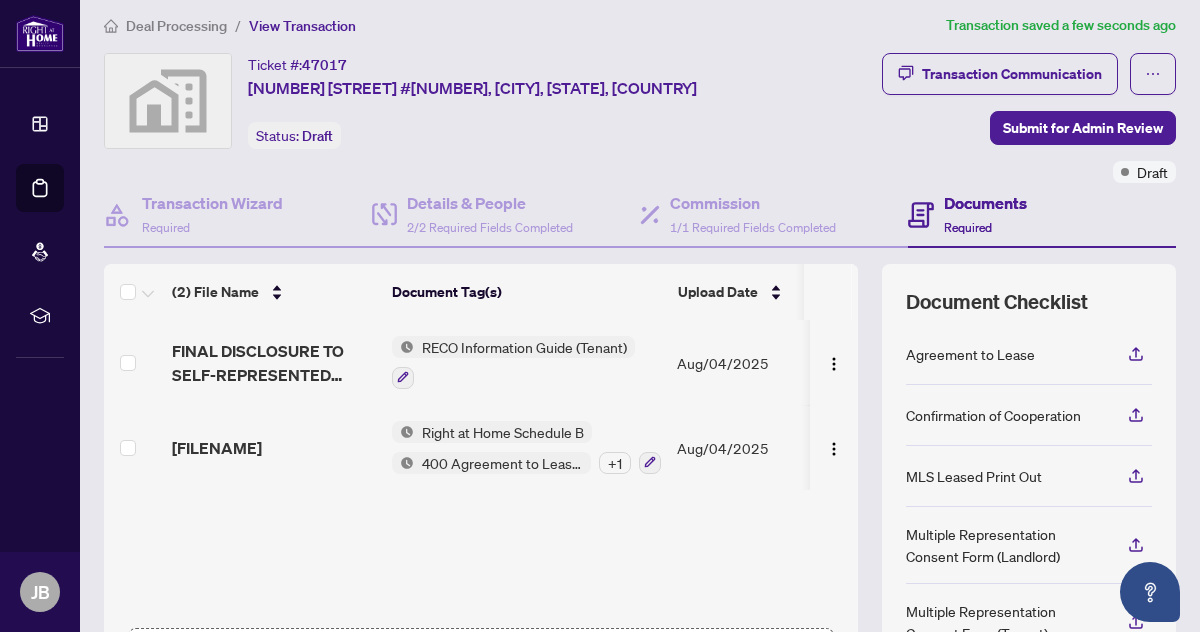 scroll, scrollTop: 0, scrollLeft: 0, axis: both 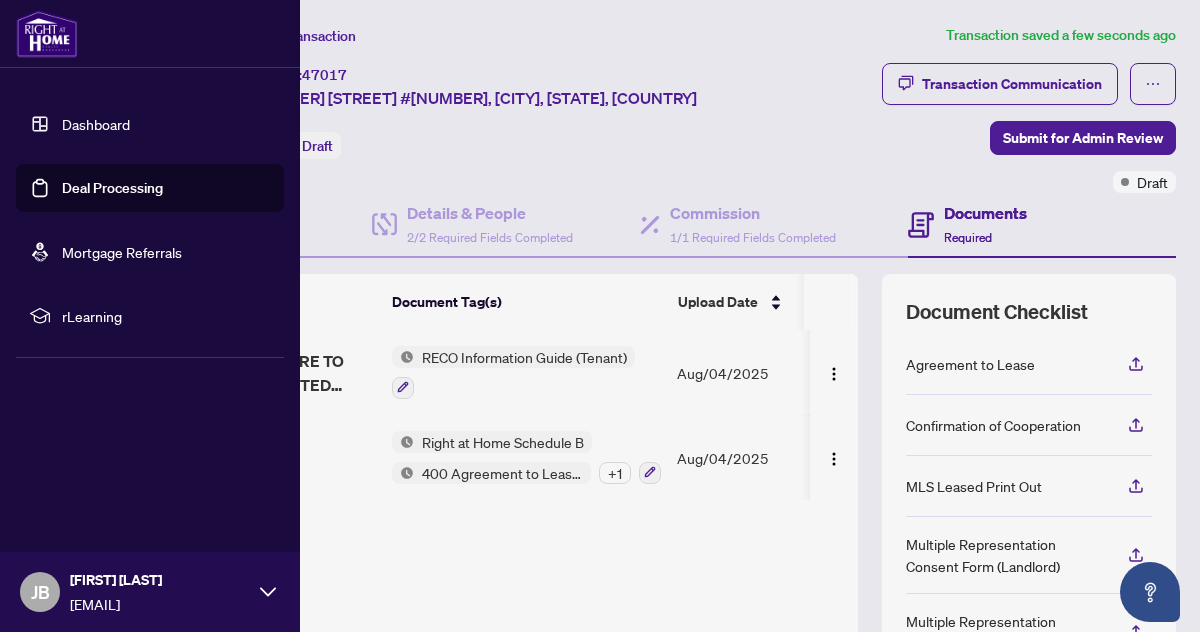 click on "Dashboard" at bounding box center (96, 124) 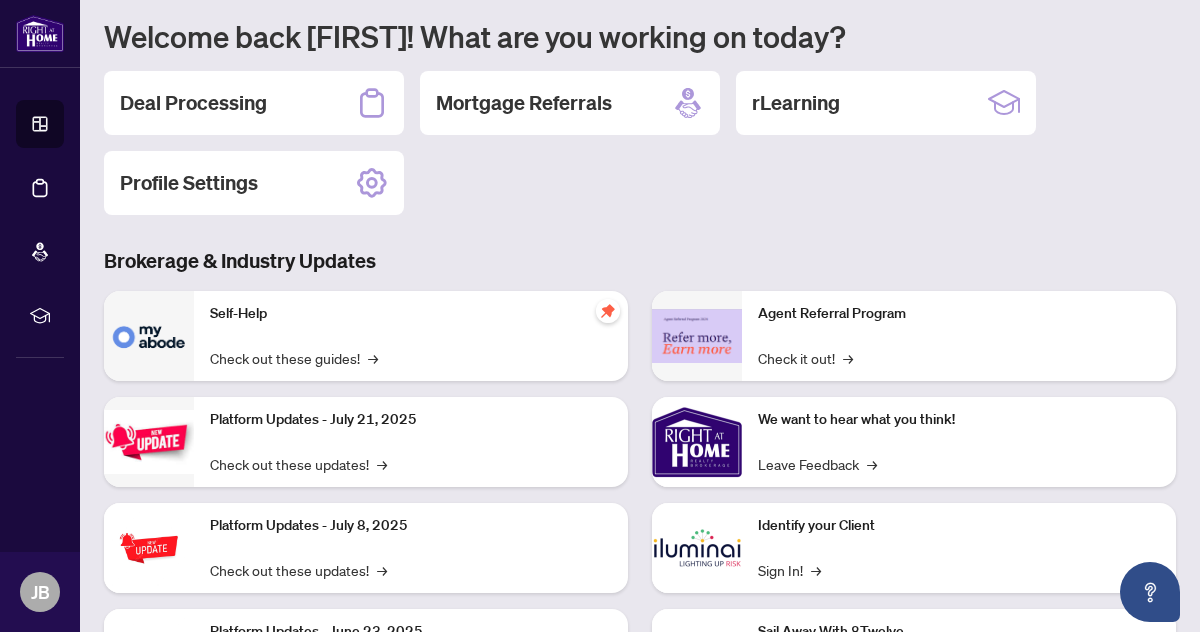 scroll, scrollTop: 0, scrollLeft: 0, axis: both 